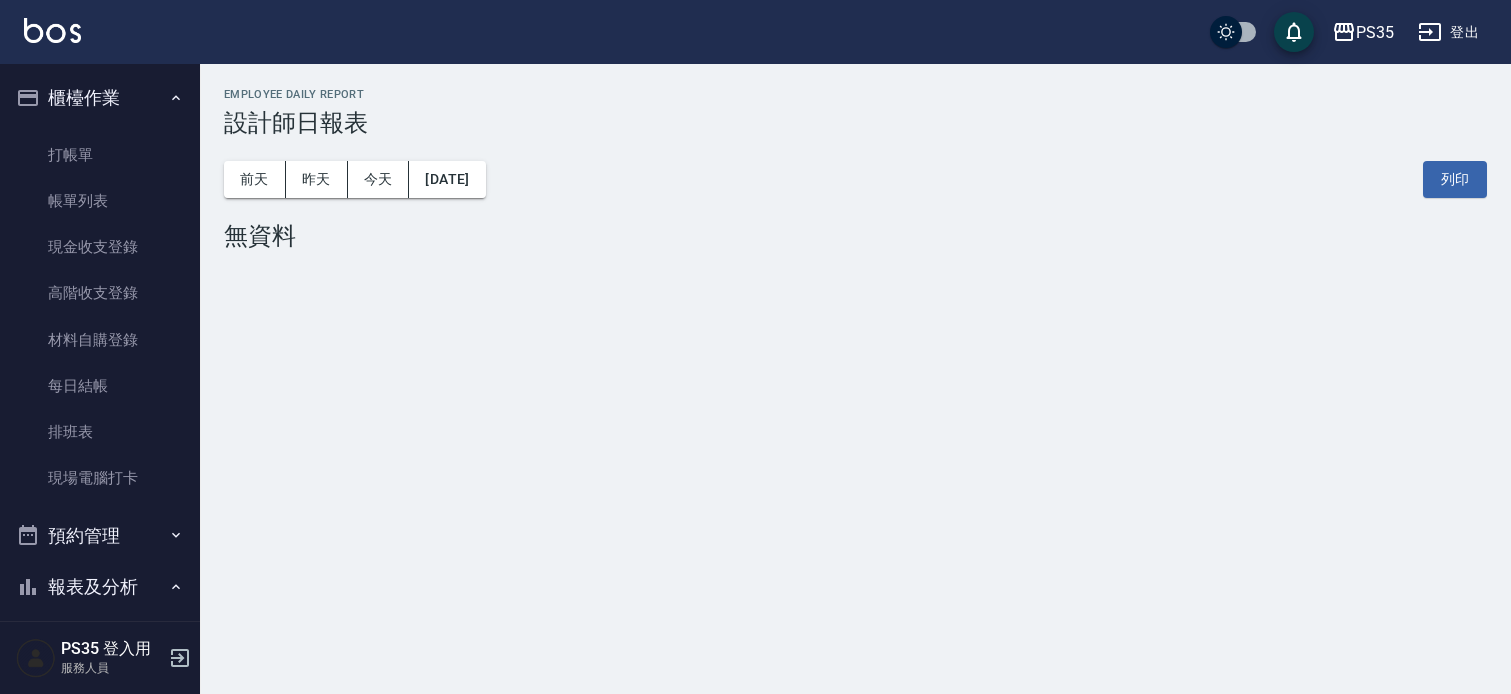scroll, scrollTop: 0, scrollLeft: 0, axis: both 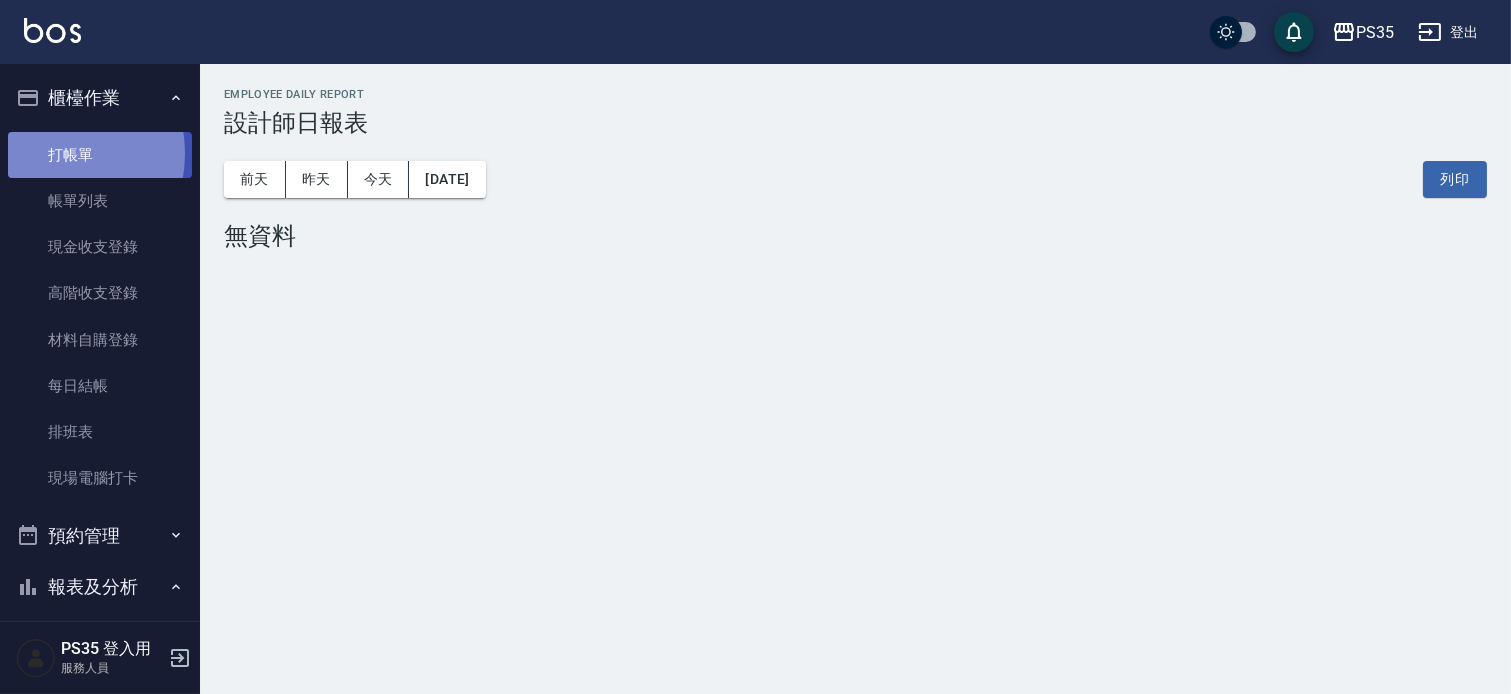 click on "打帳單" at bounding box center [100, 155] 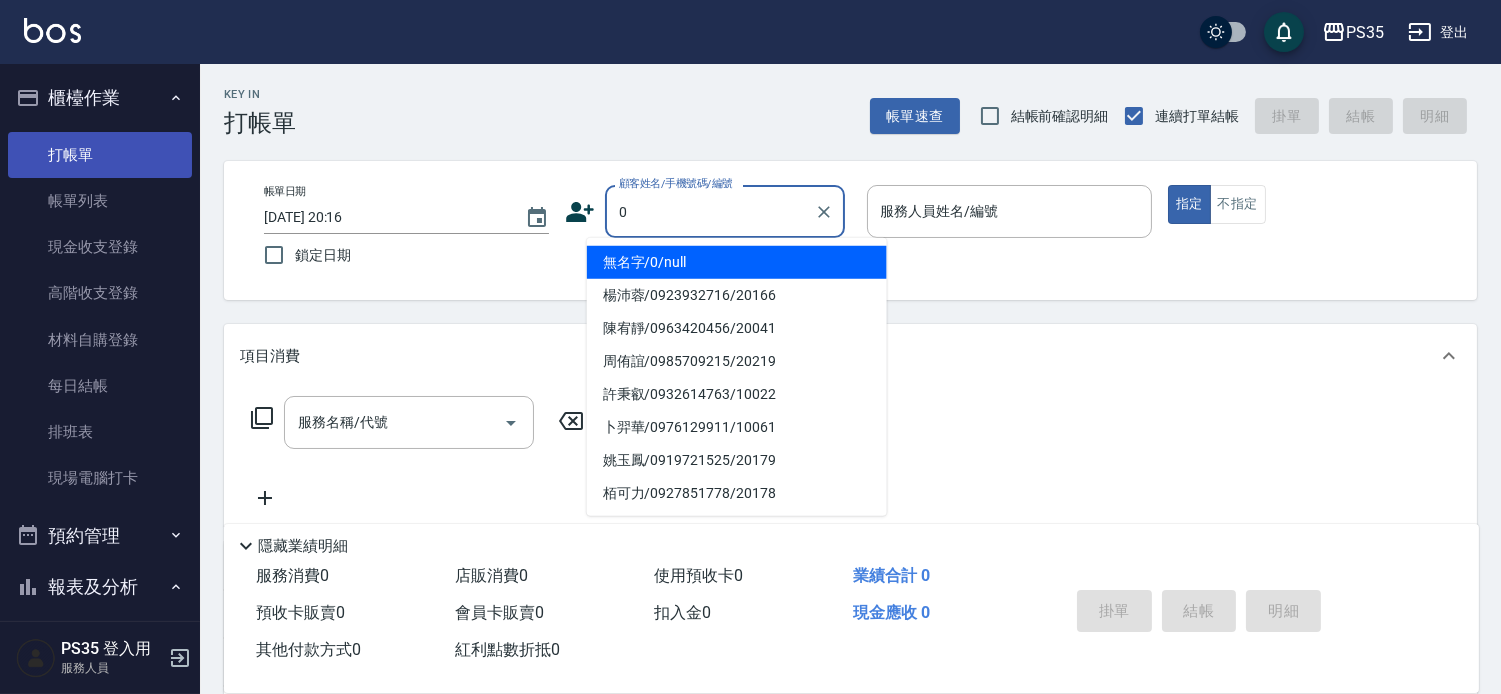 type on "無名字/0/null" 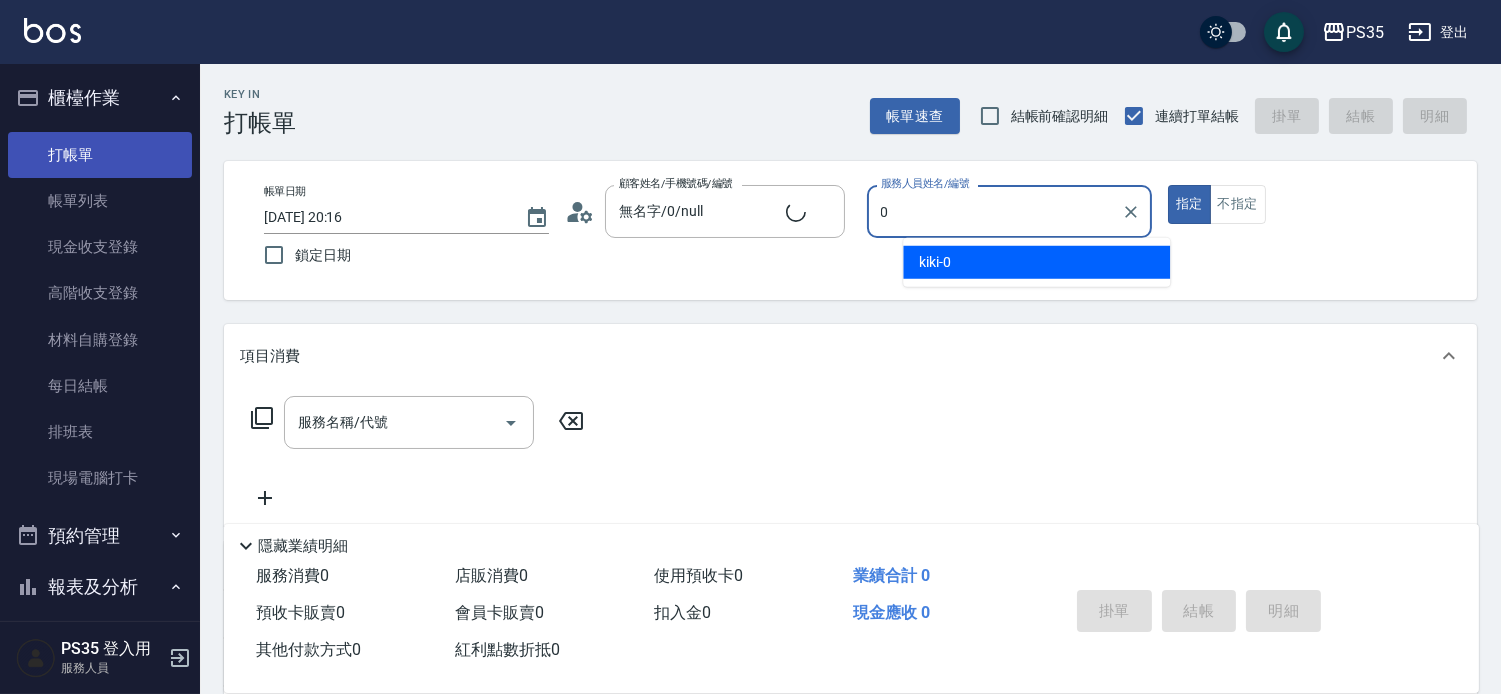 type on "kiki-0" 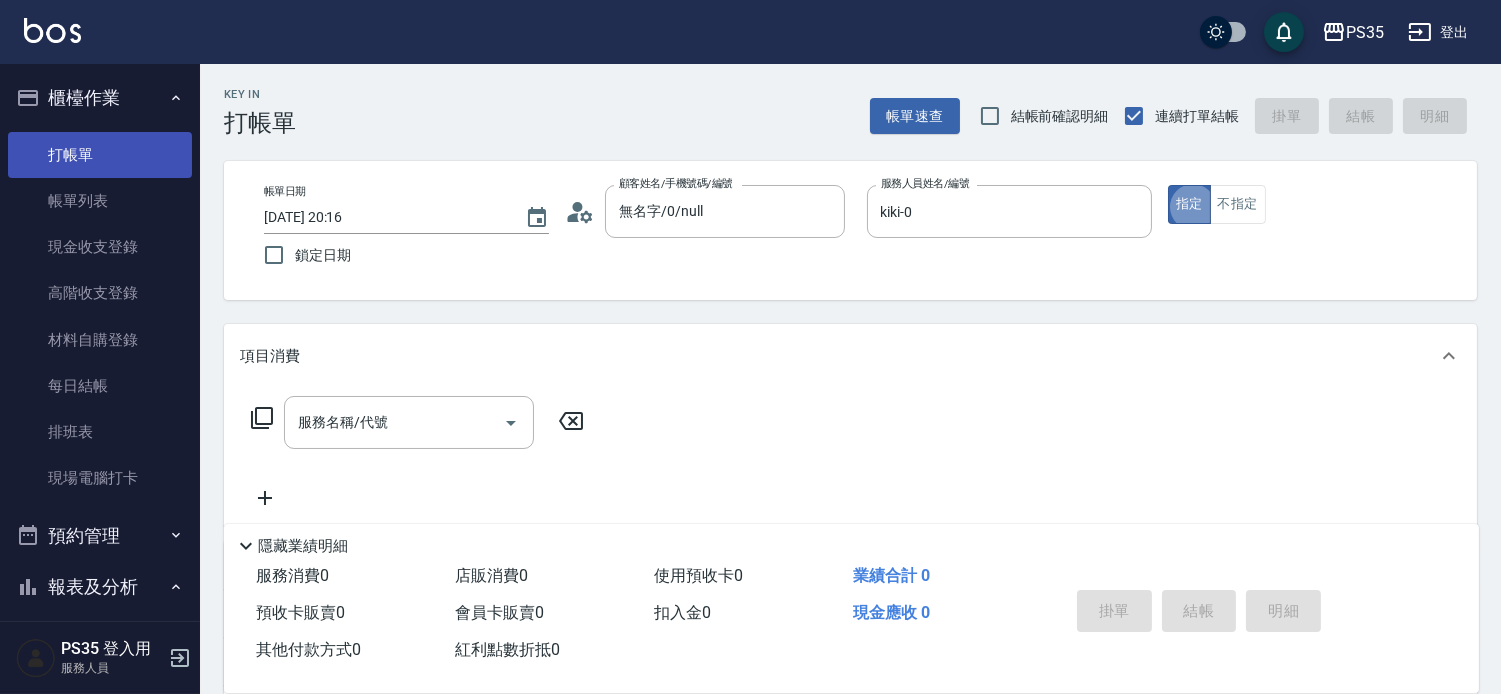 type on "true" 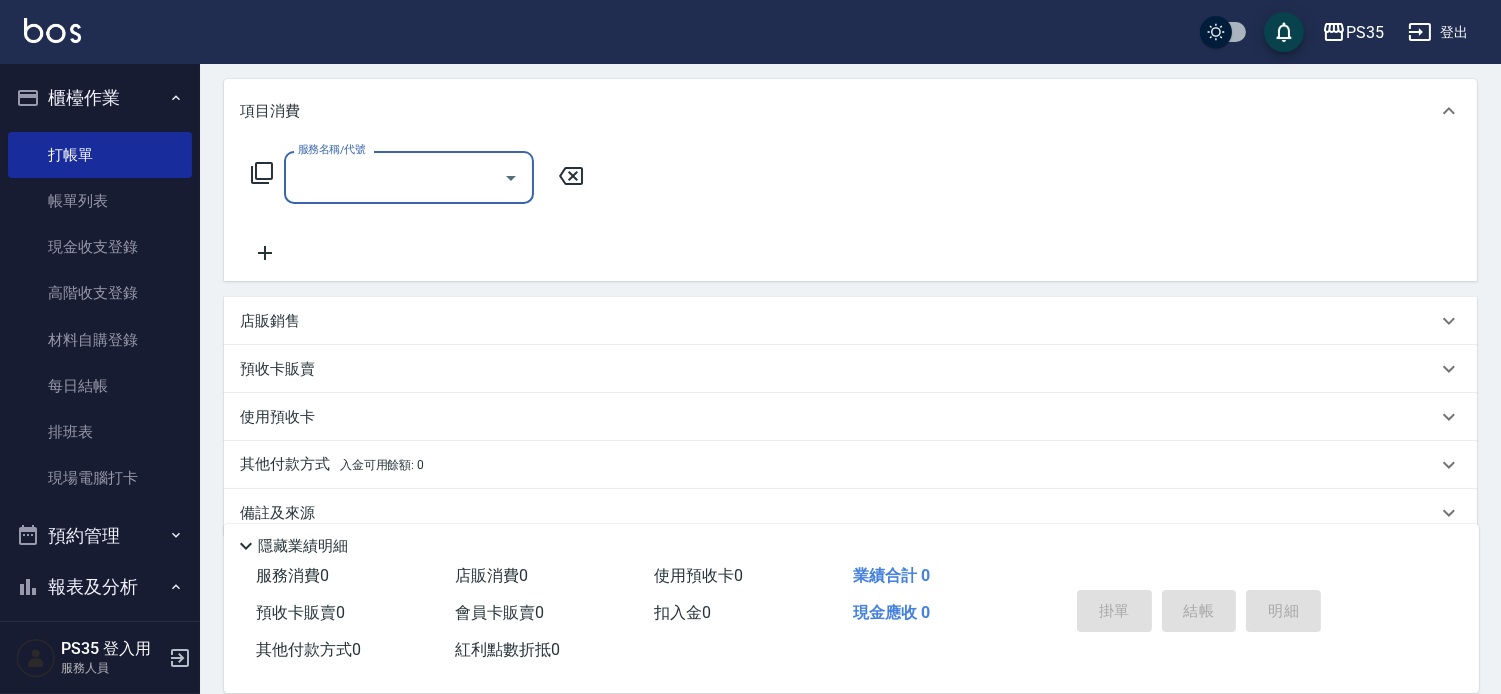 scroll, scrollTop: 312, scrollLeft: 0, axis: vertical 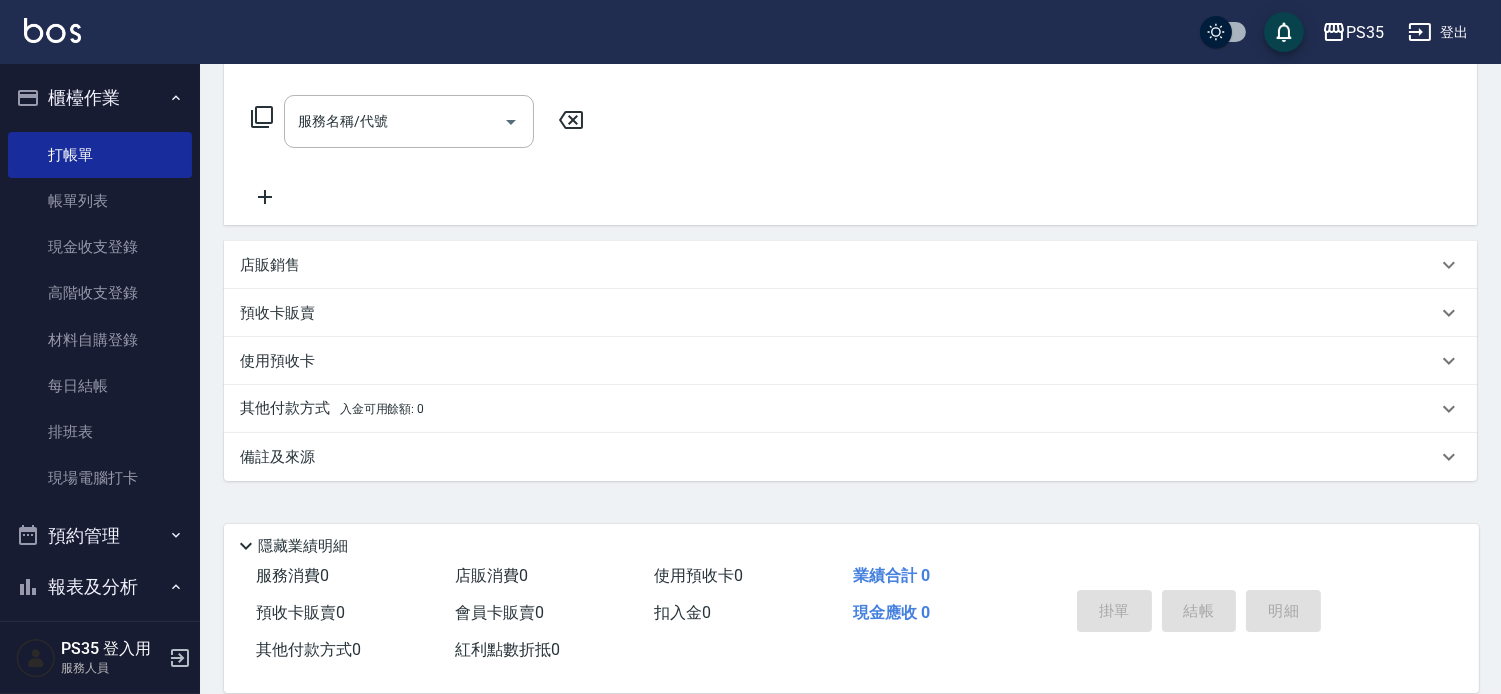 click on "店販銷售" at bounding box center (270, 265) 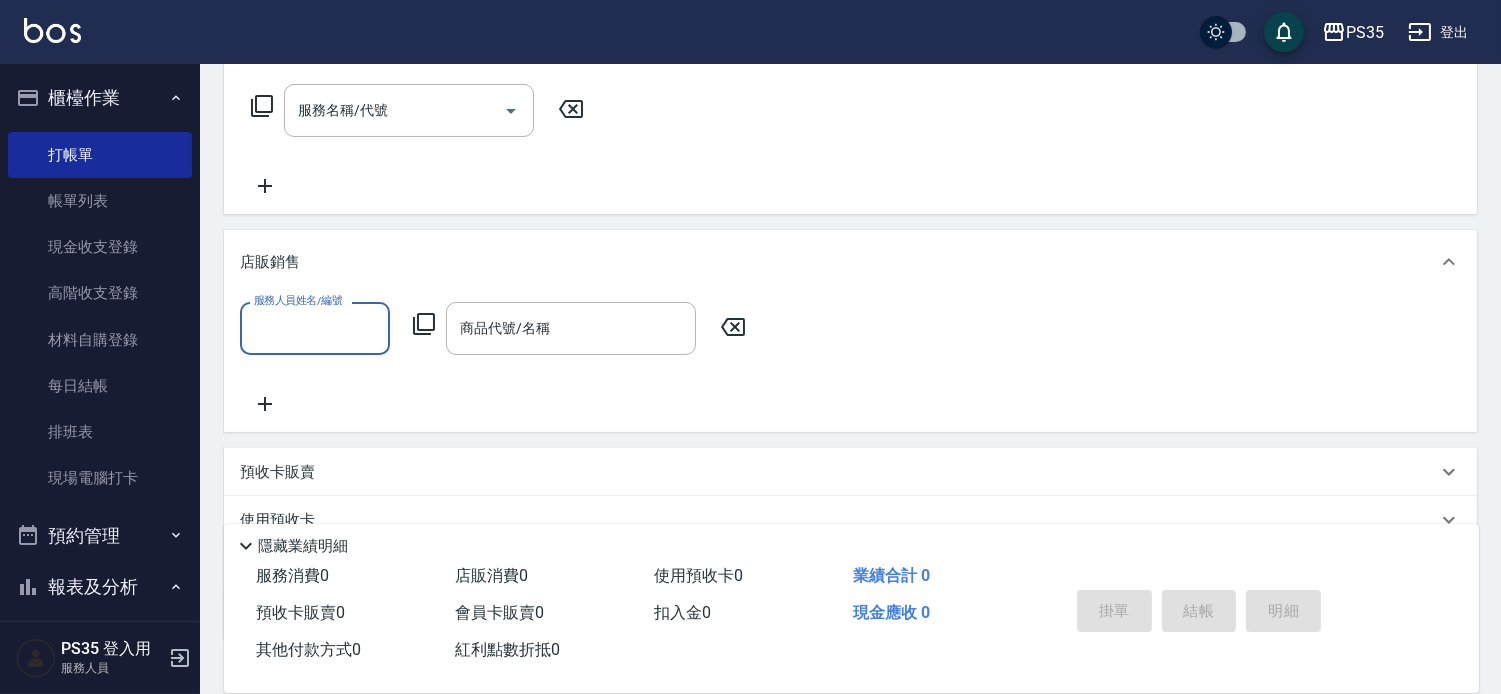 scroll, scrollTop: 0, scrollLeft: 0, axis: both 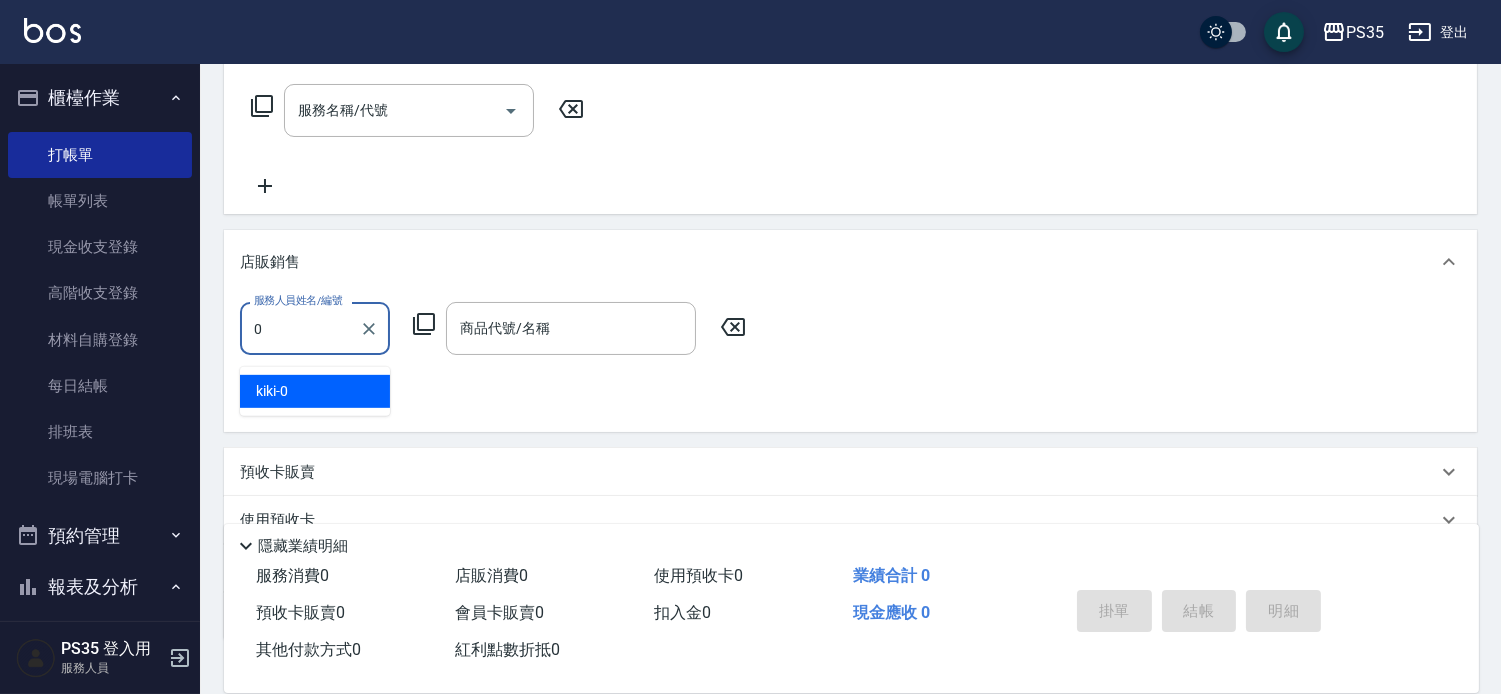 type on "kiki-0" 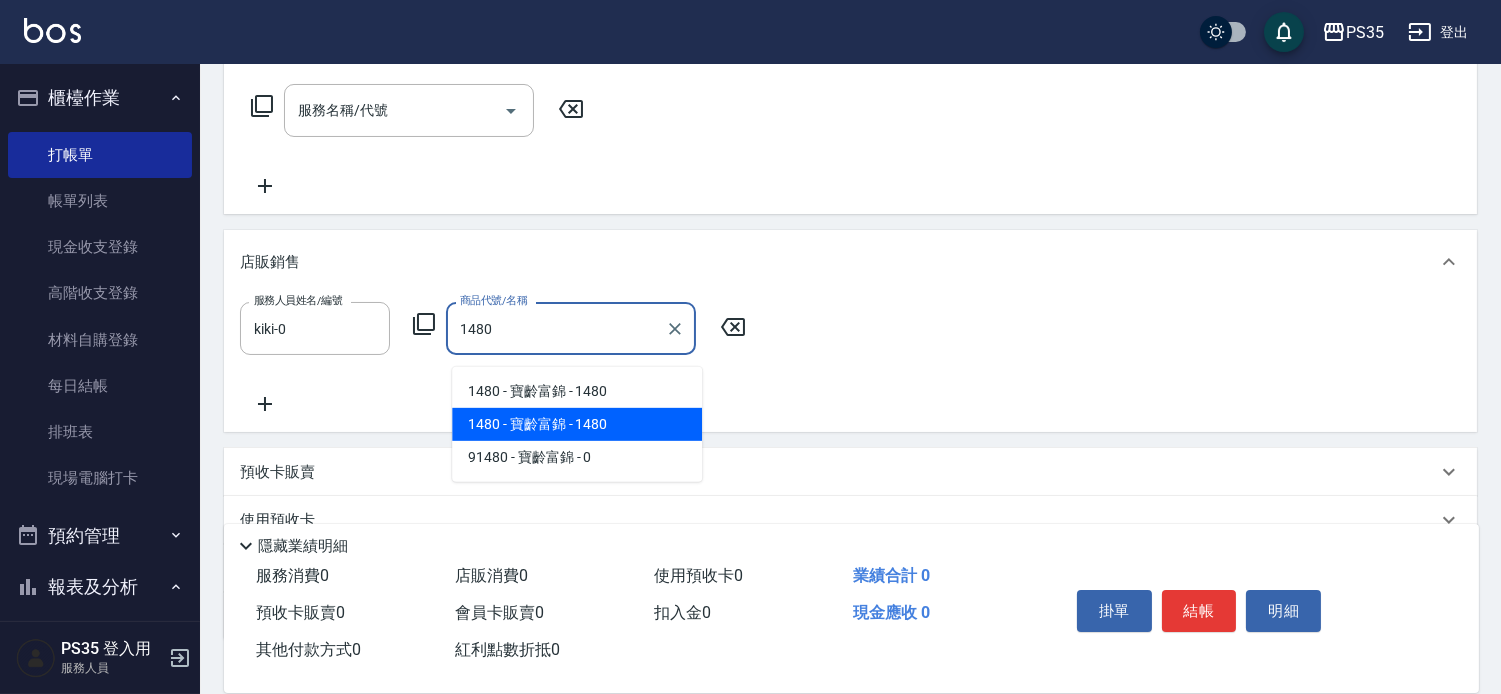 type on "寶齡[PERSON_NAME]" 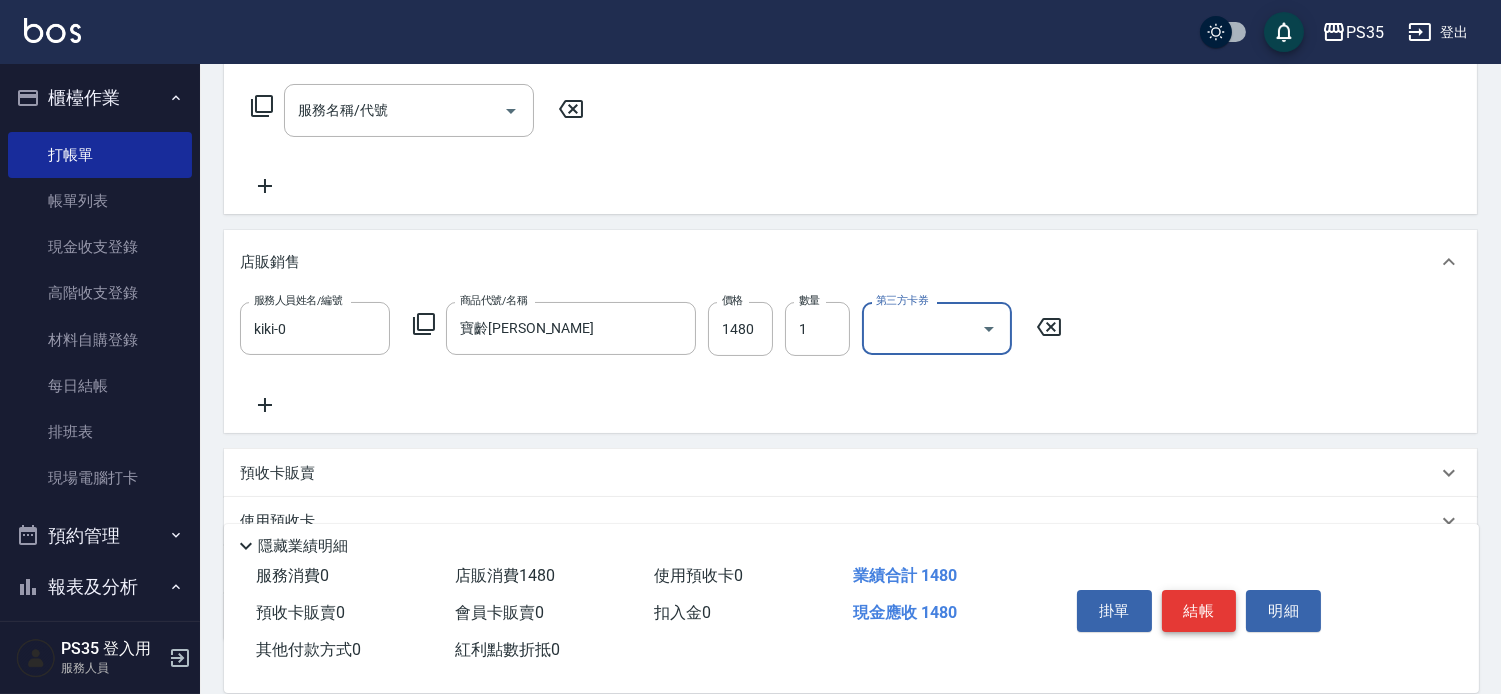 click on "結帳" at bounding box center (1199, 611) 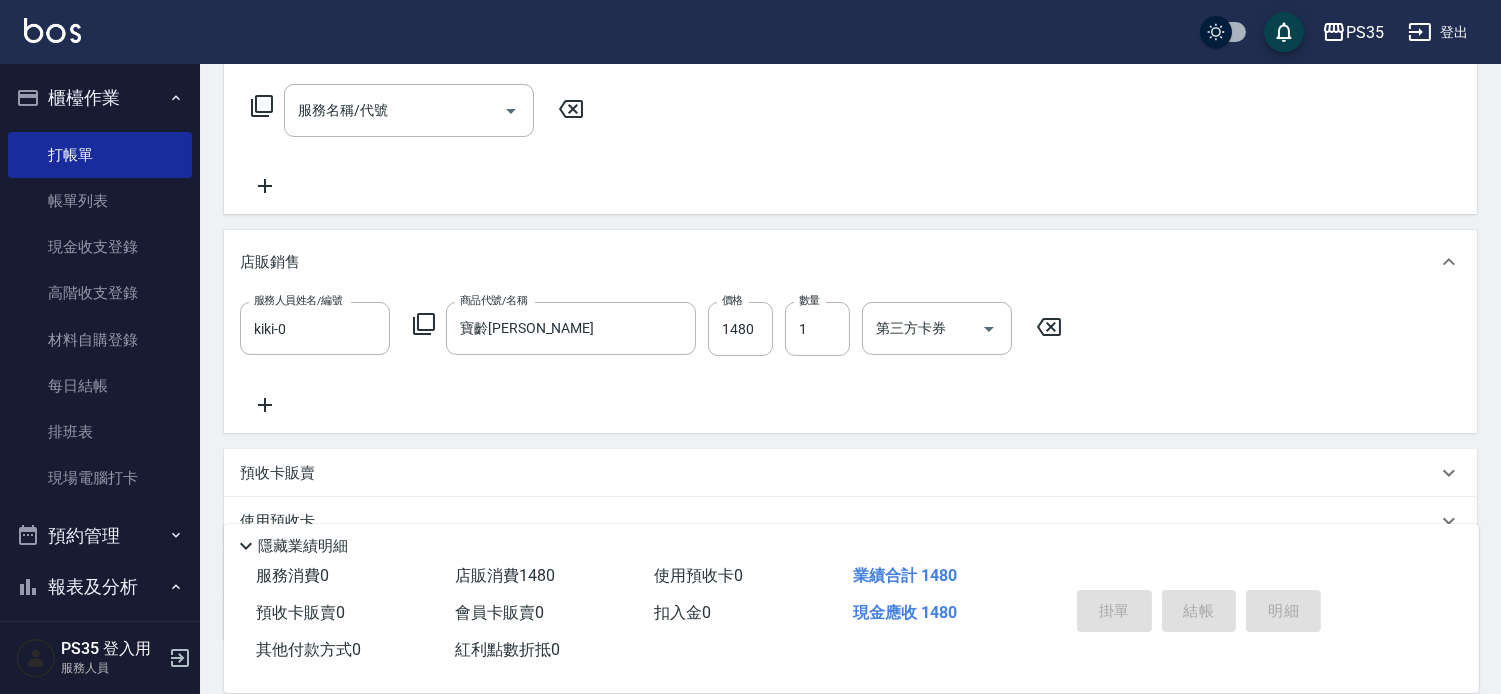 type on "[DATE] 20:17" 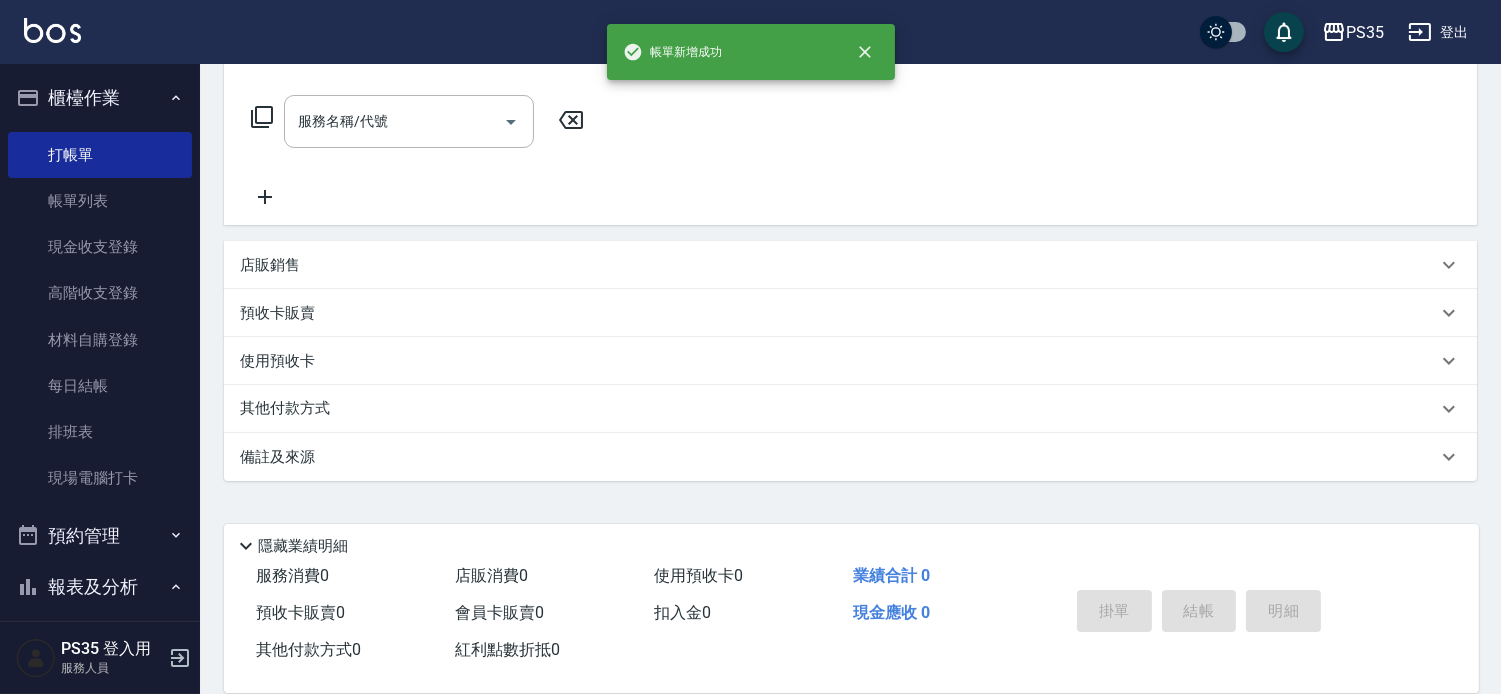 scroll, scrollTop: 0, scrollLeft: 0, axis: both 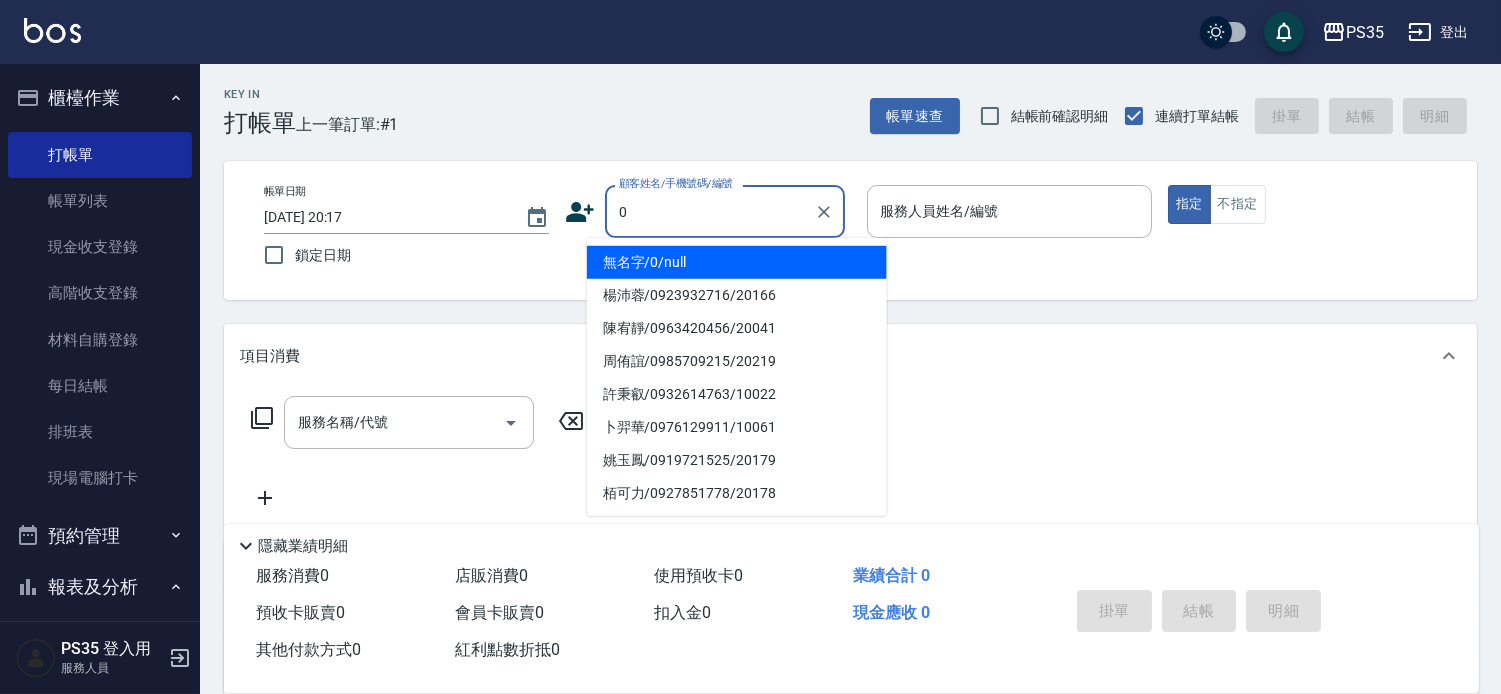type on "0" 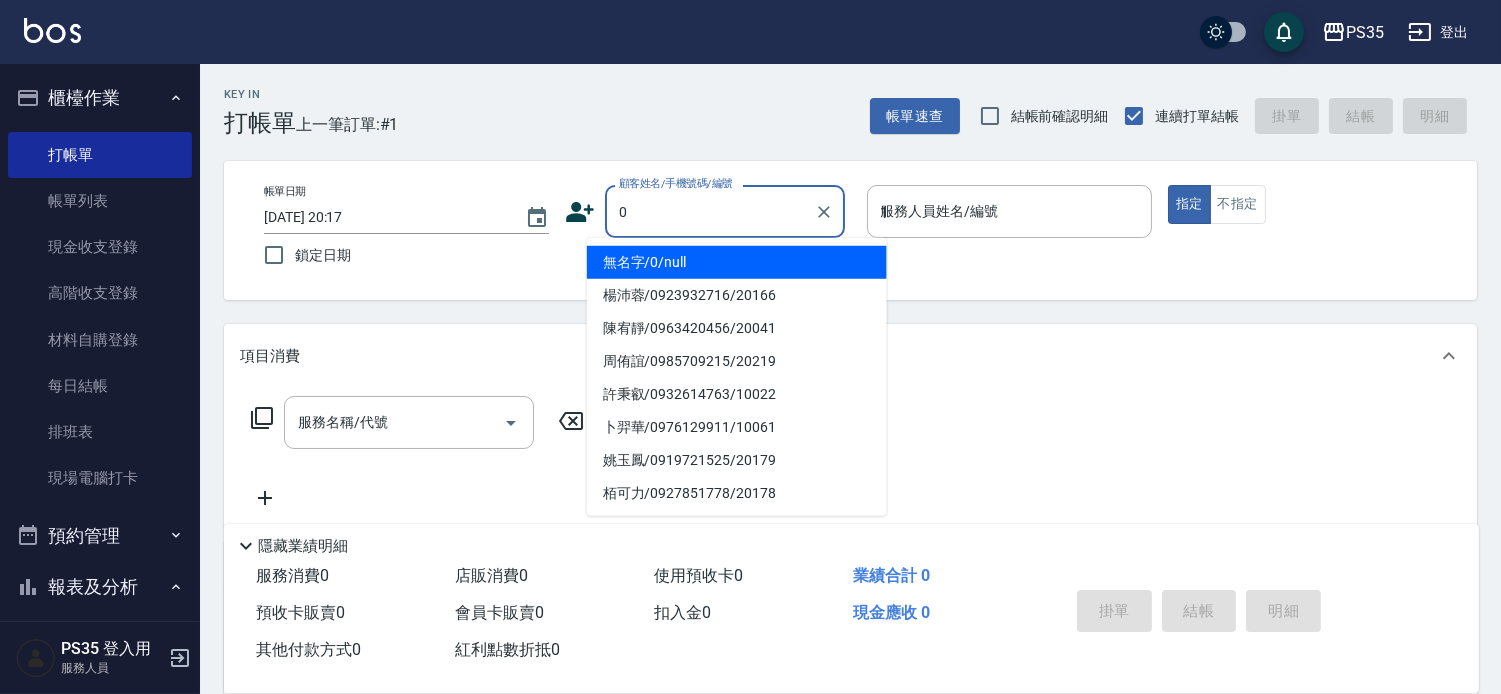 type on "無名字/0/null" 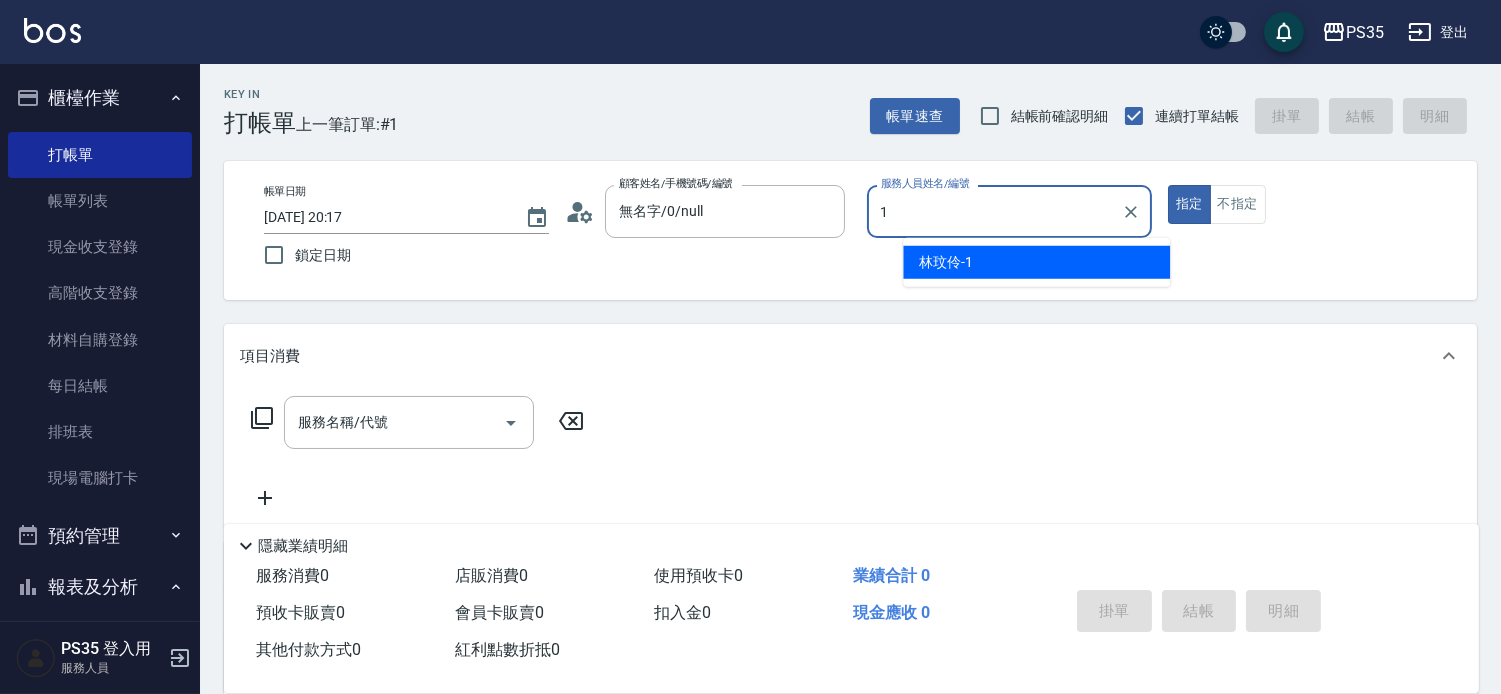 type on "林玟伶-1" 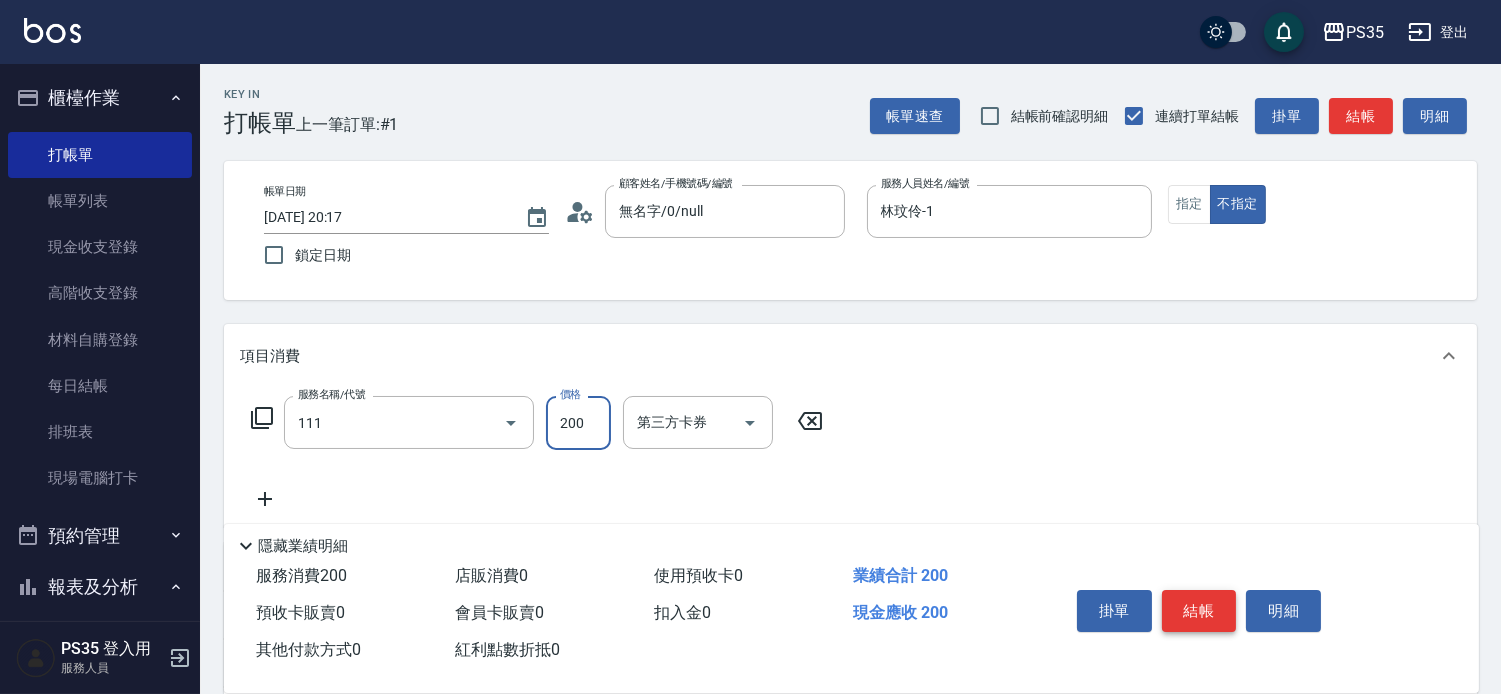 type on "200(111)" 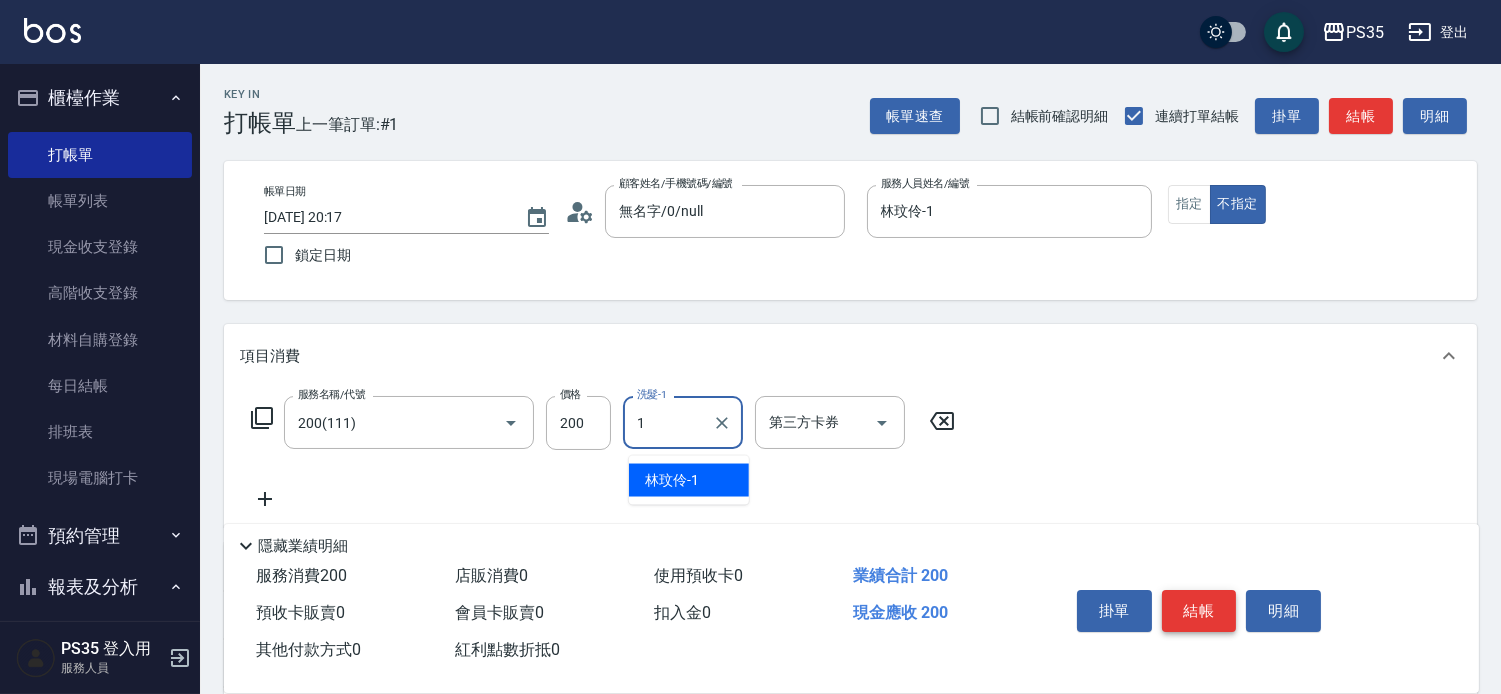 type on "林玟伶-1" 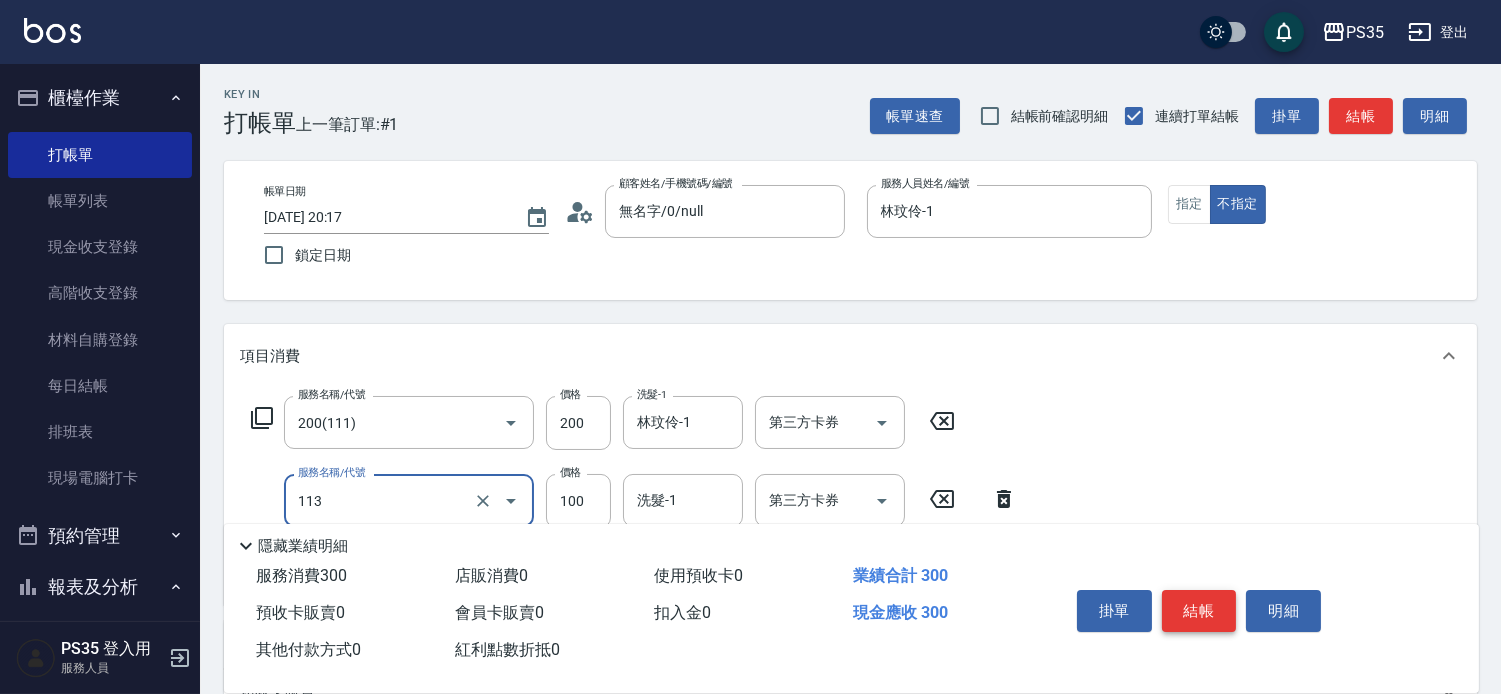 scroll, scrollTop: 111, scrollLeft: 0, axis: vertical 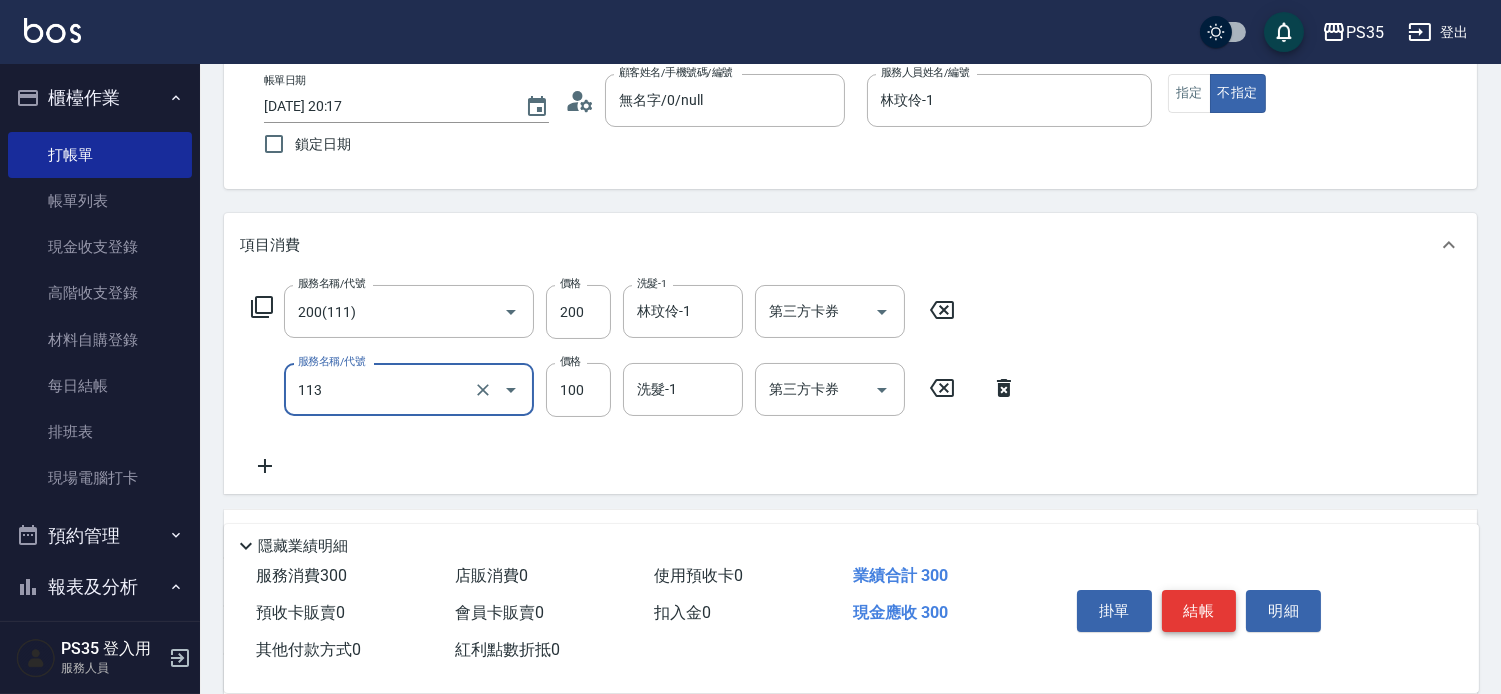 type on "瞬護100(113)" 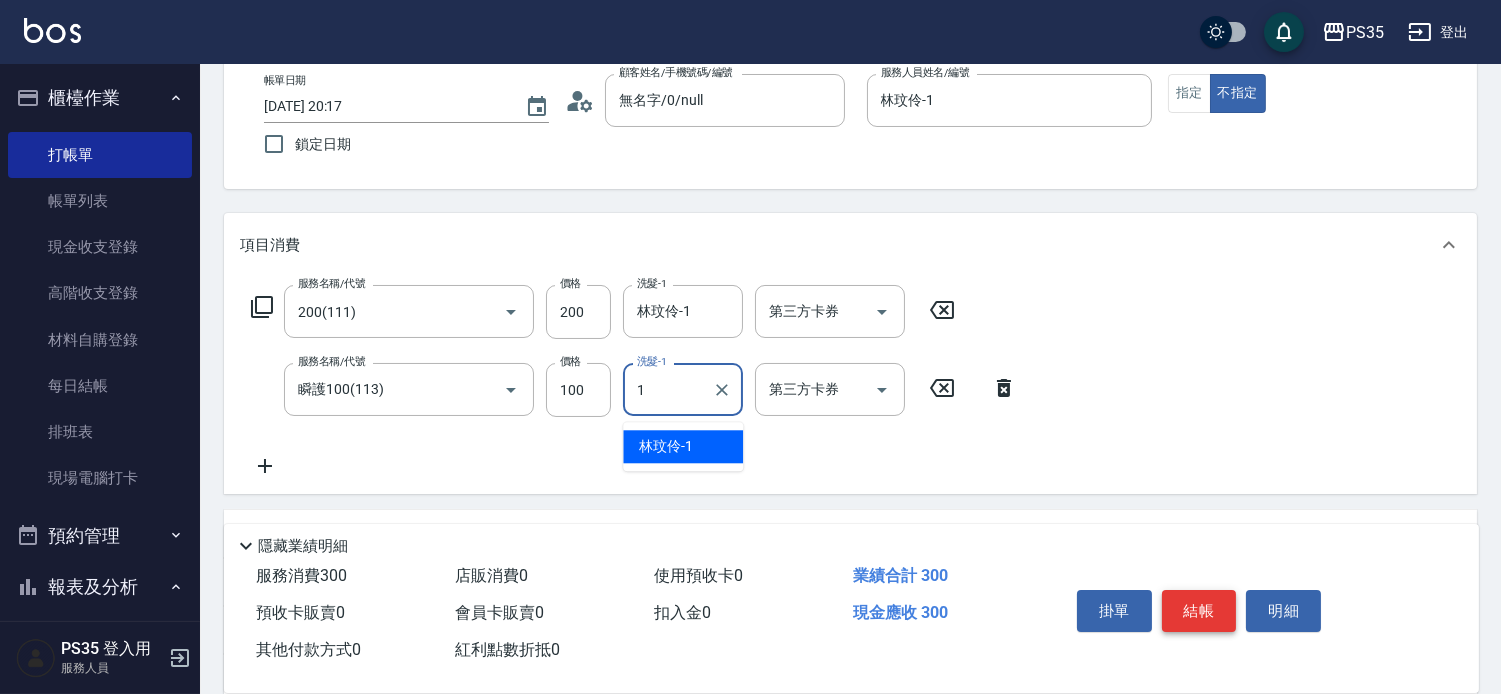 type on "林玟伶-1" 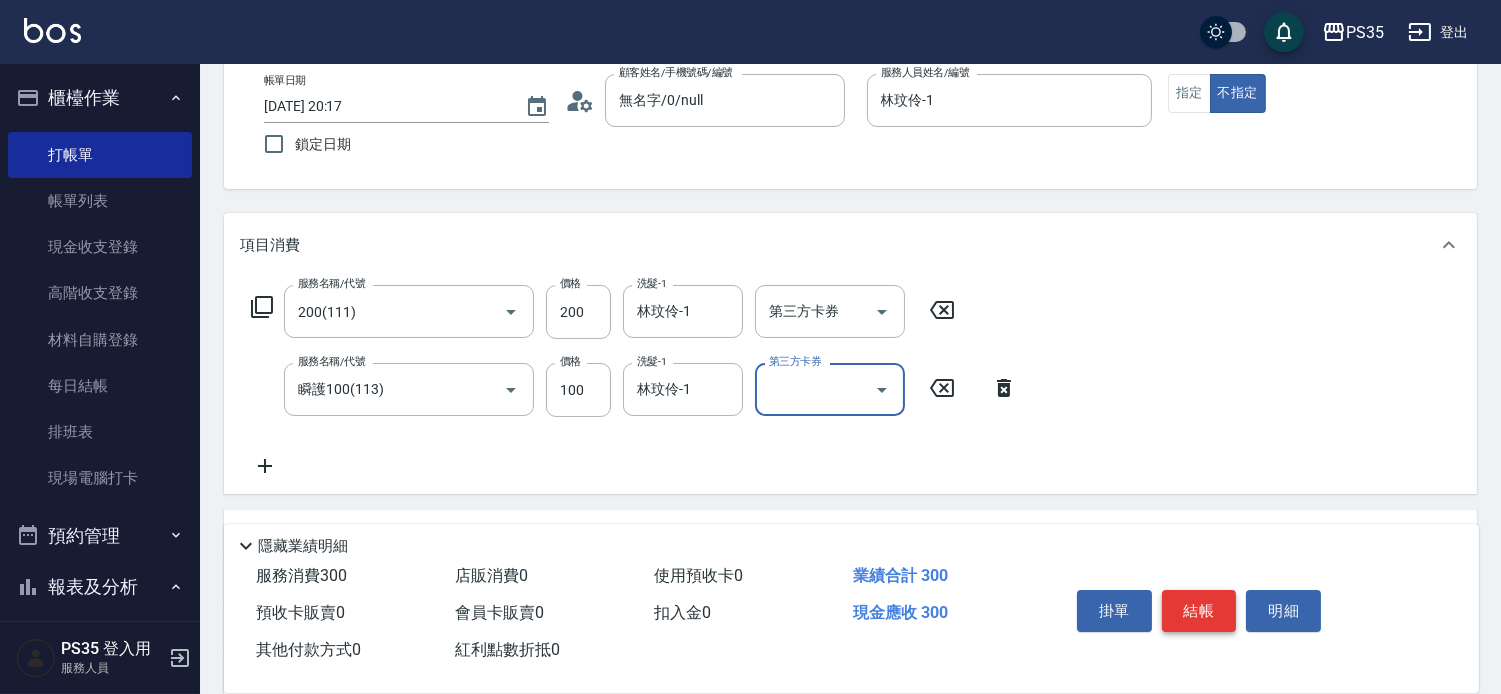click on "結帳" at bounding box center [1199, 611] 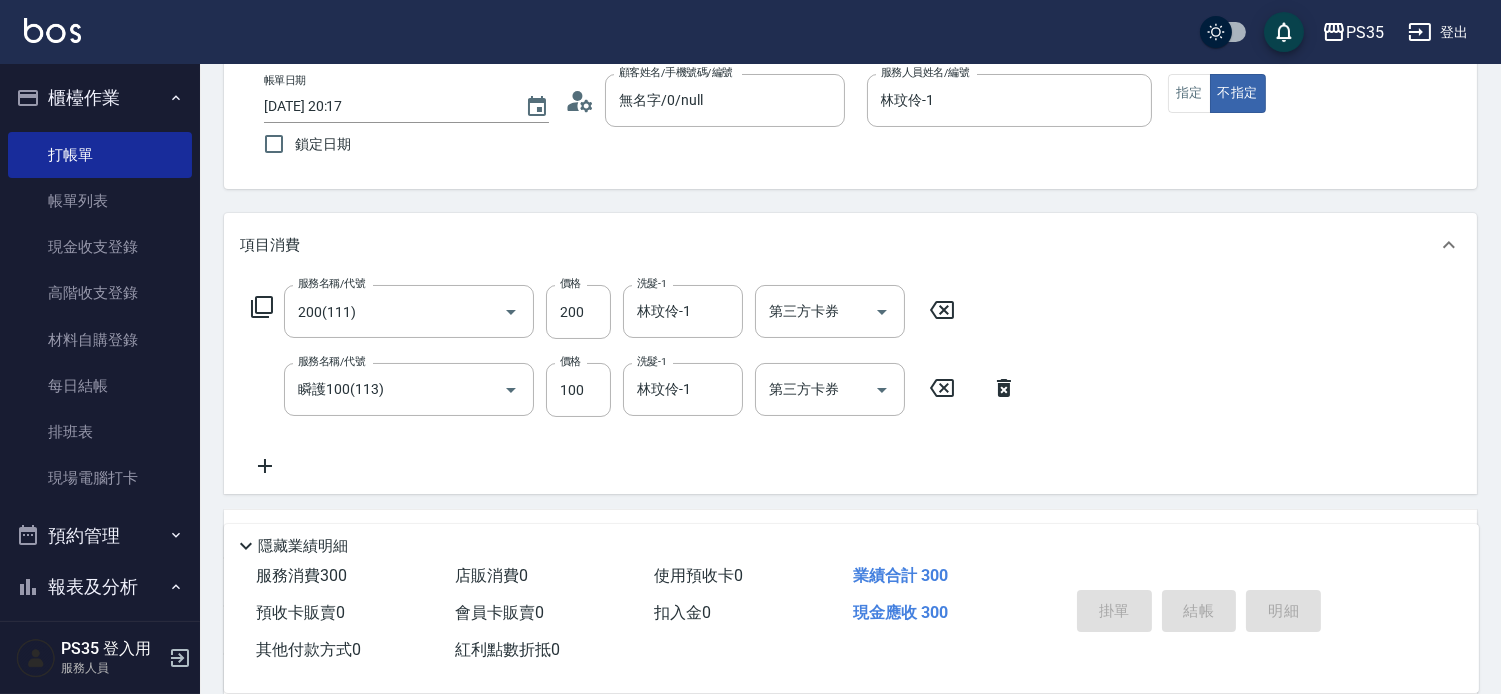 type 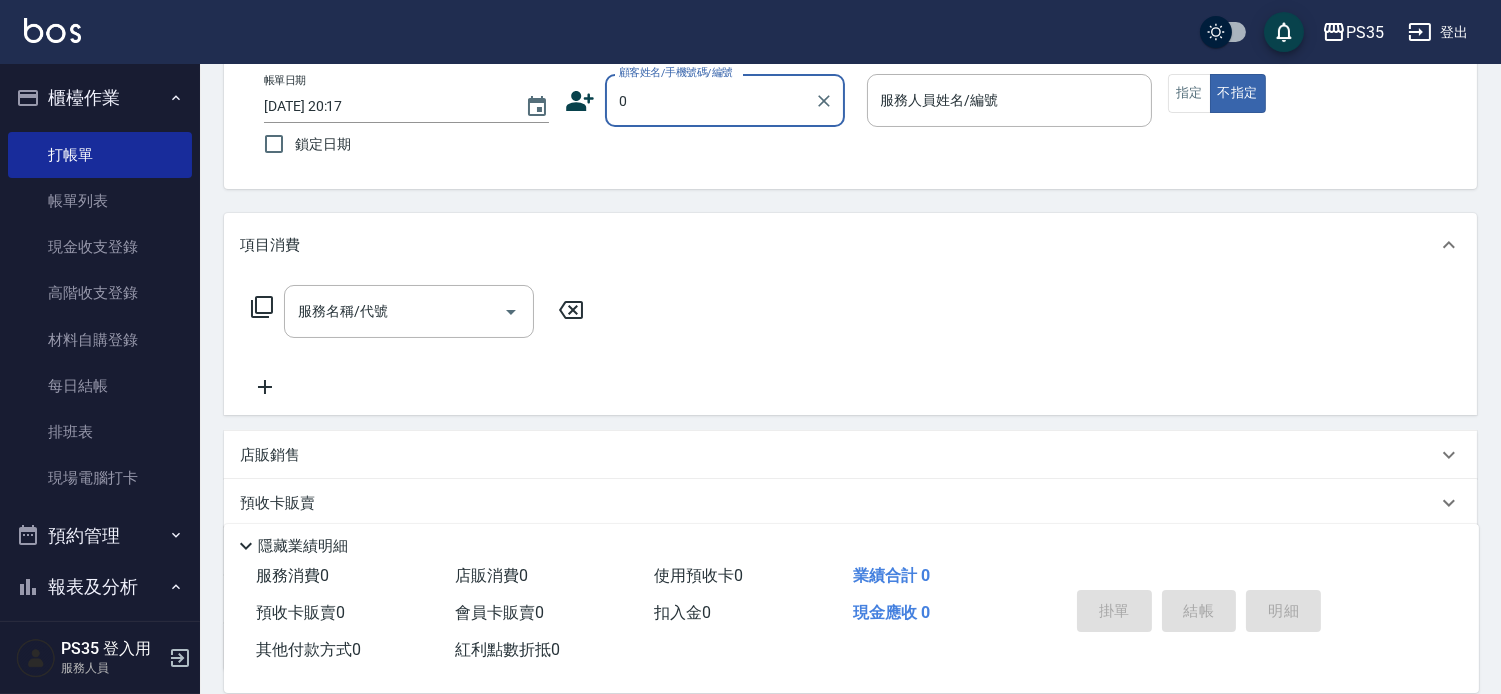 type on "0" 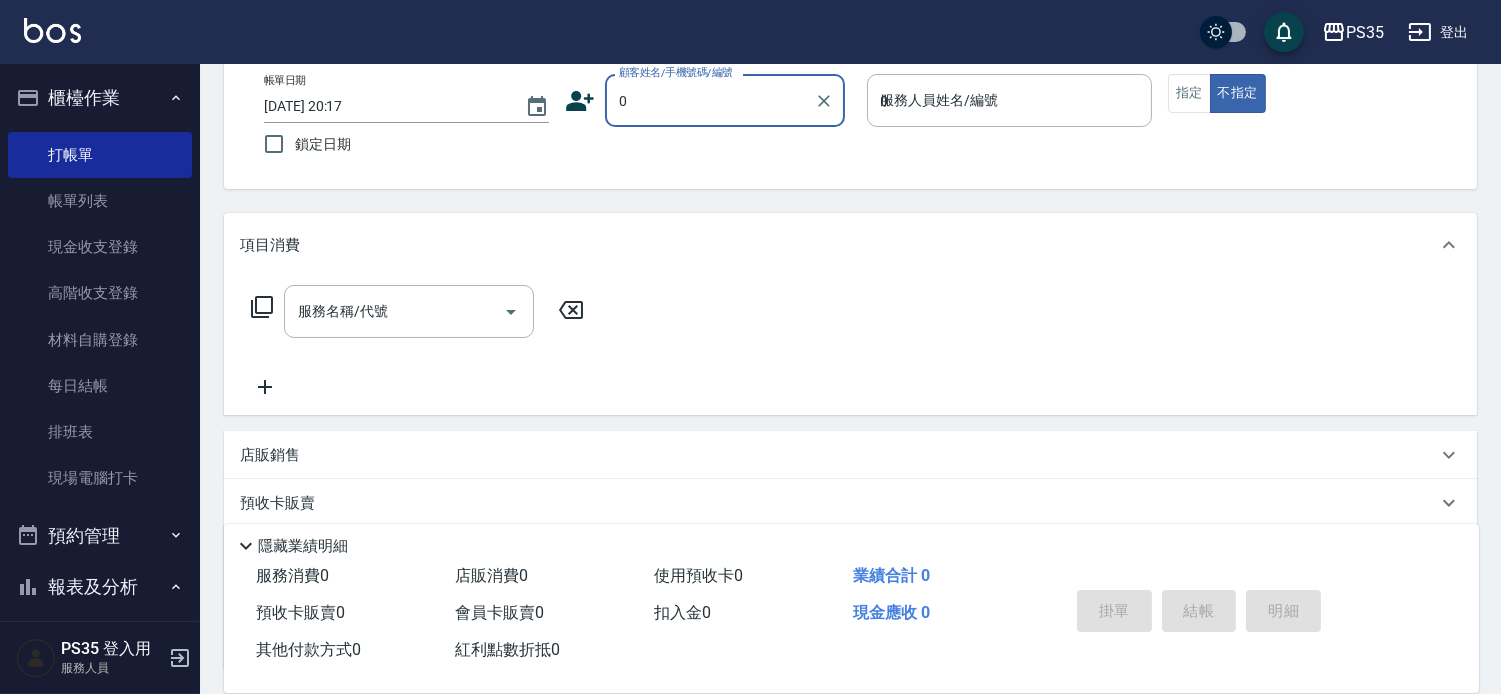 type on "無名字/0/null" 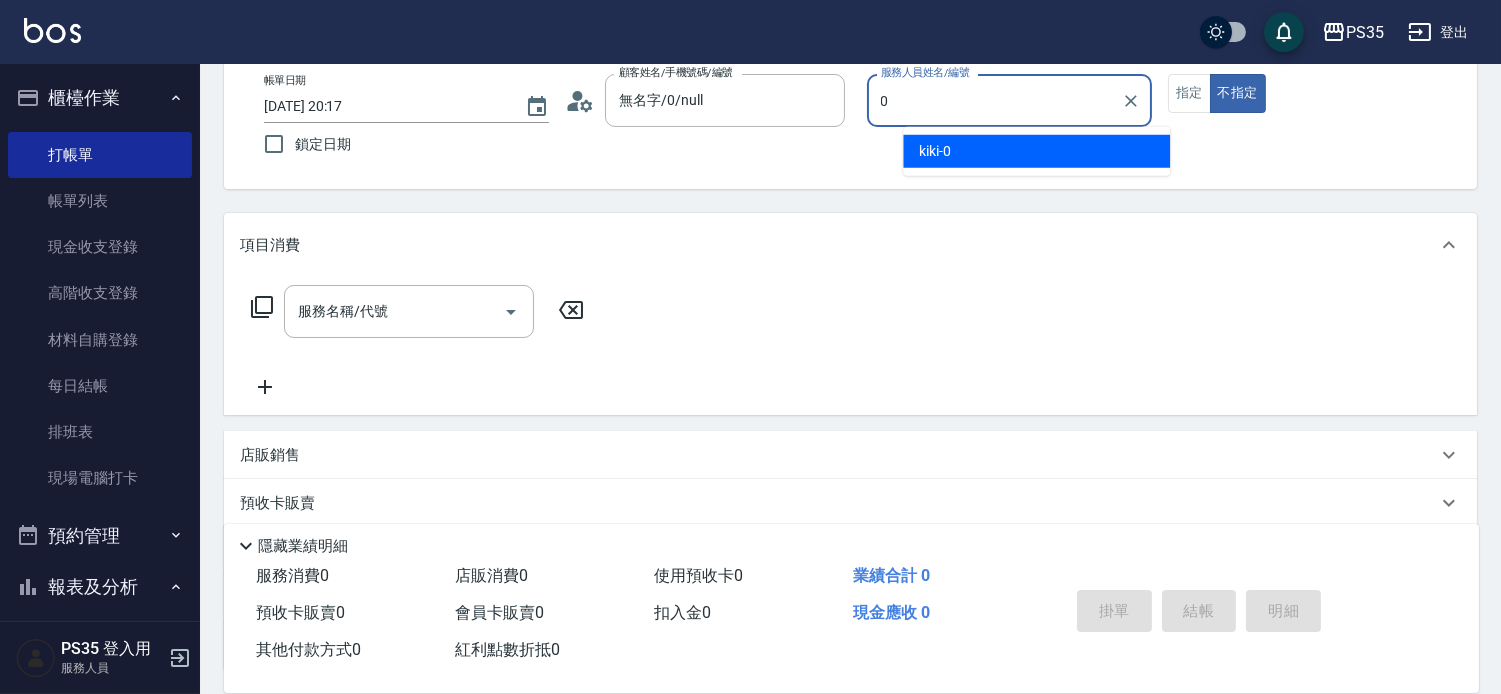 type on "0" 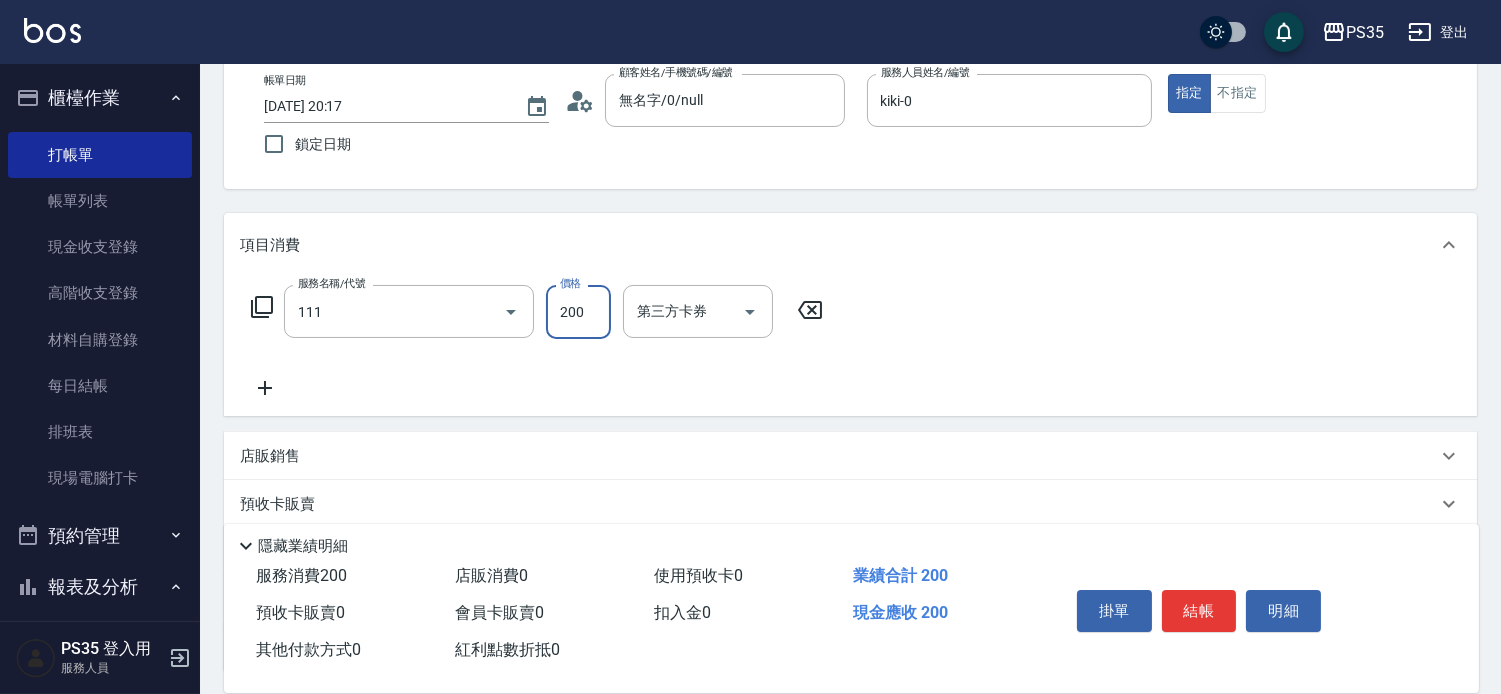 type on "200(111)" 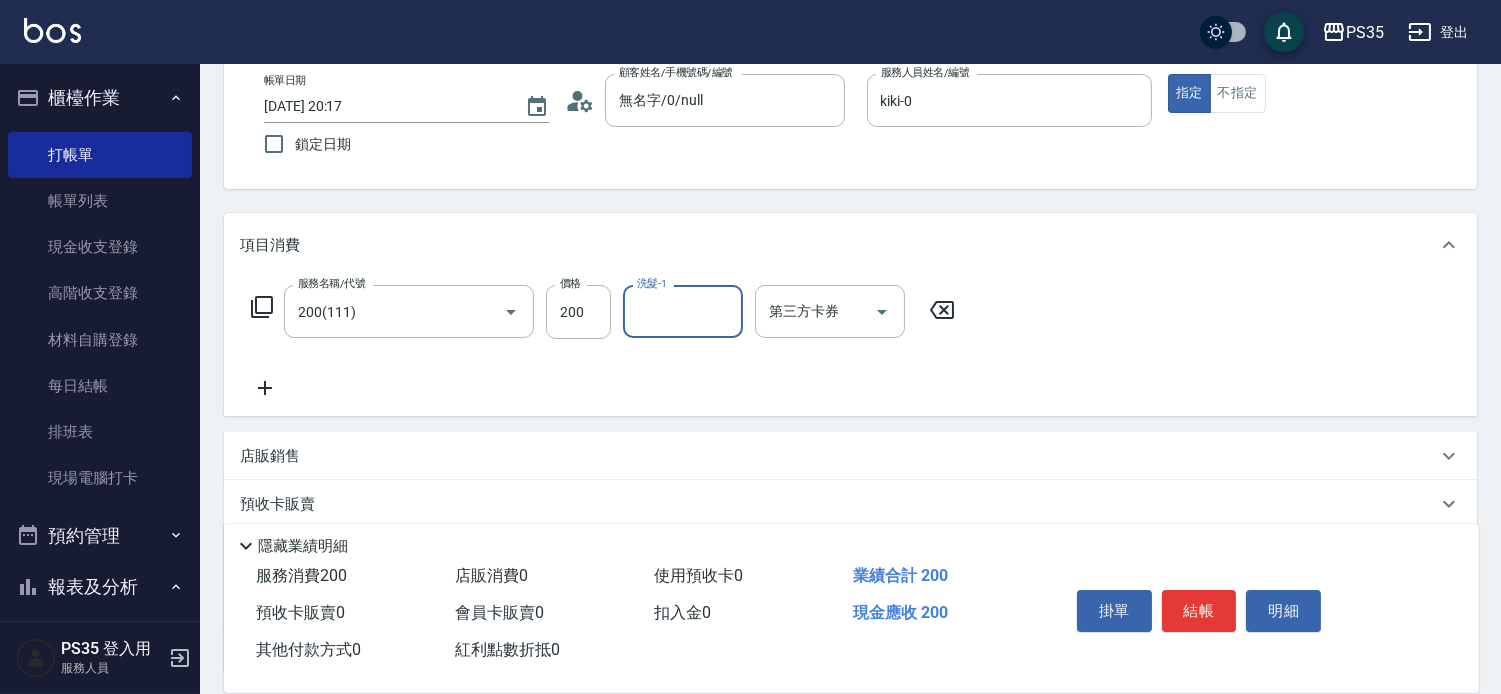 type on "1" 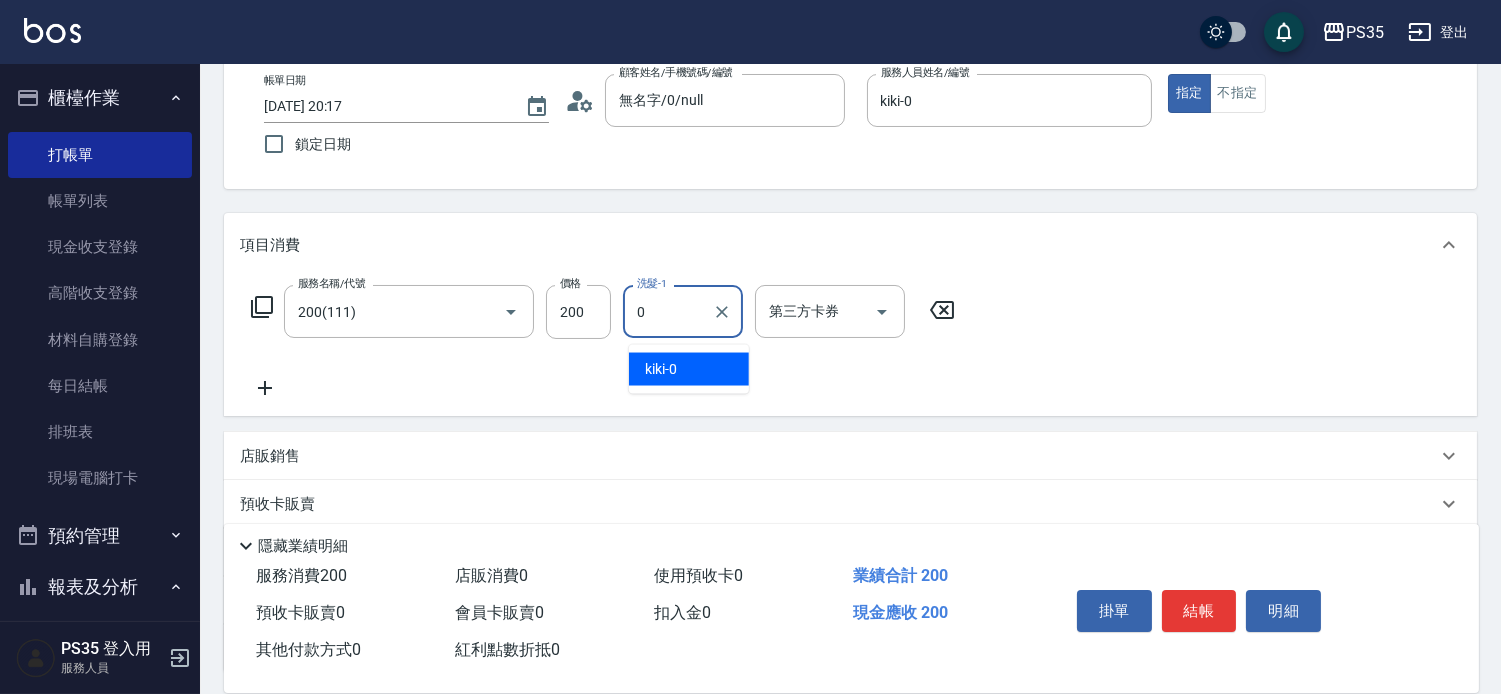 type on "kiki-0" 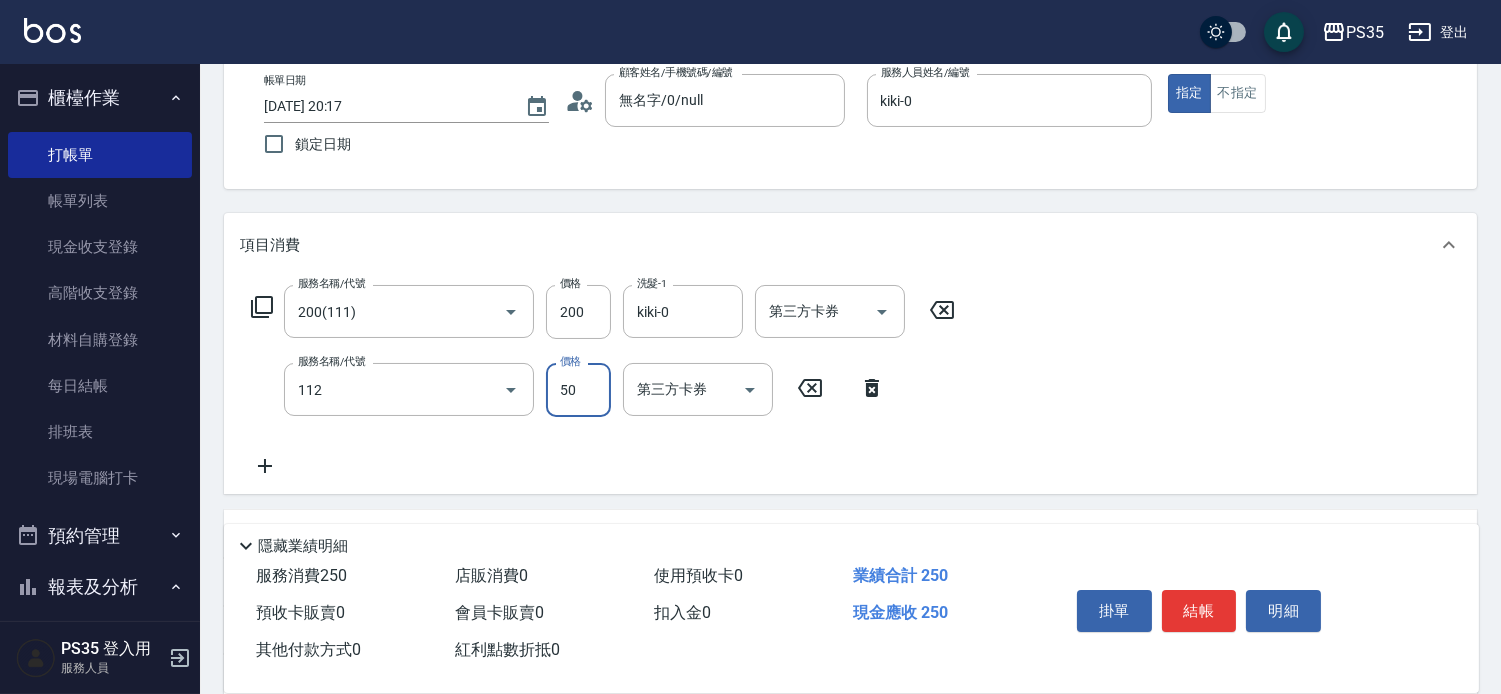 type on "精油50(112)" 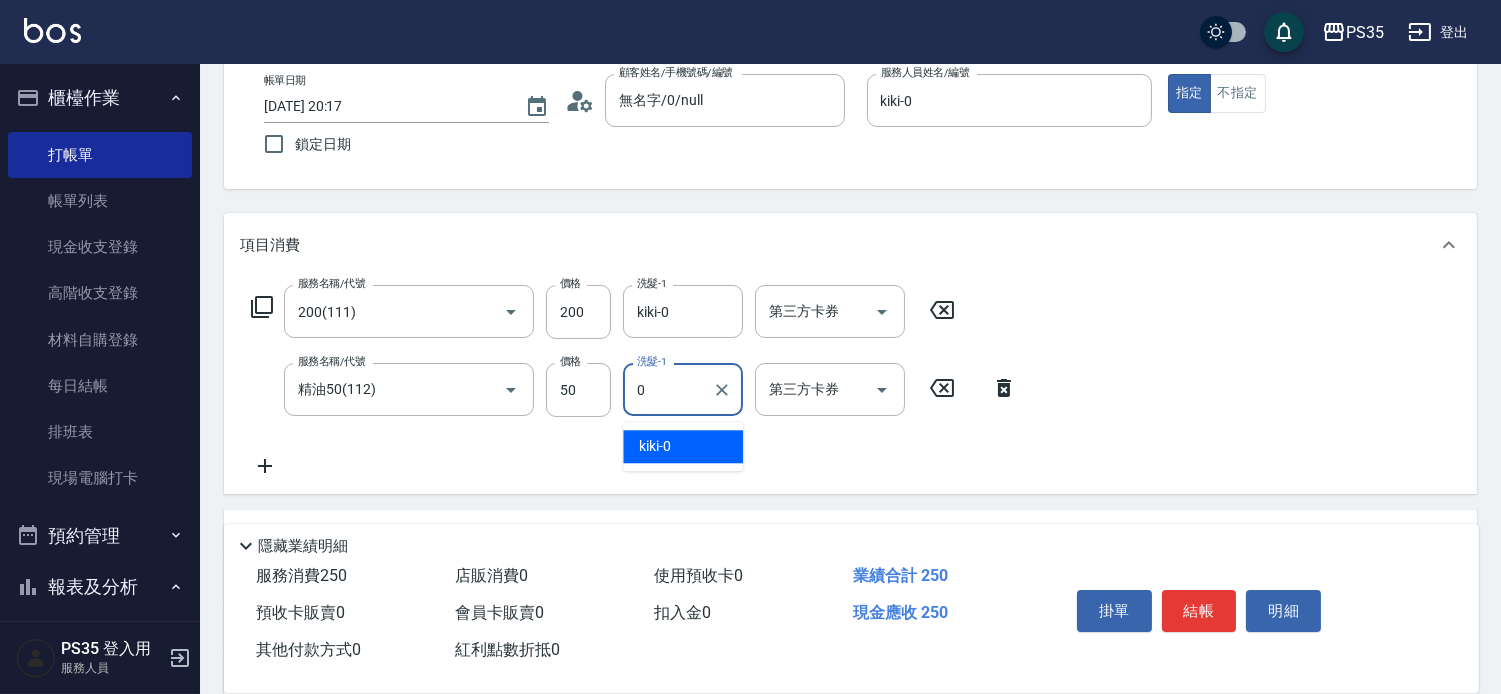 type on "kiki-0" 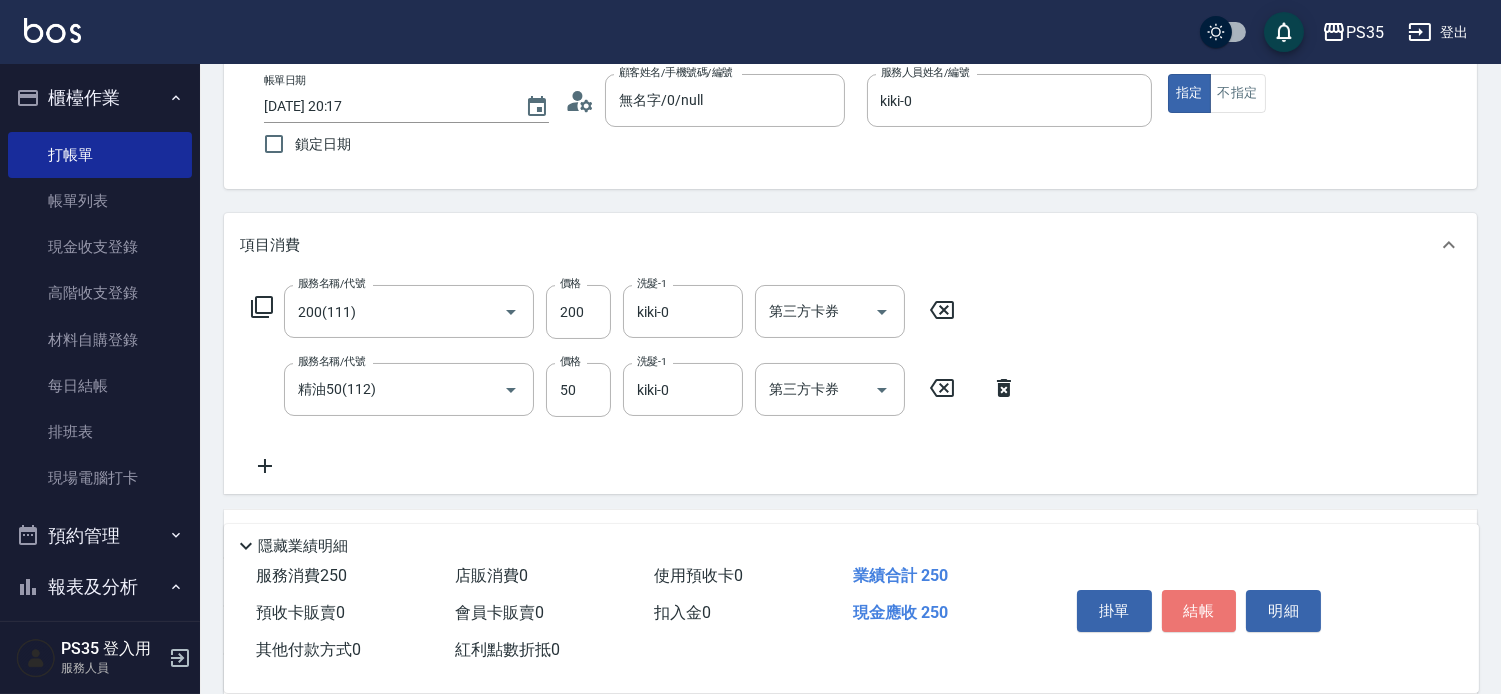click on "結帳" at bounding box center (1199, 611) 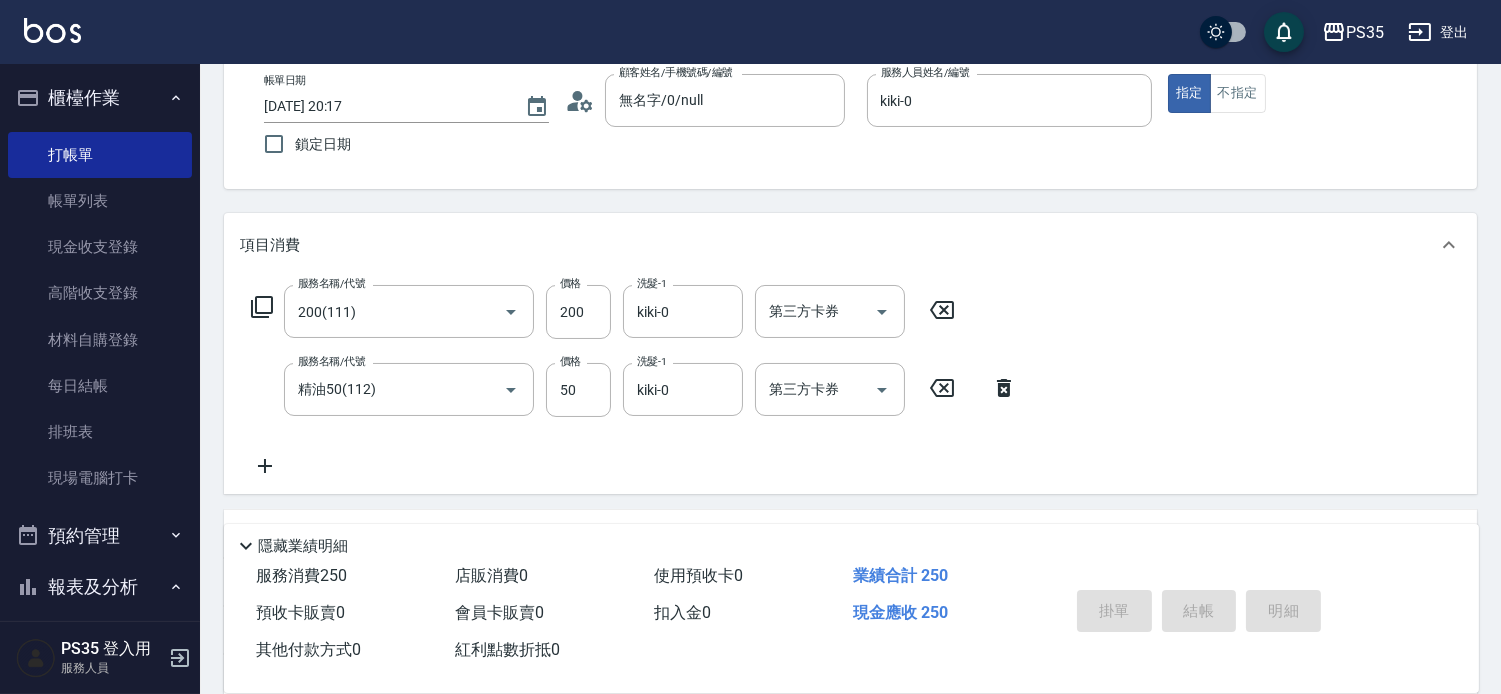 type 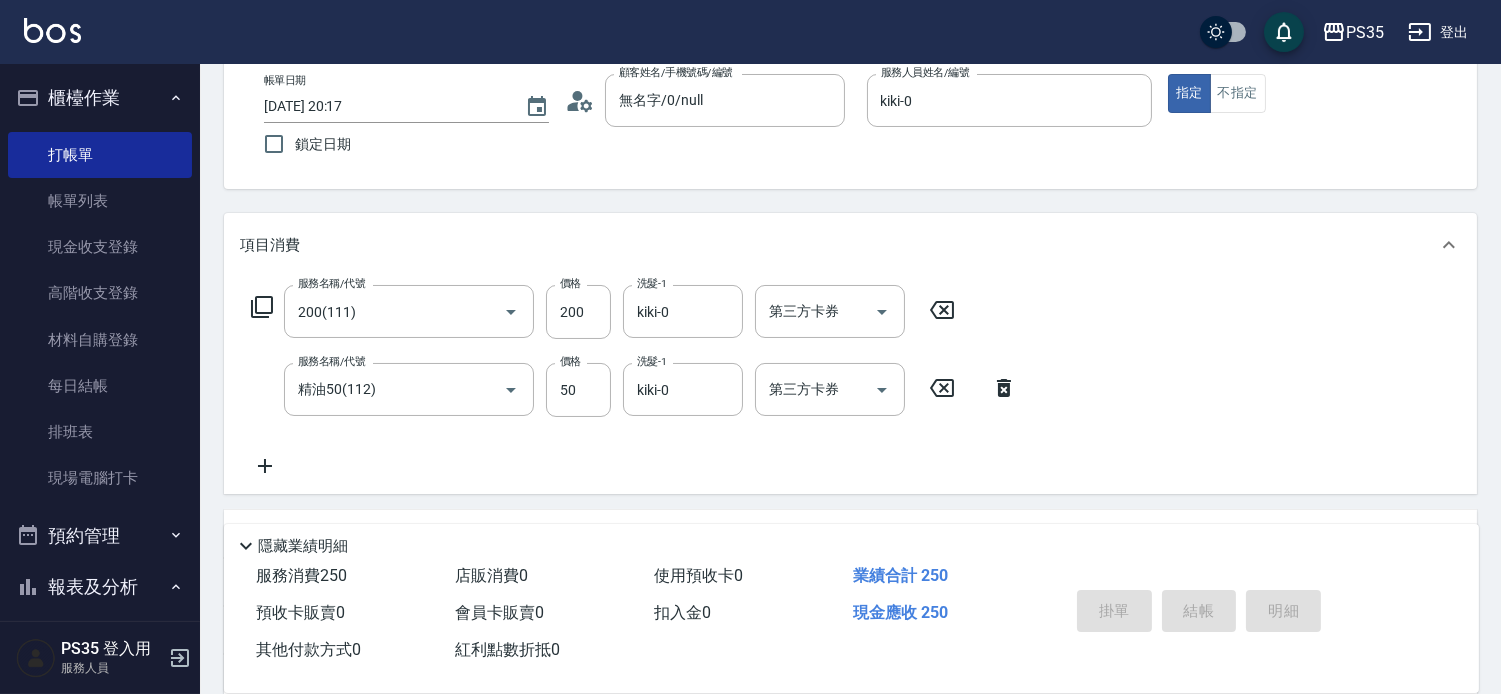 type 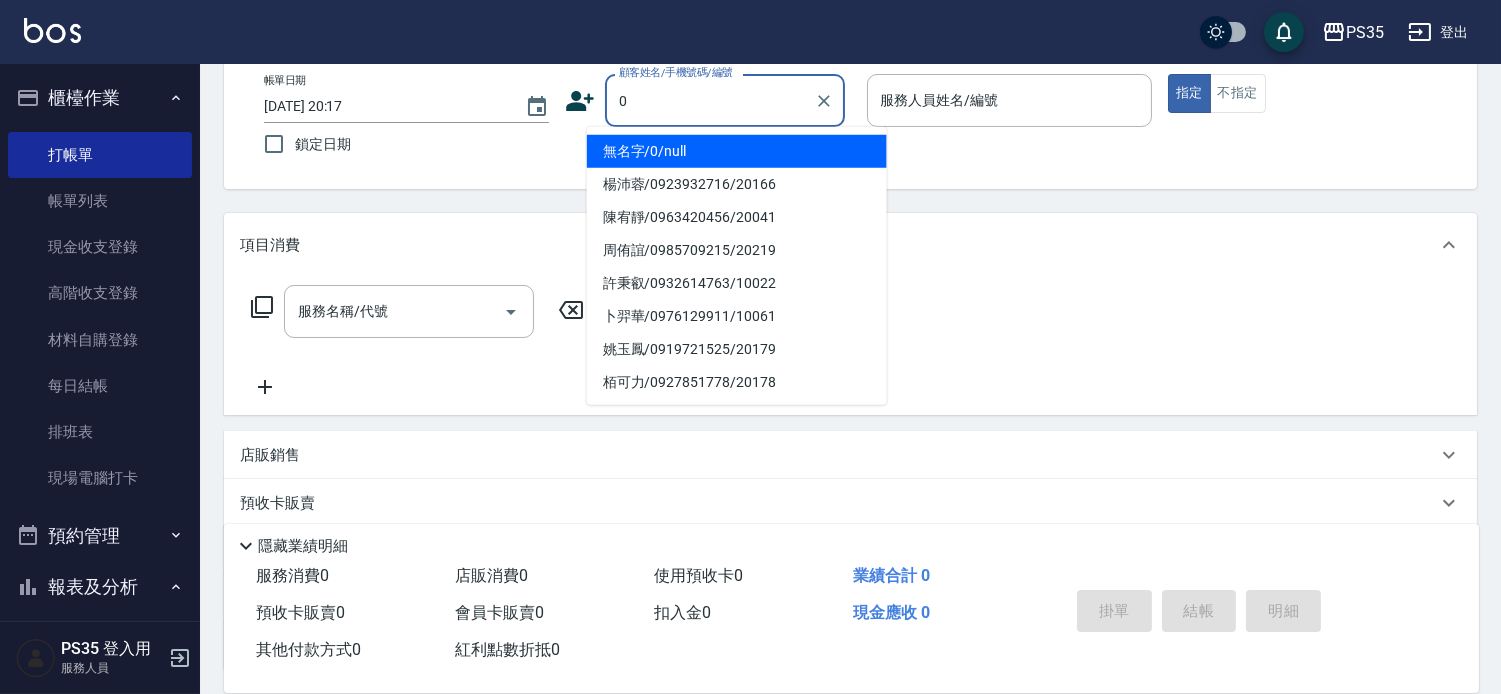 type on "0" 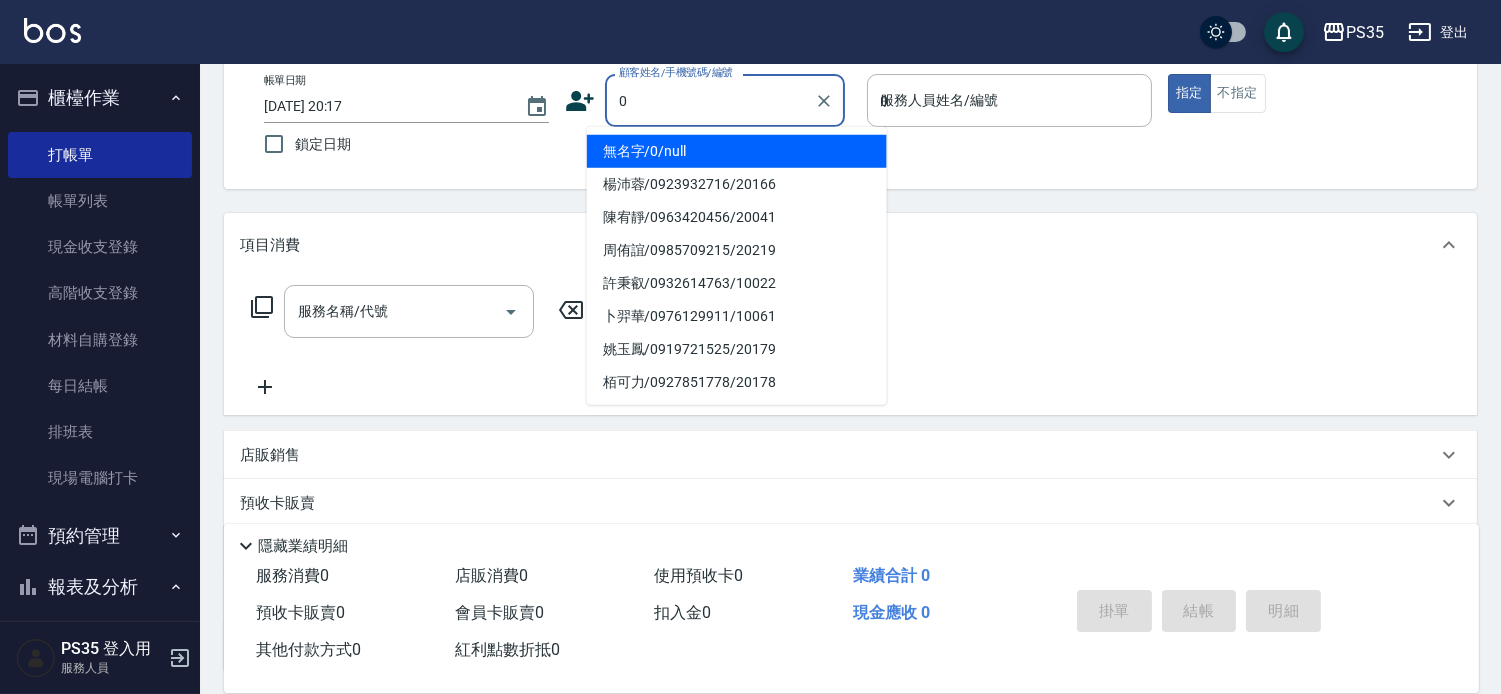 type on "無名字/0/null" 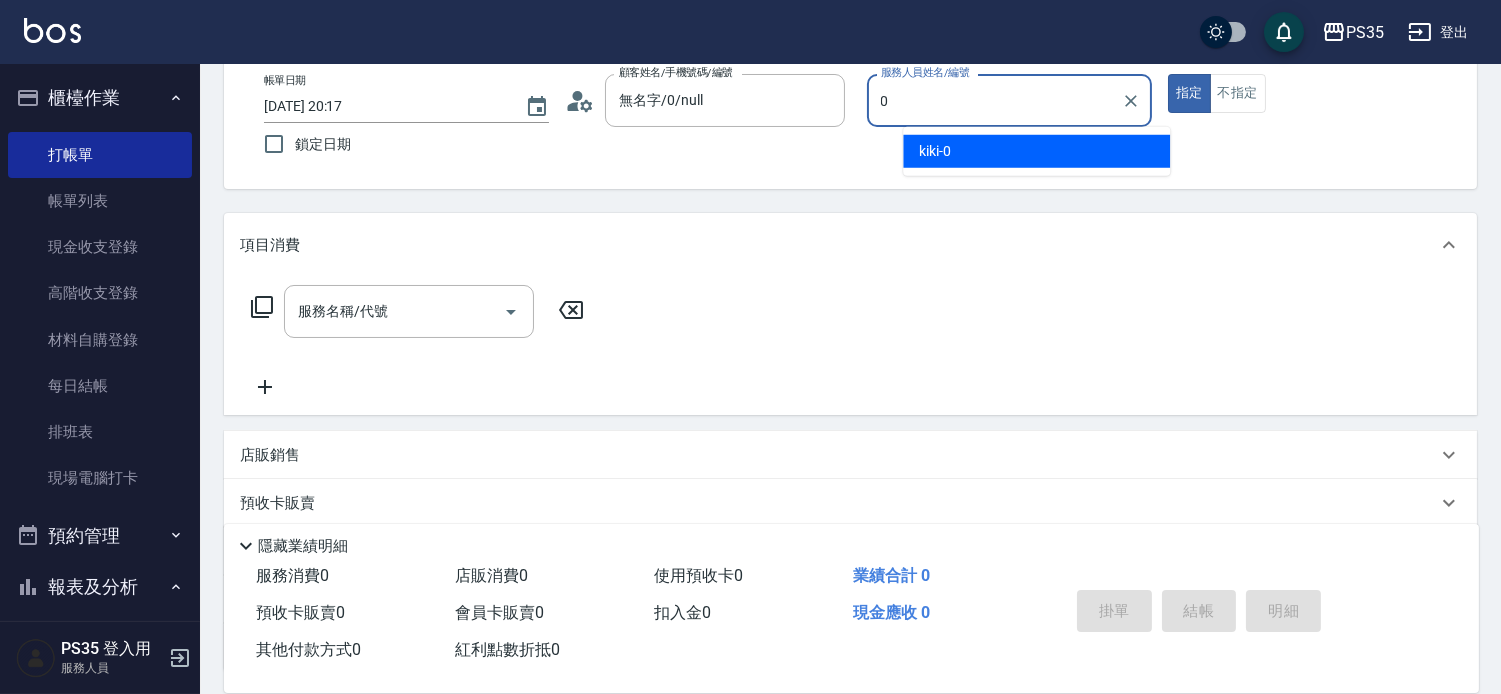 type on "kiki-0" 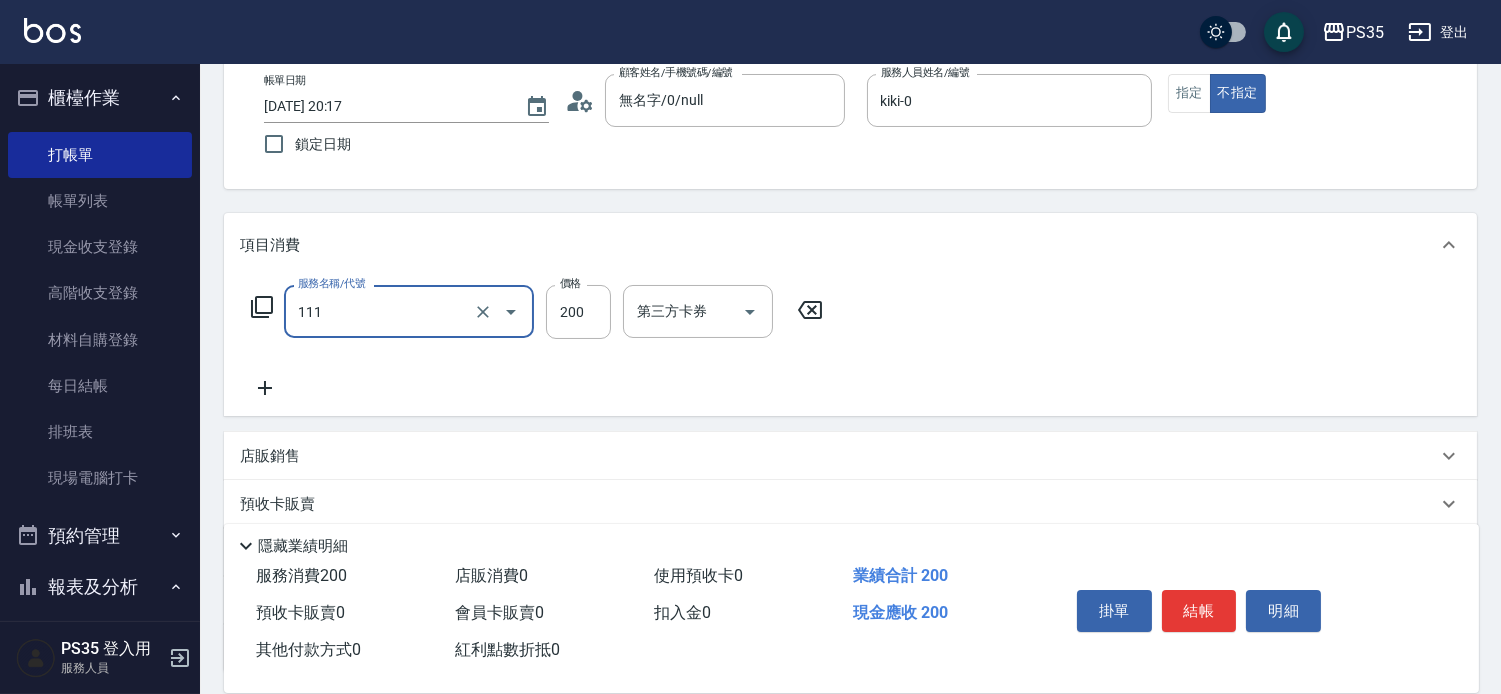 type on "200(111)" 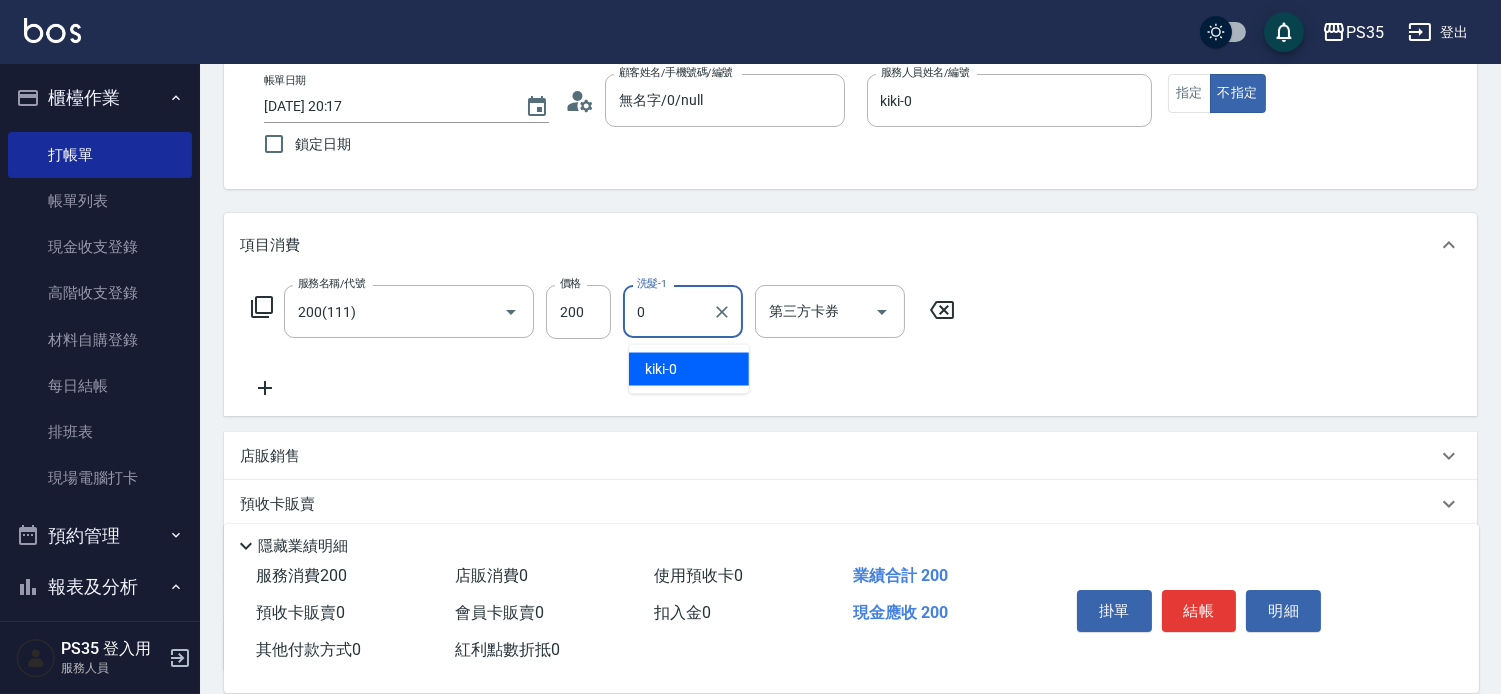type on "kiki-0" 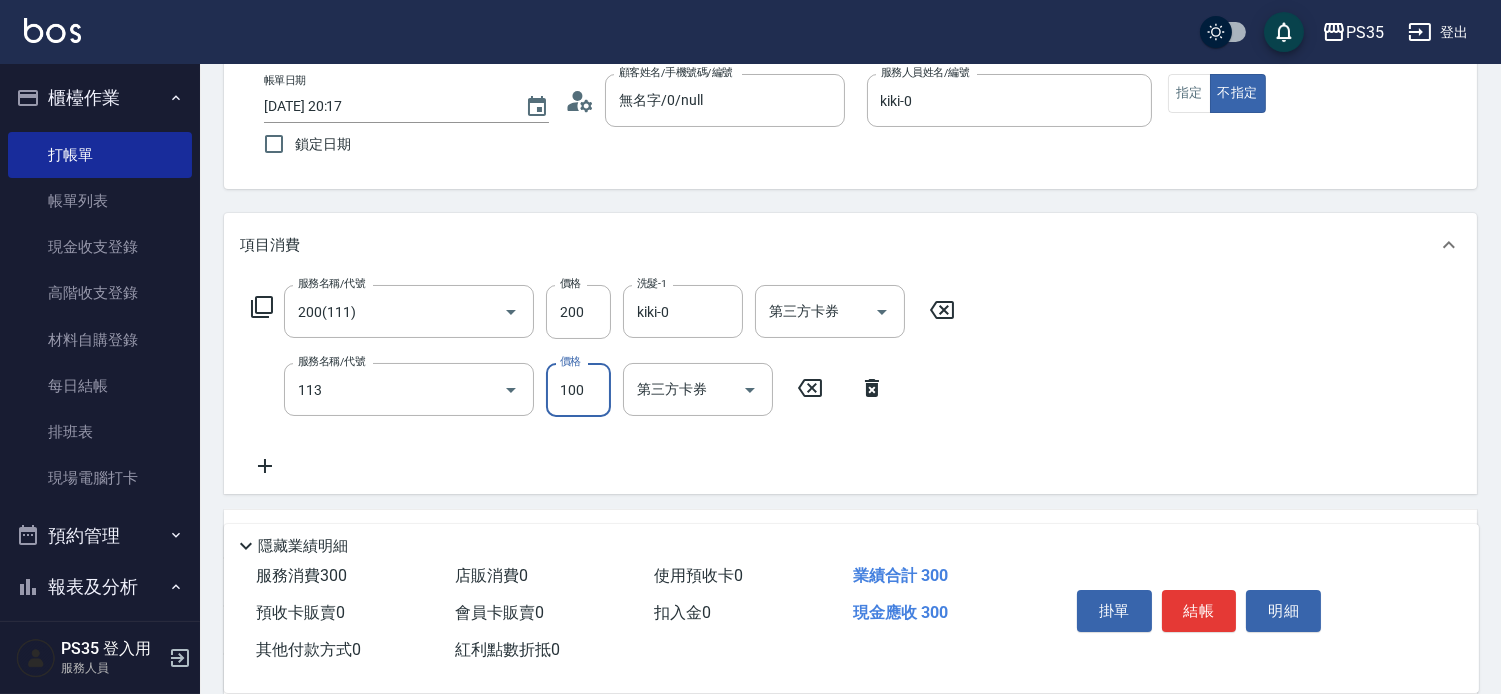 type on "瞬護100(113)" 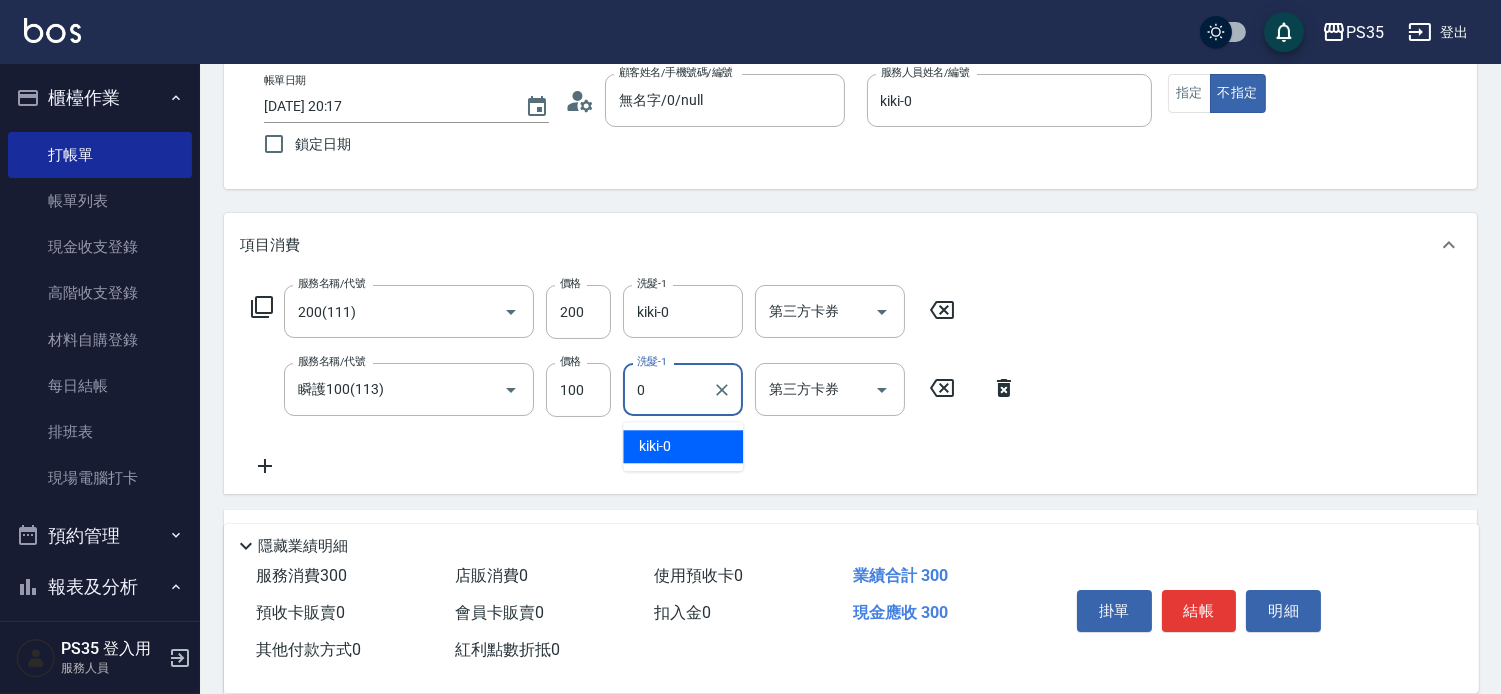 type on "kiki-0" 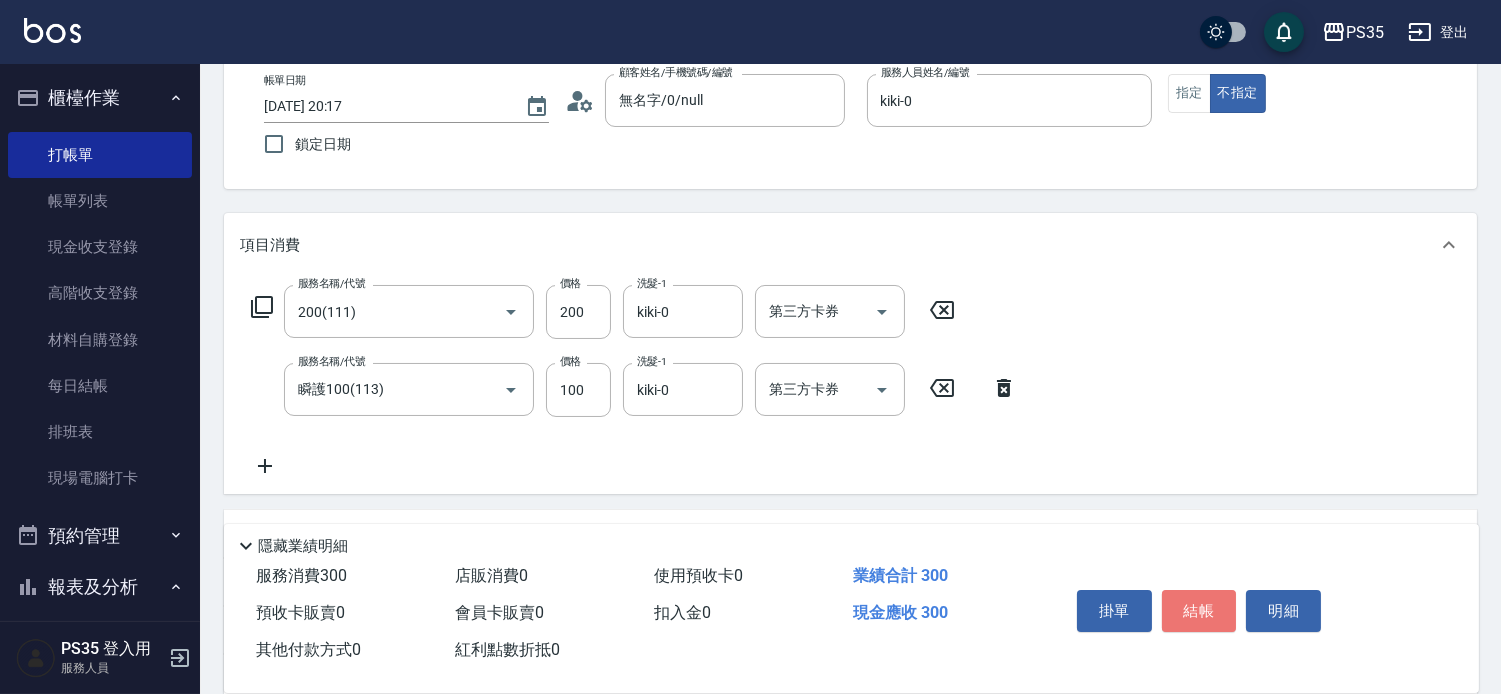 click on "結帳" at bounding box center (1199, 611) 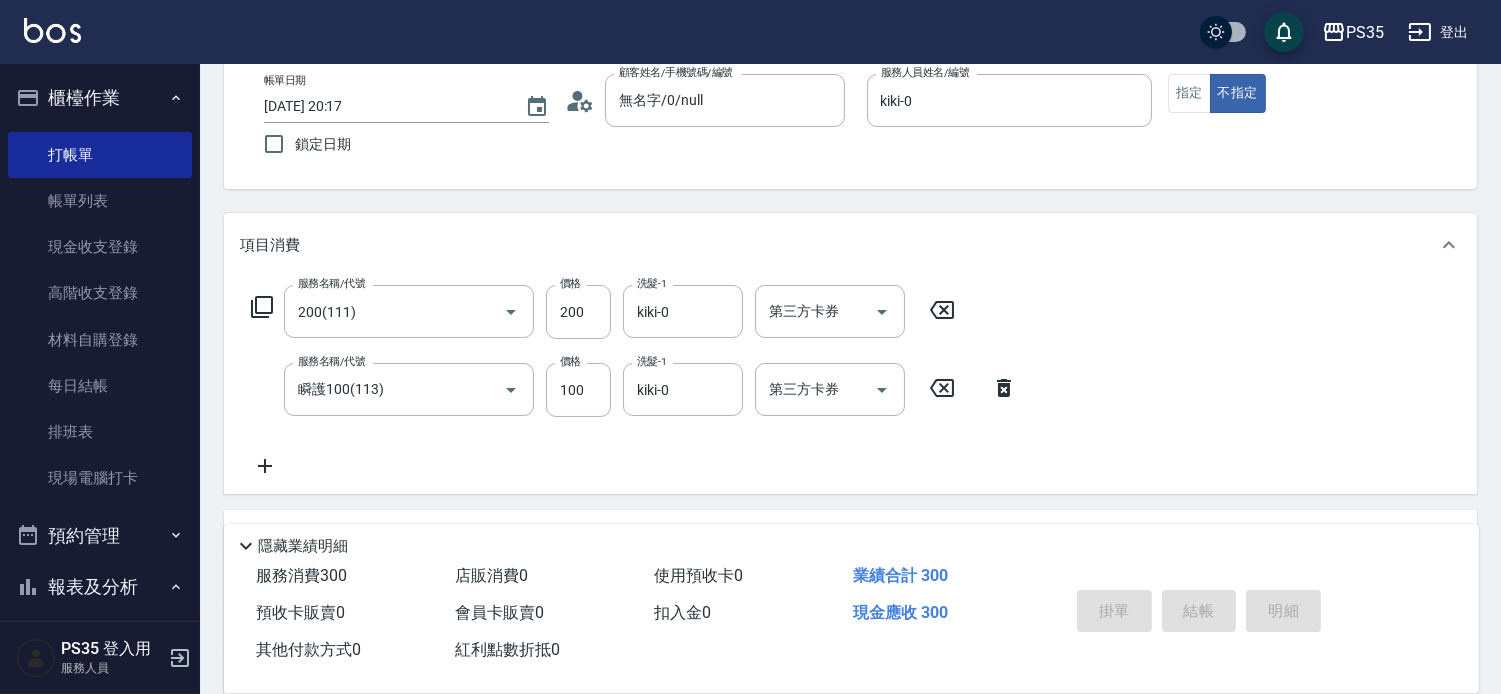 type on "[DATE] 20:18" 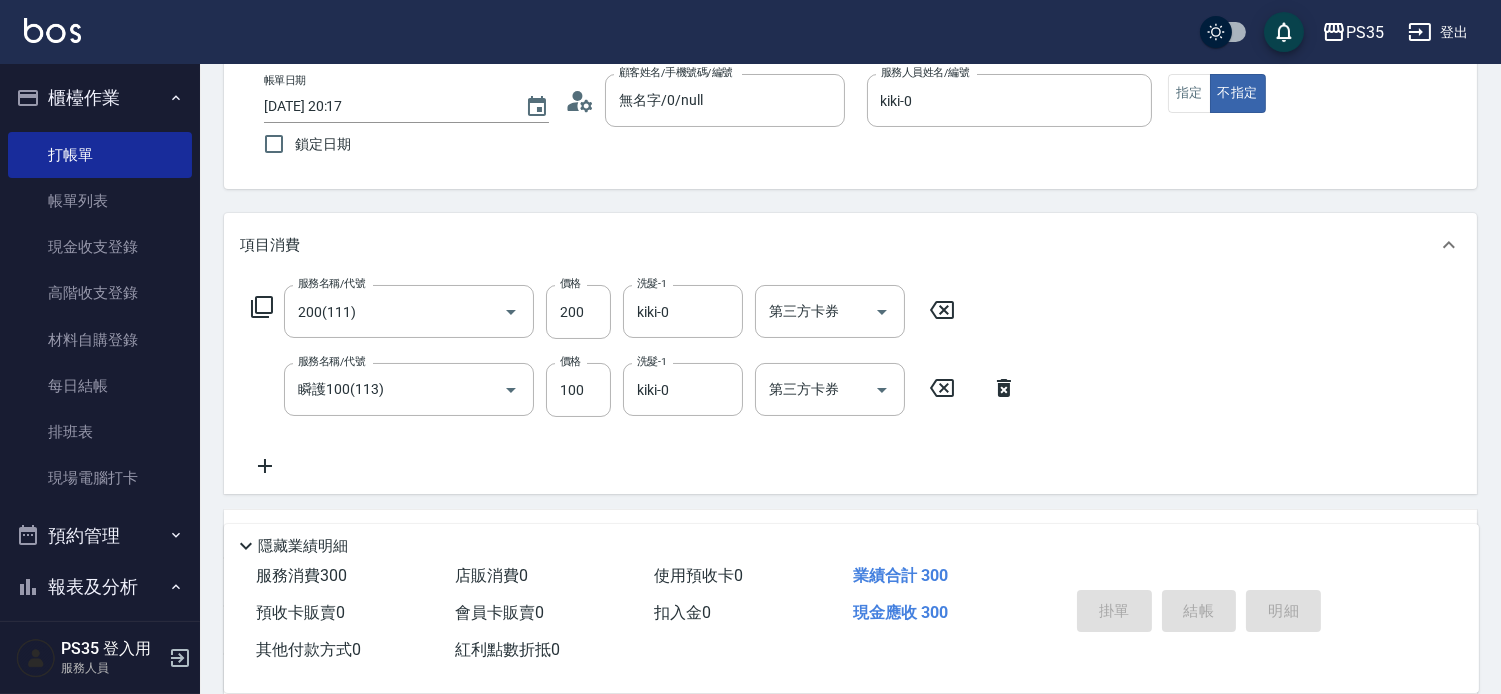 type 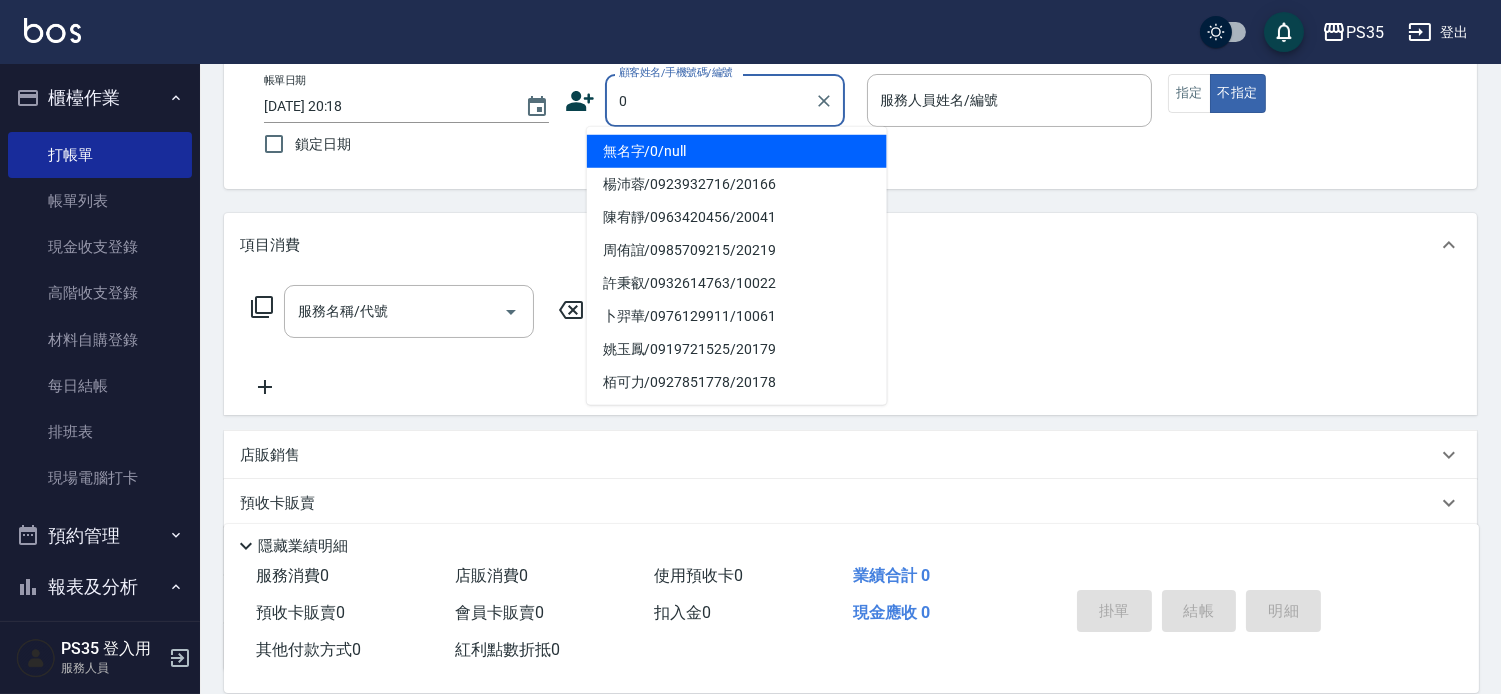 type on "0" 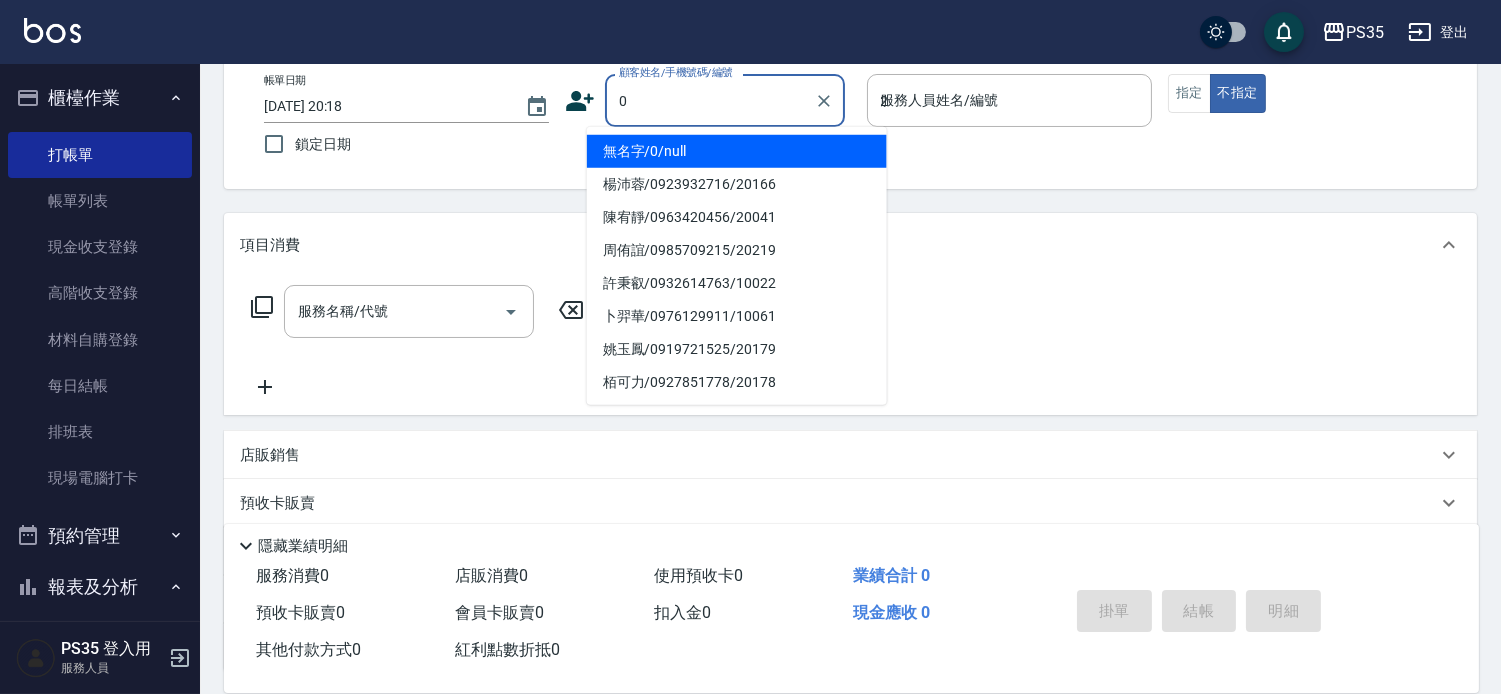 type on "2" 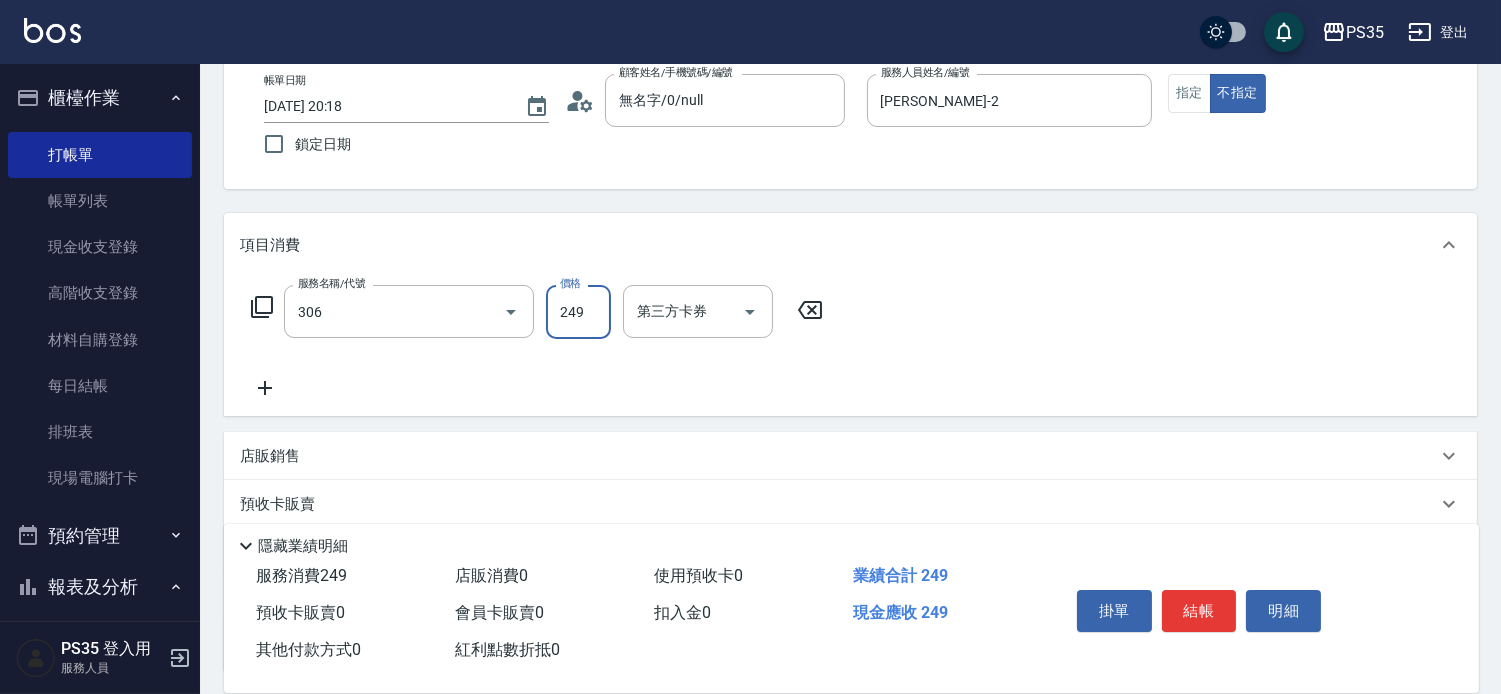 type on "剪髮(306)" 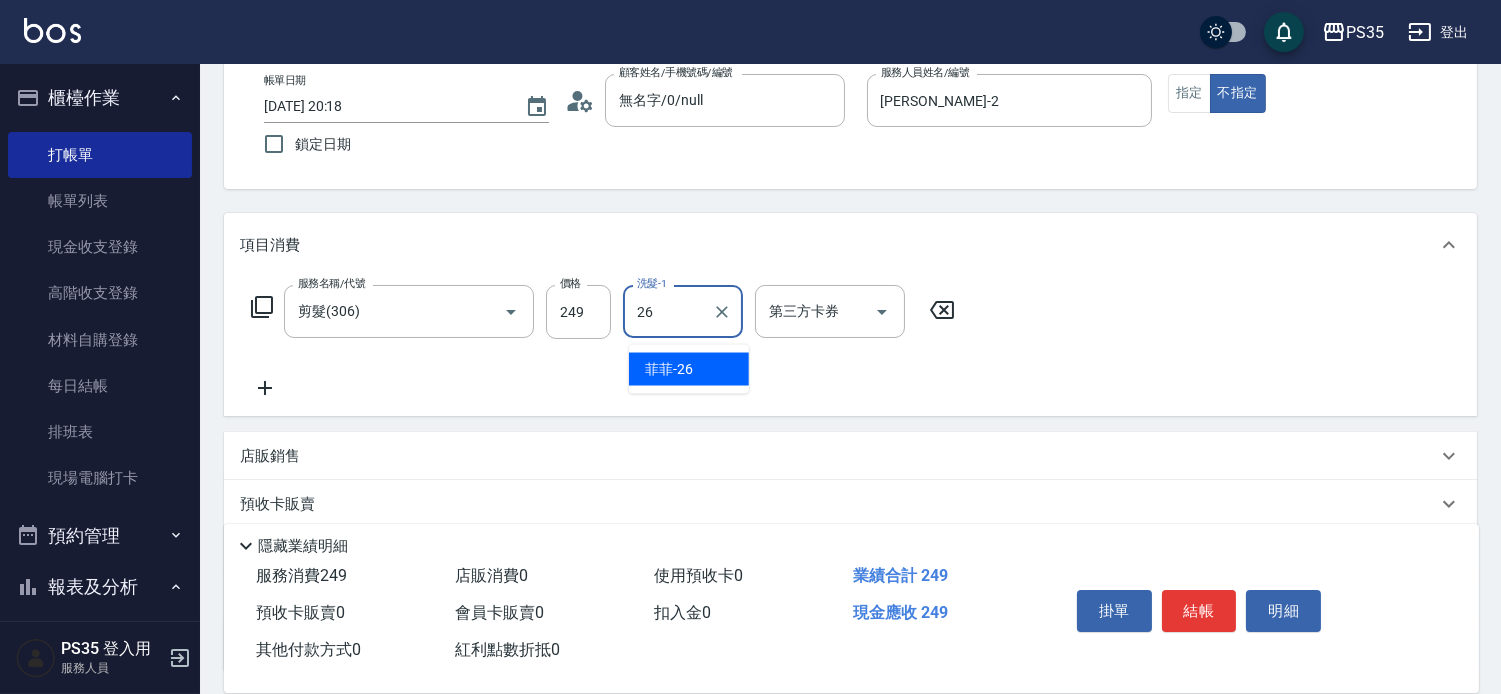 type on "菲菲-26" 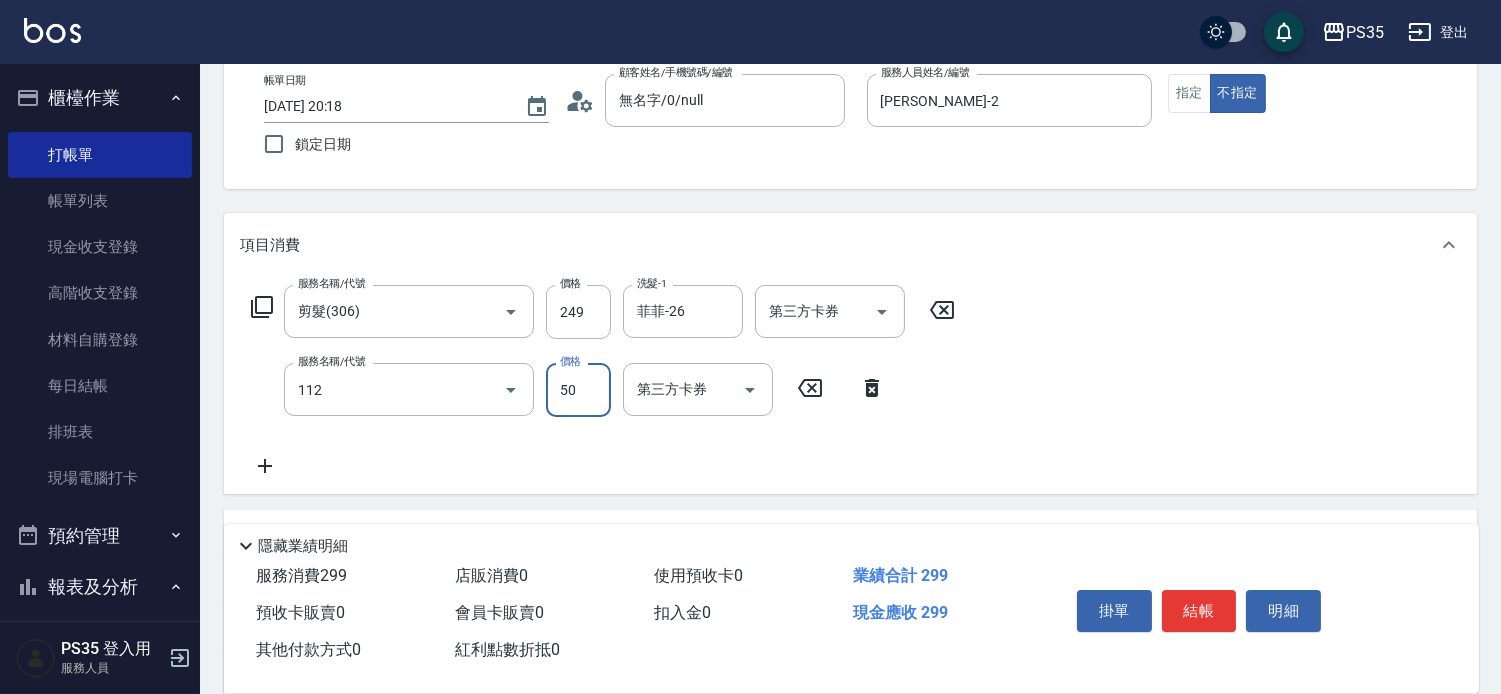 type on "精油50(112)" 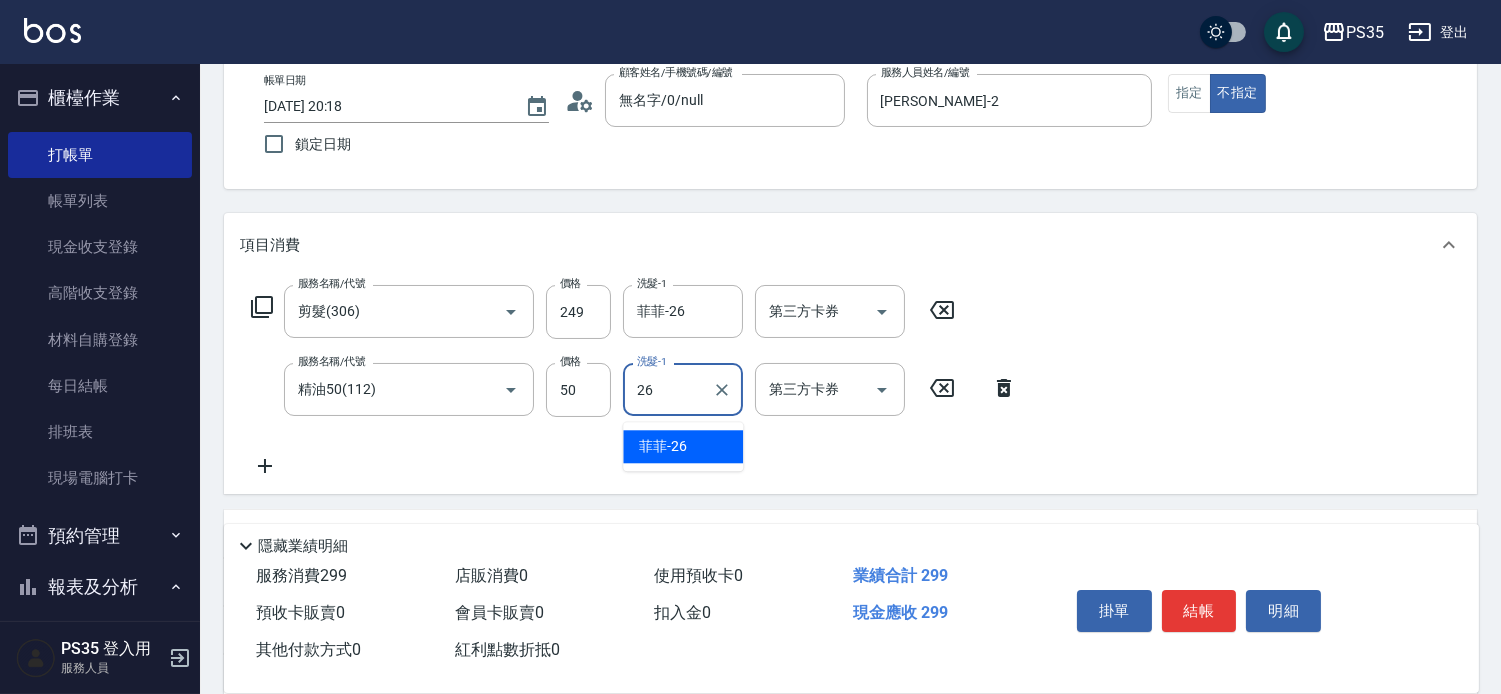 type on "菲菲-26" 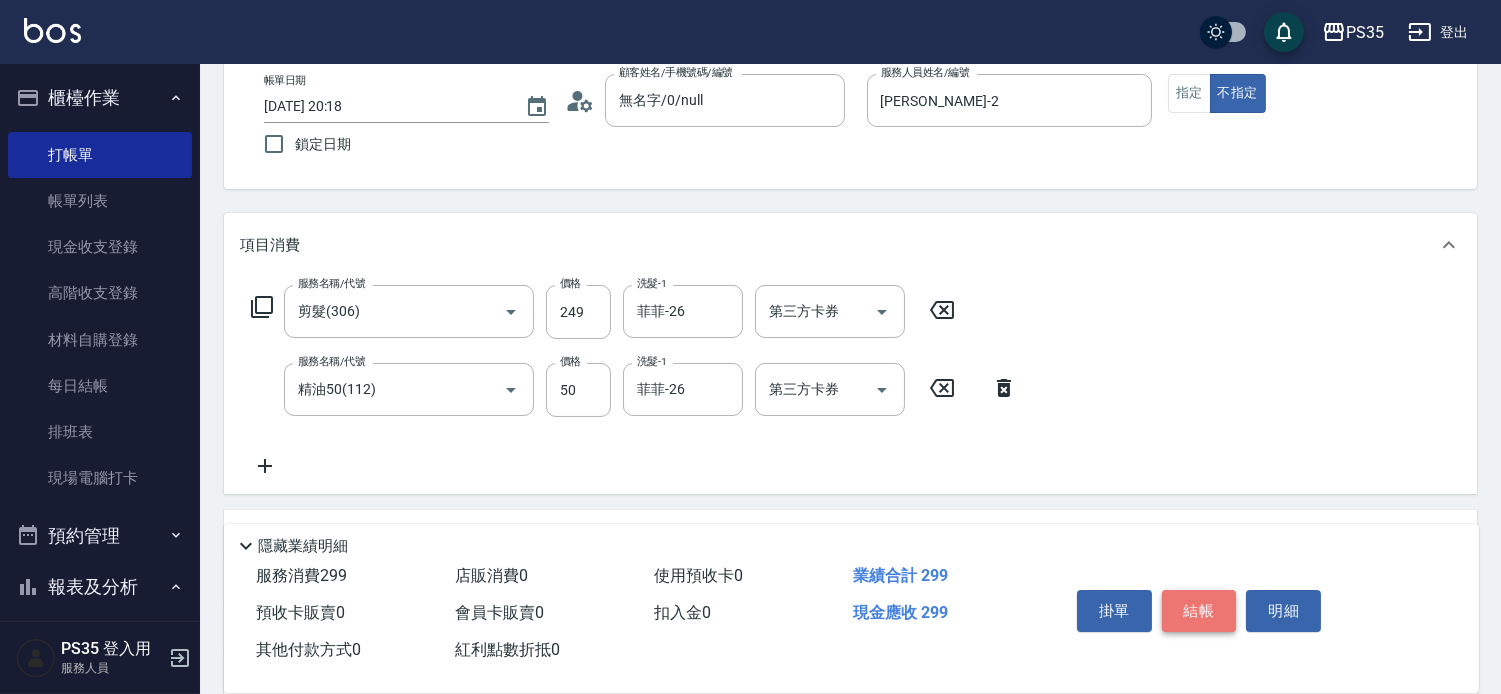click on "結帳" at bounding box center (1199, 611) 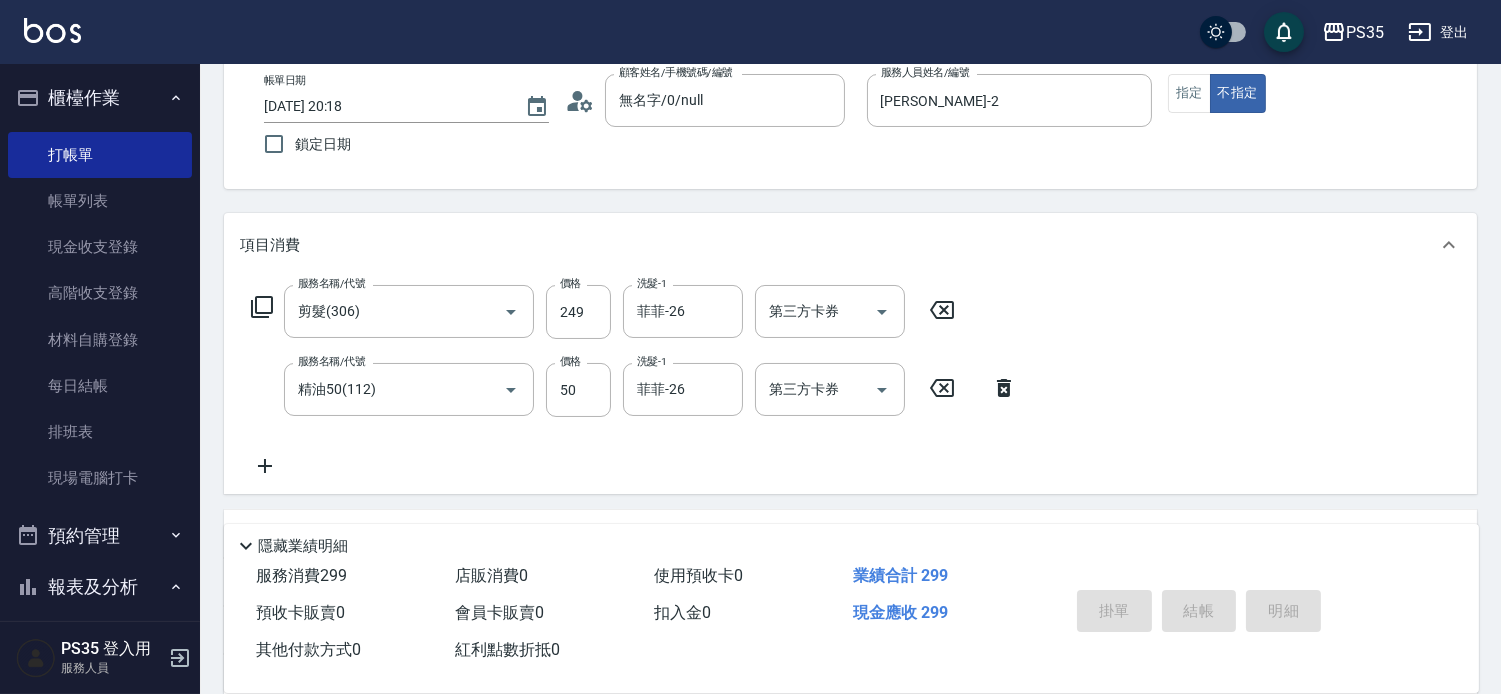 type 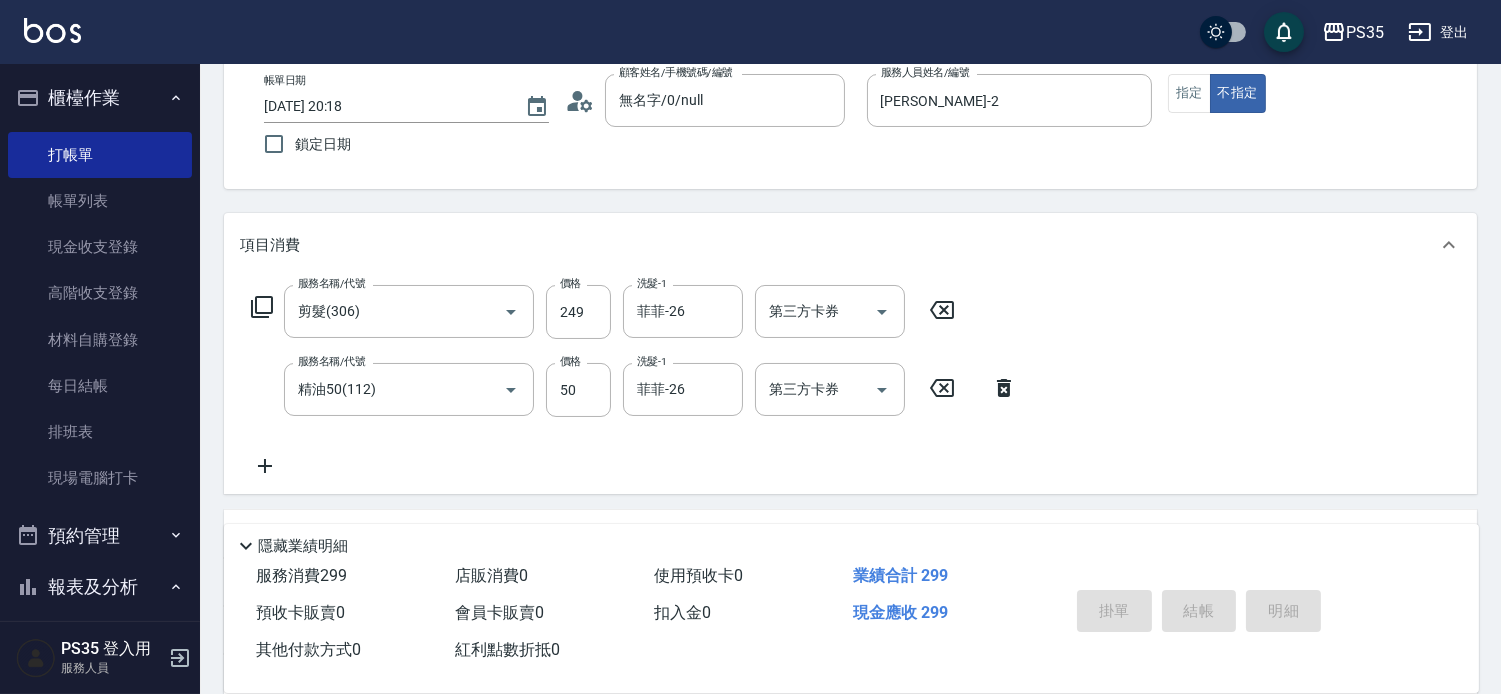 type 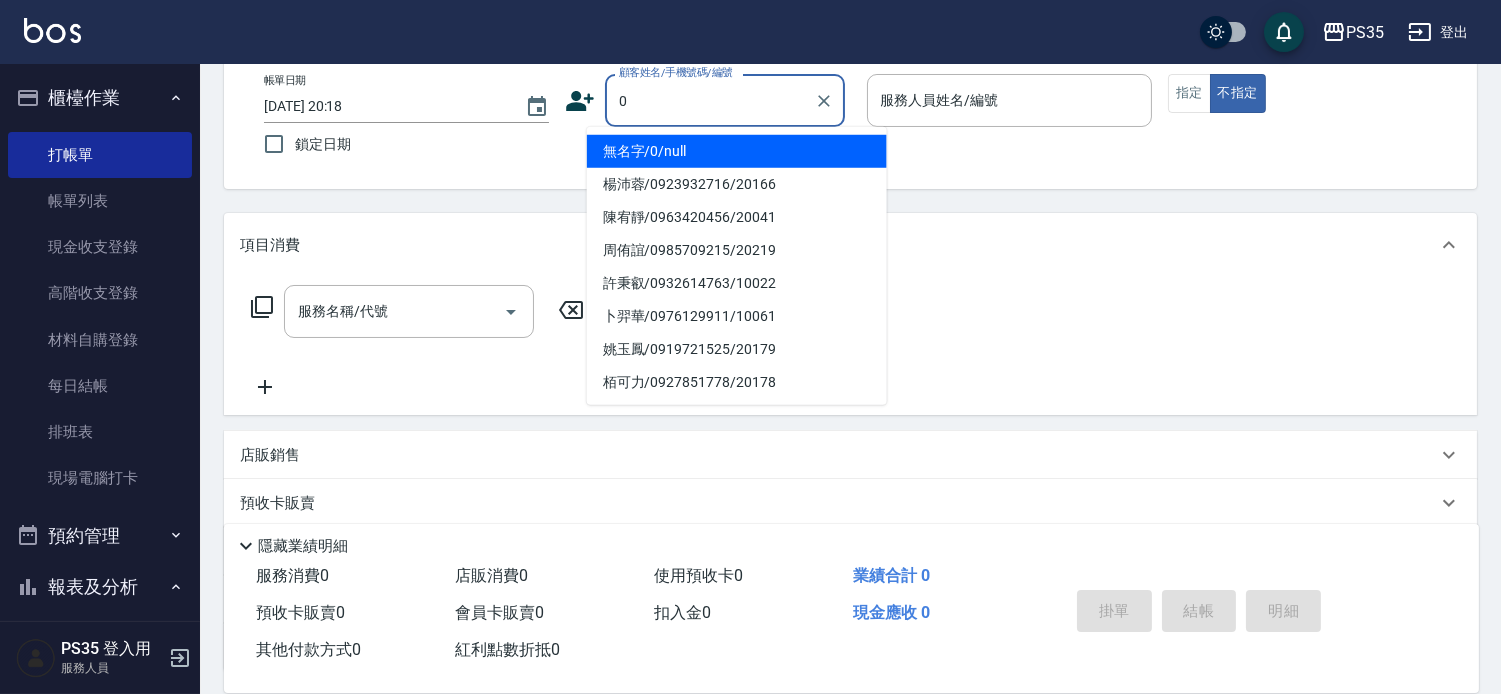type on "0" 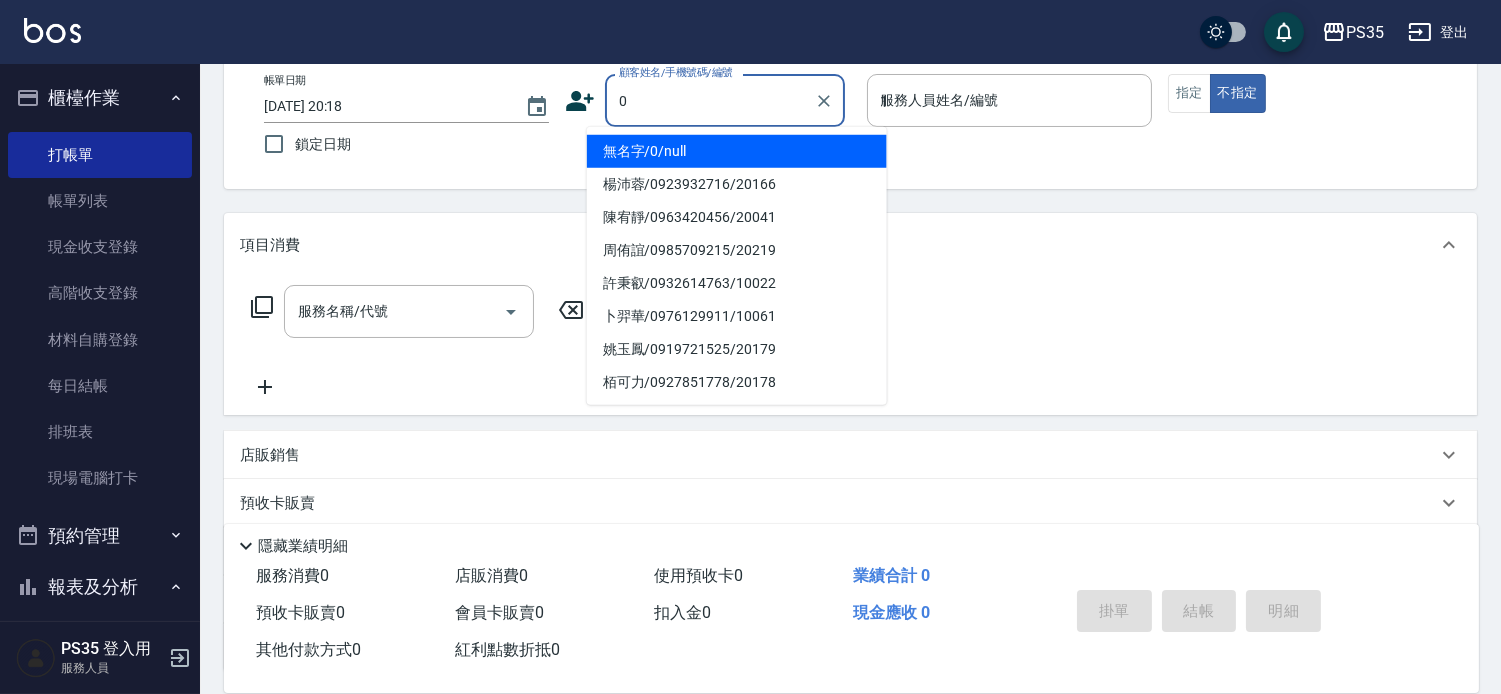type on "無名字/0/null" 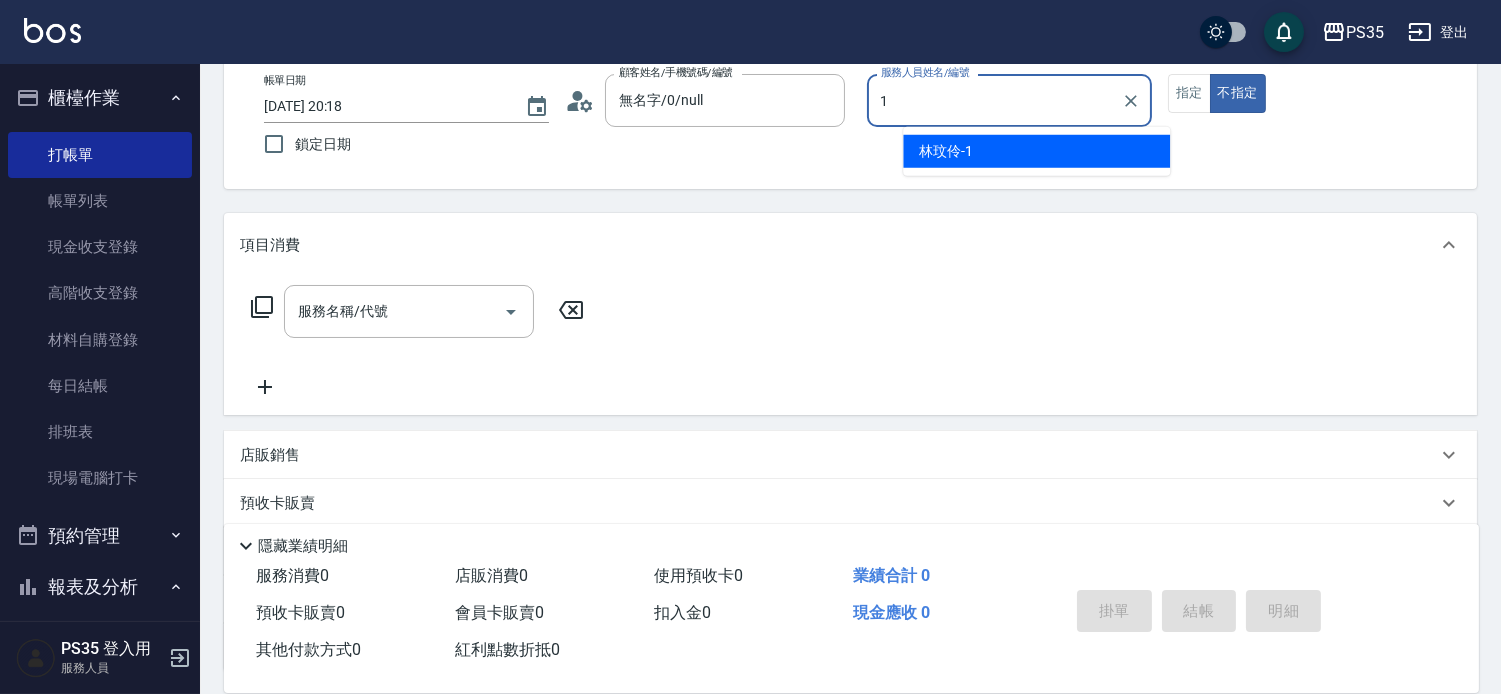 type on "林玟伶-1" 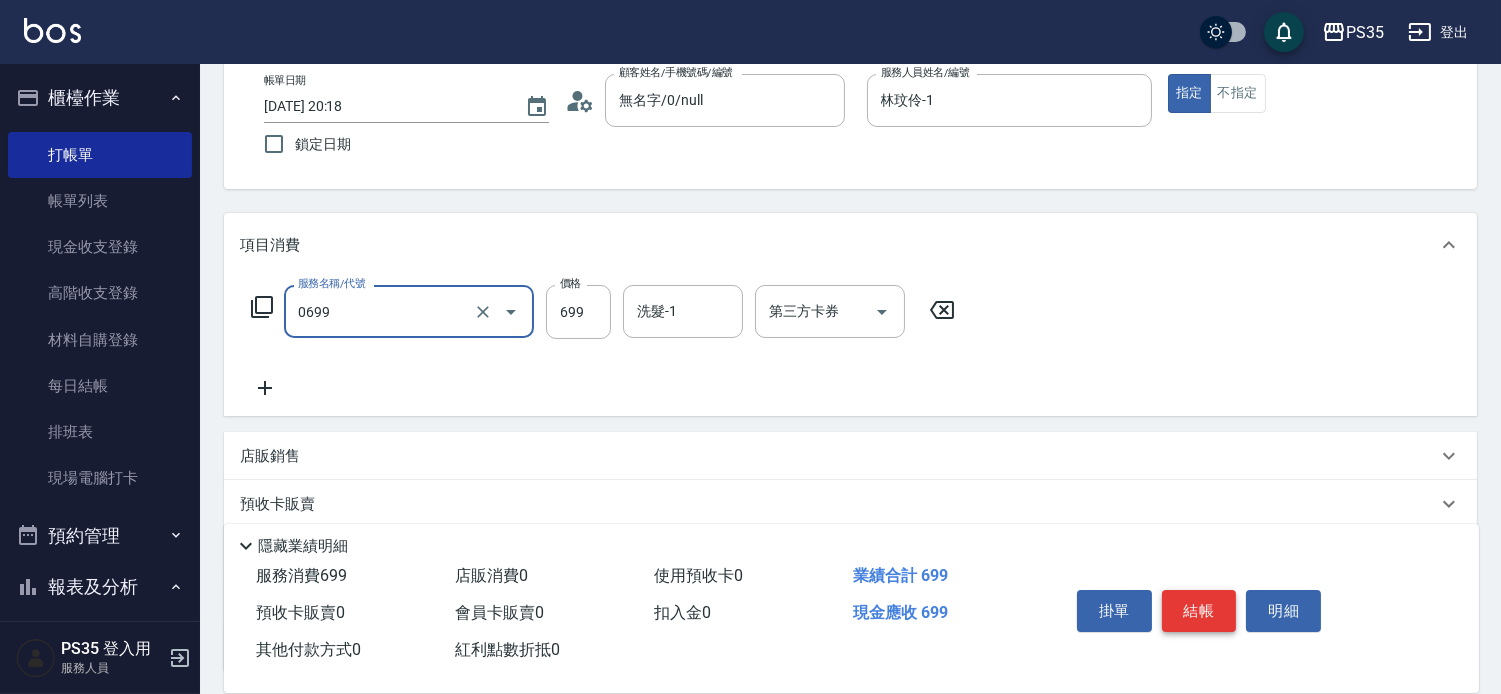 type on "精油SPA(0699)" 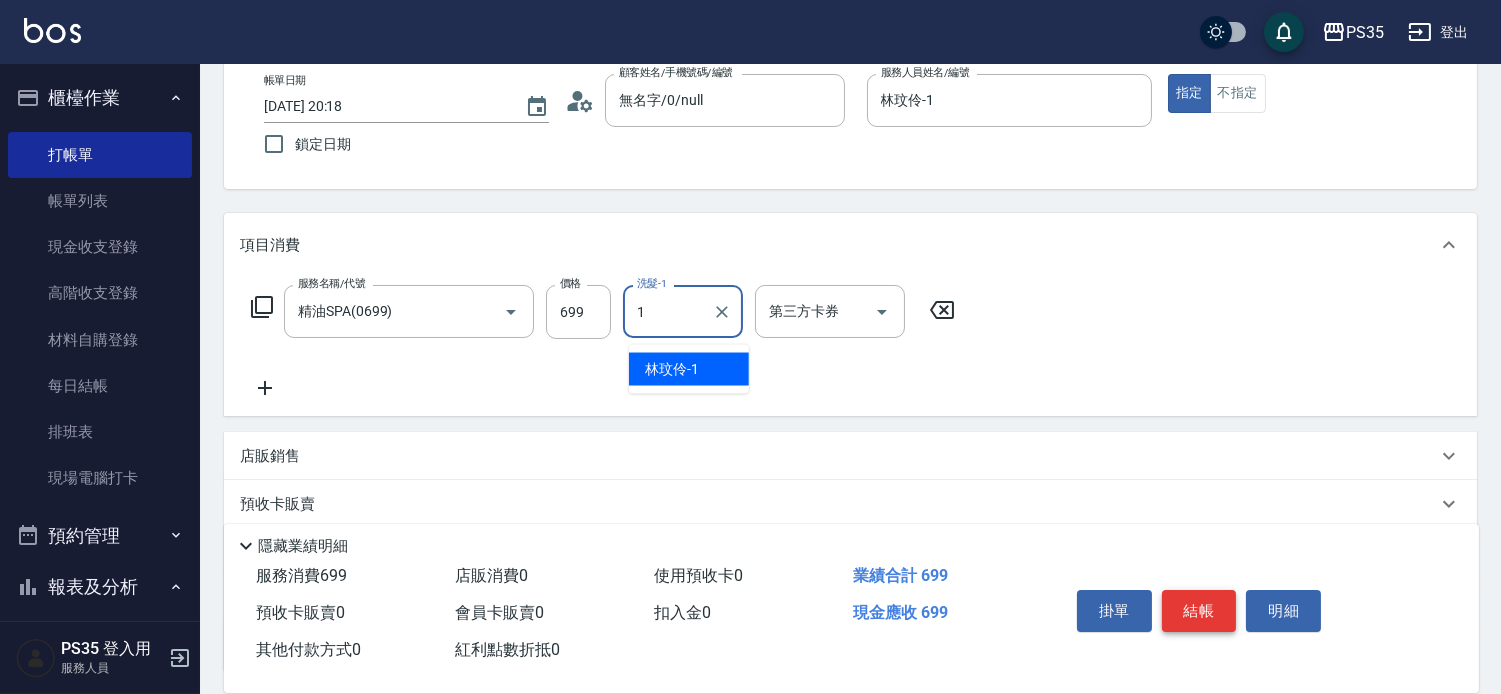 type on "林玟伶-1" 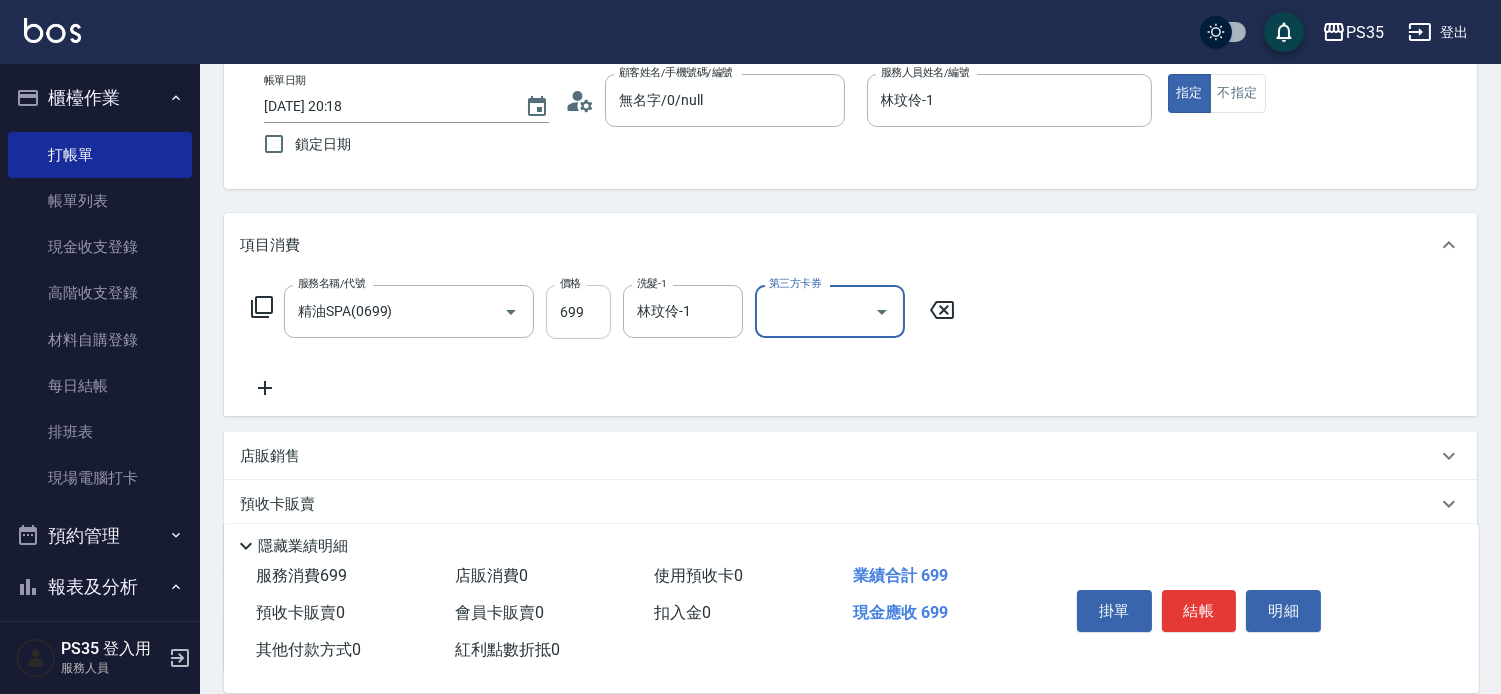 click on "699" at bounding box center (578, 312) 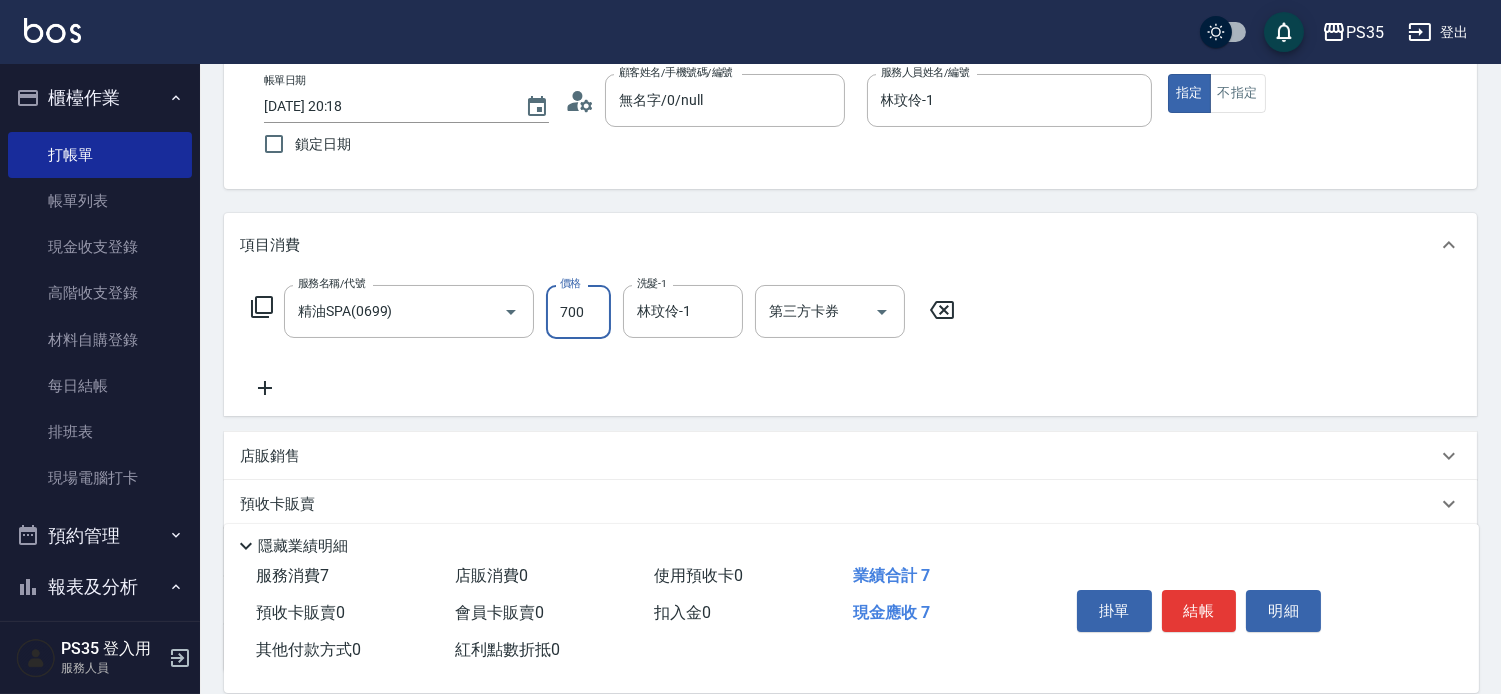 type on "700" 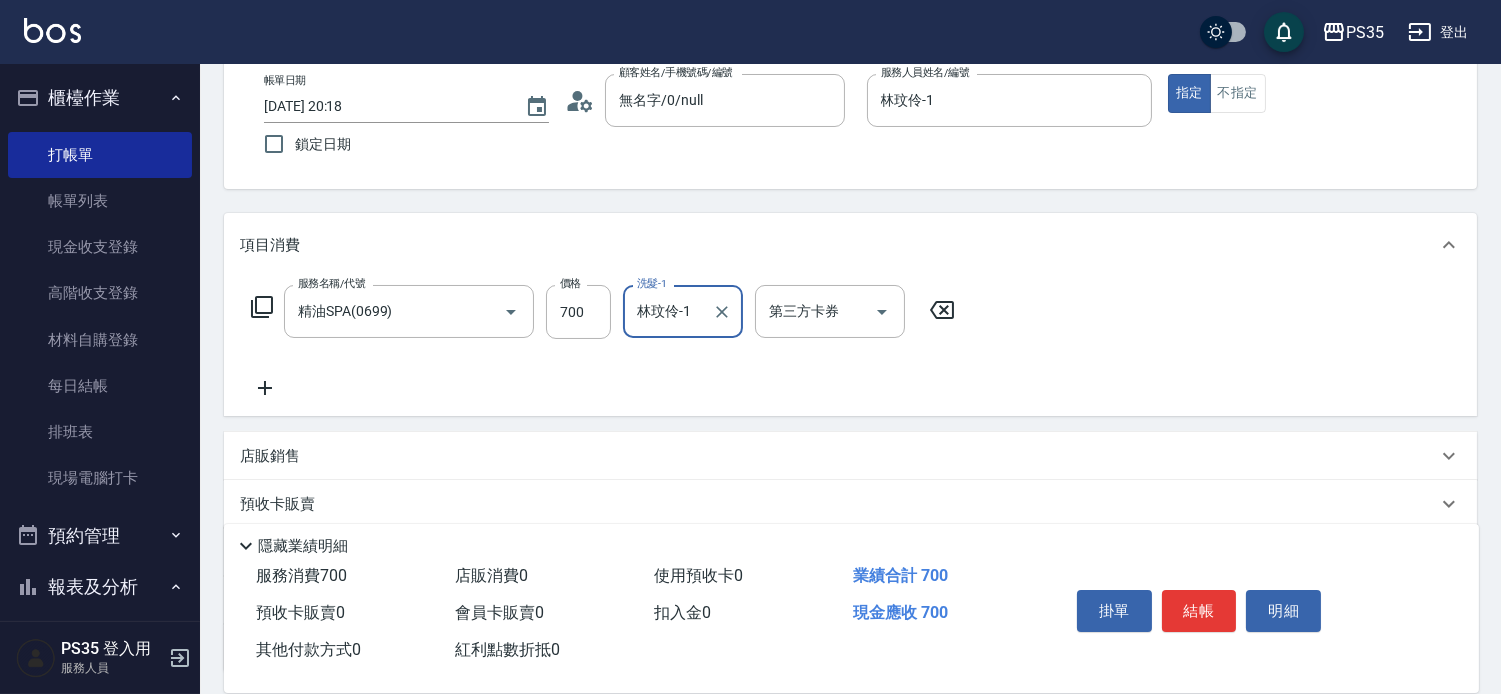 drag, startPoint x: 1205, startPoint y: 588, endPoint x: 1184, endPoint y: 580, distance: 22.472204 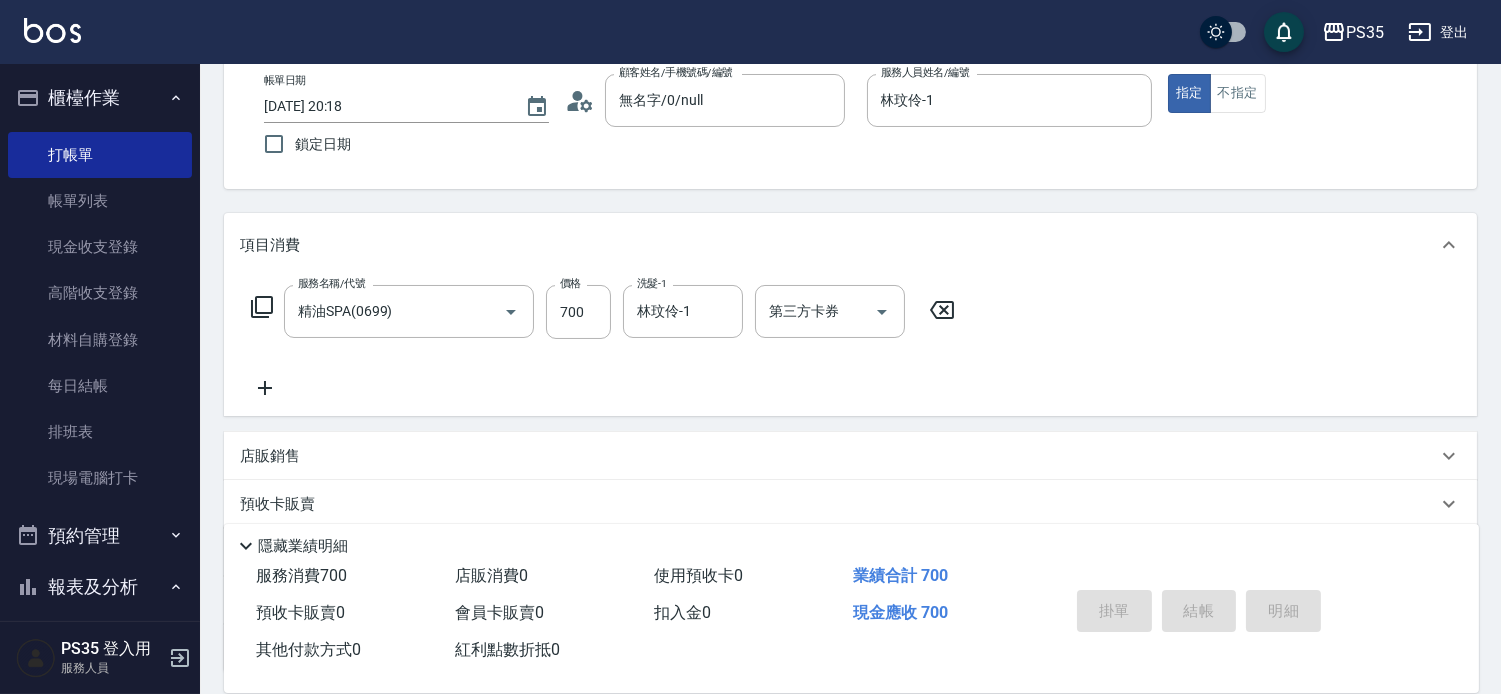 type 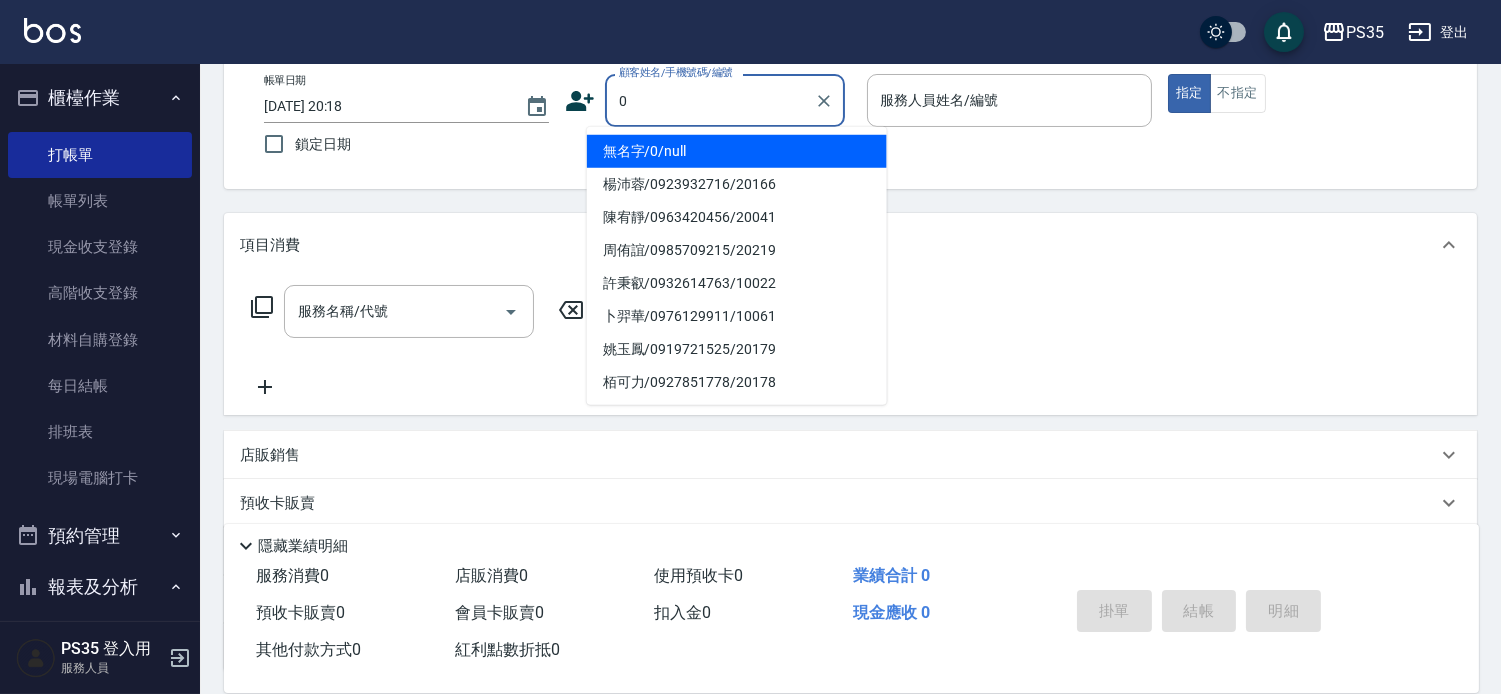 type on "無名字/0/null" 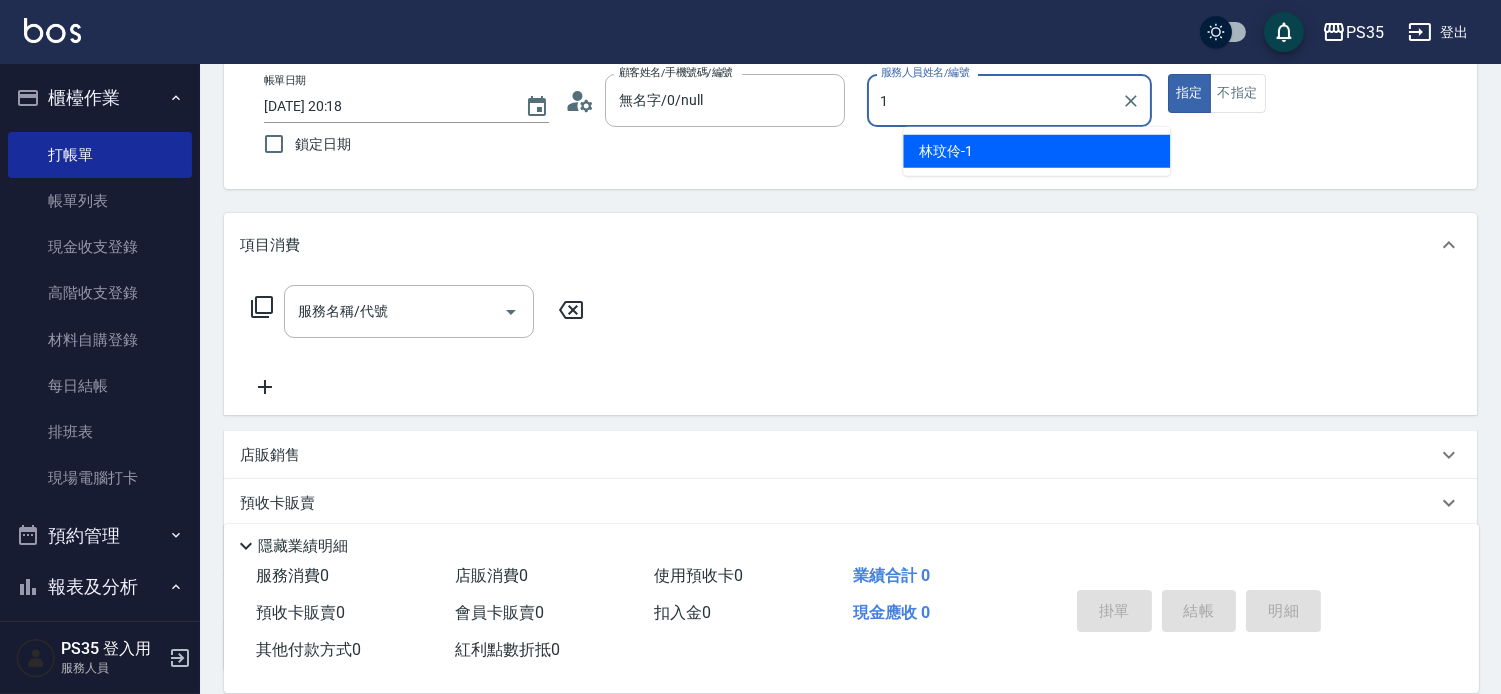 type on "林玟伶-1" 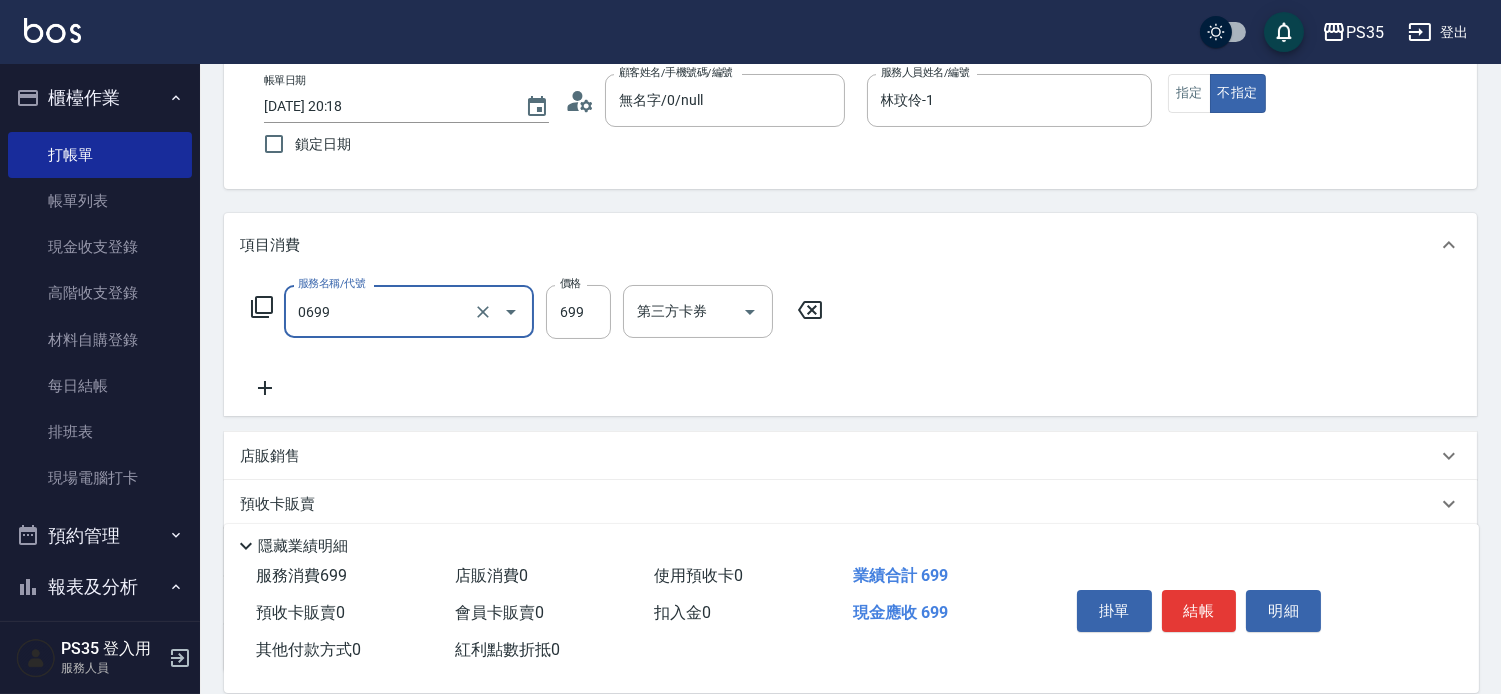 type on "精油SPA(0699)" 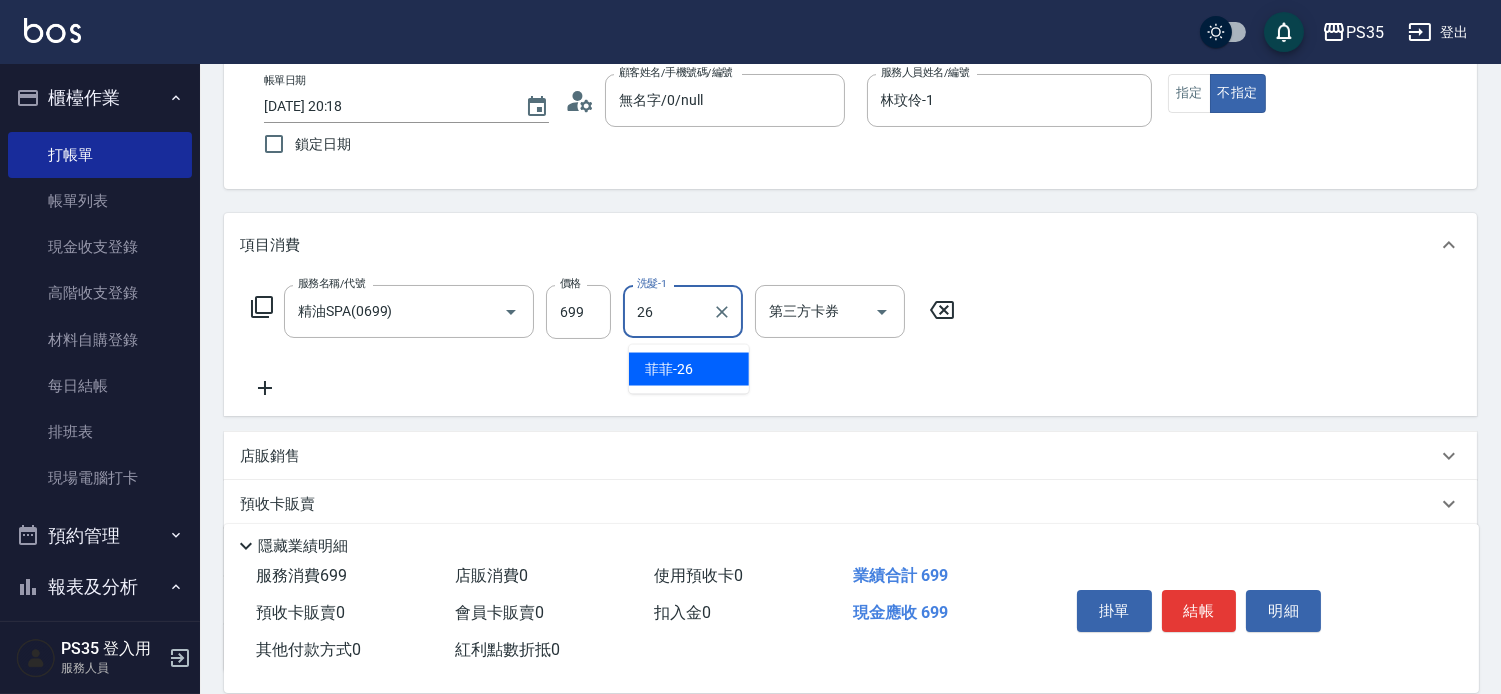 type on "菲菲-26" 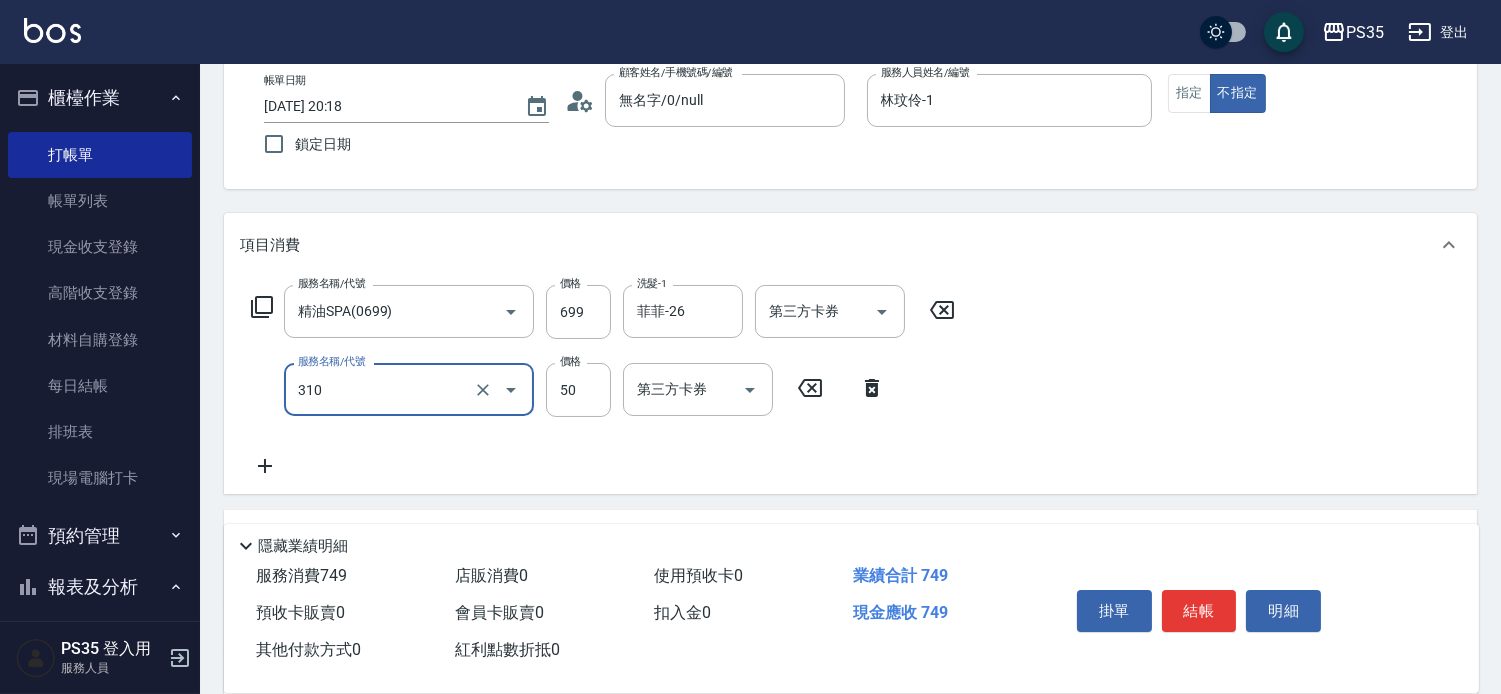 type on "剪瀏海(310)" 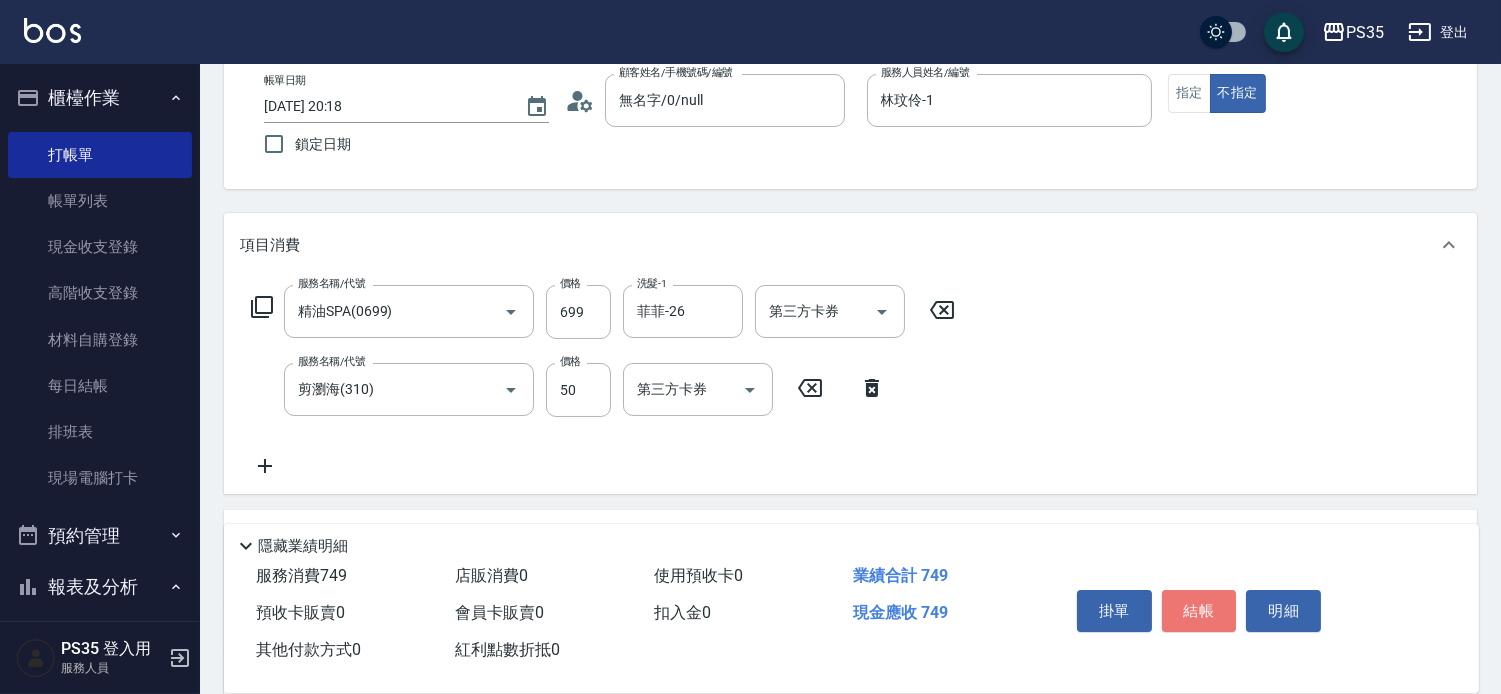 click on "結帳" at bounding box center [1199, 611] 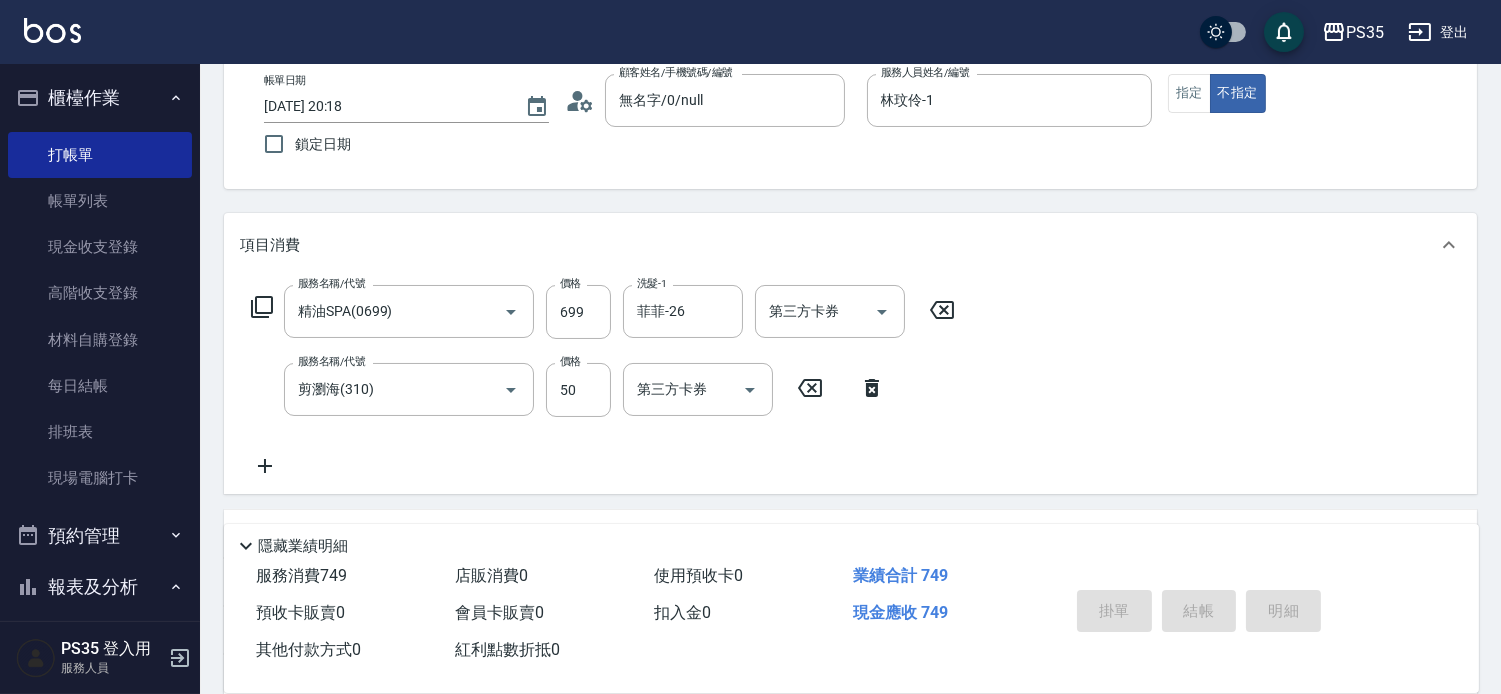 type on "[DATE] 20:19" 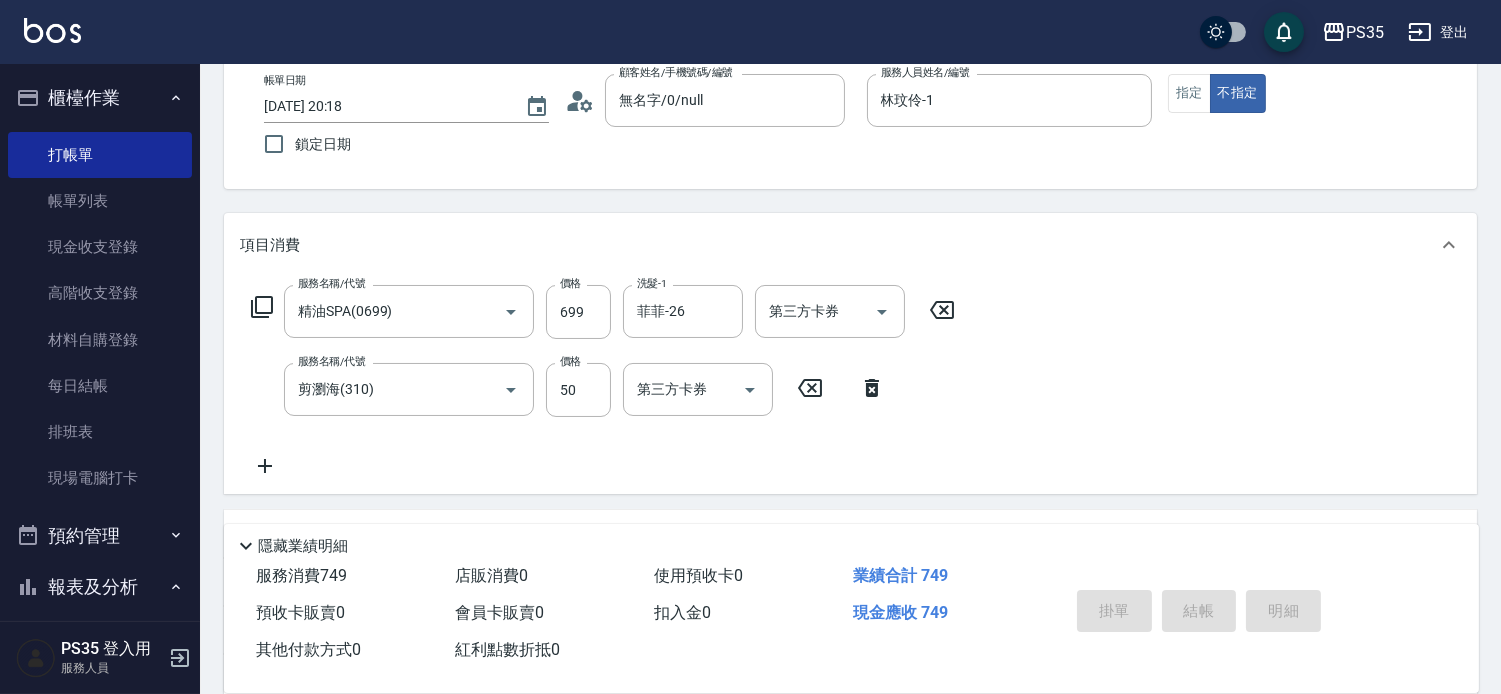 type 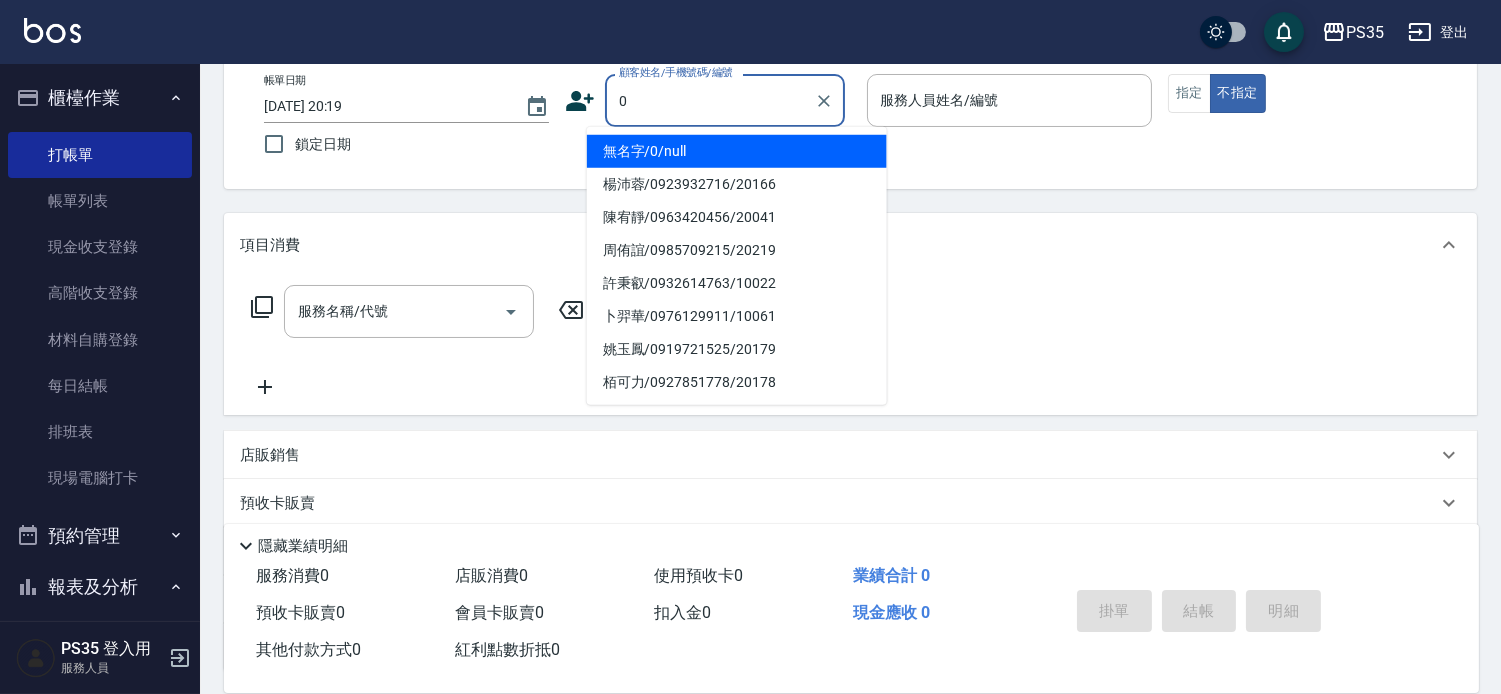 type on "0" 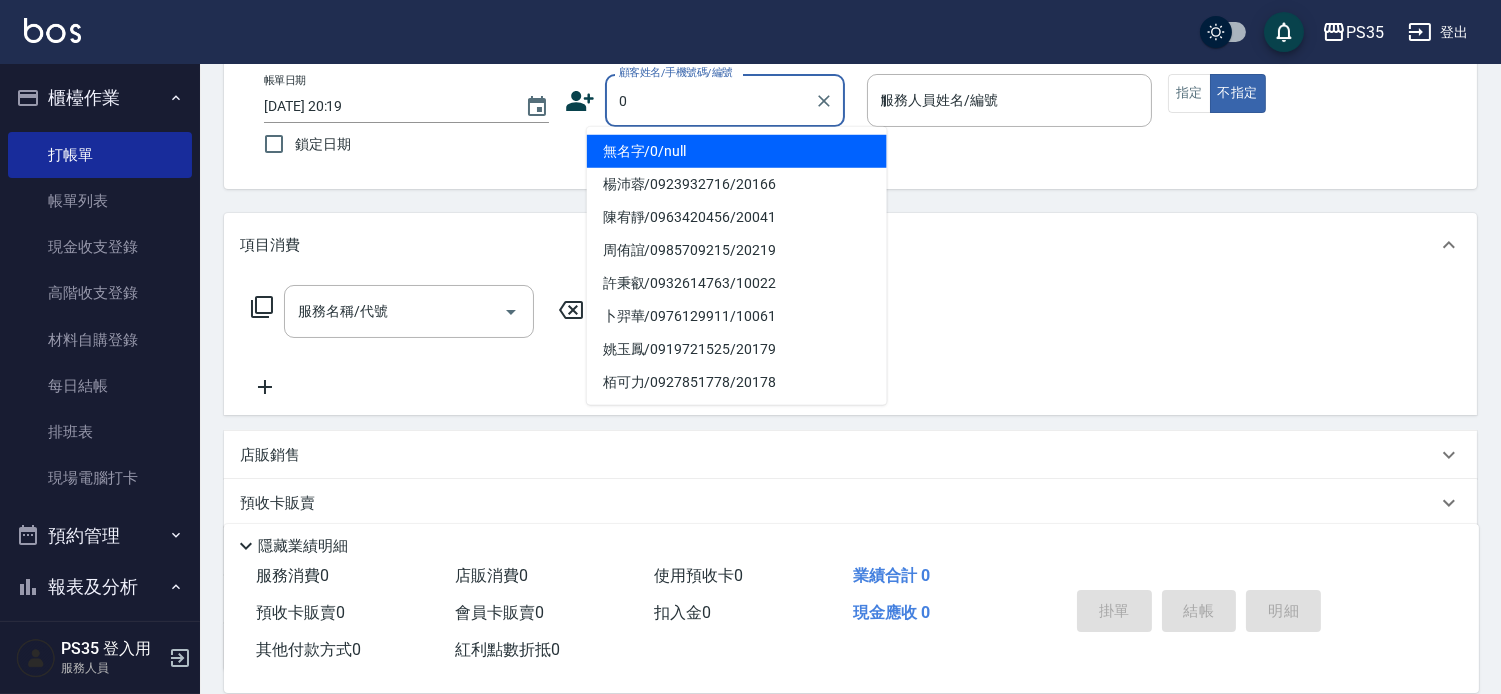 type on "無名字/0/null" 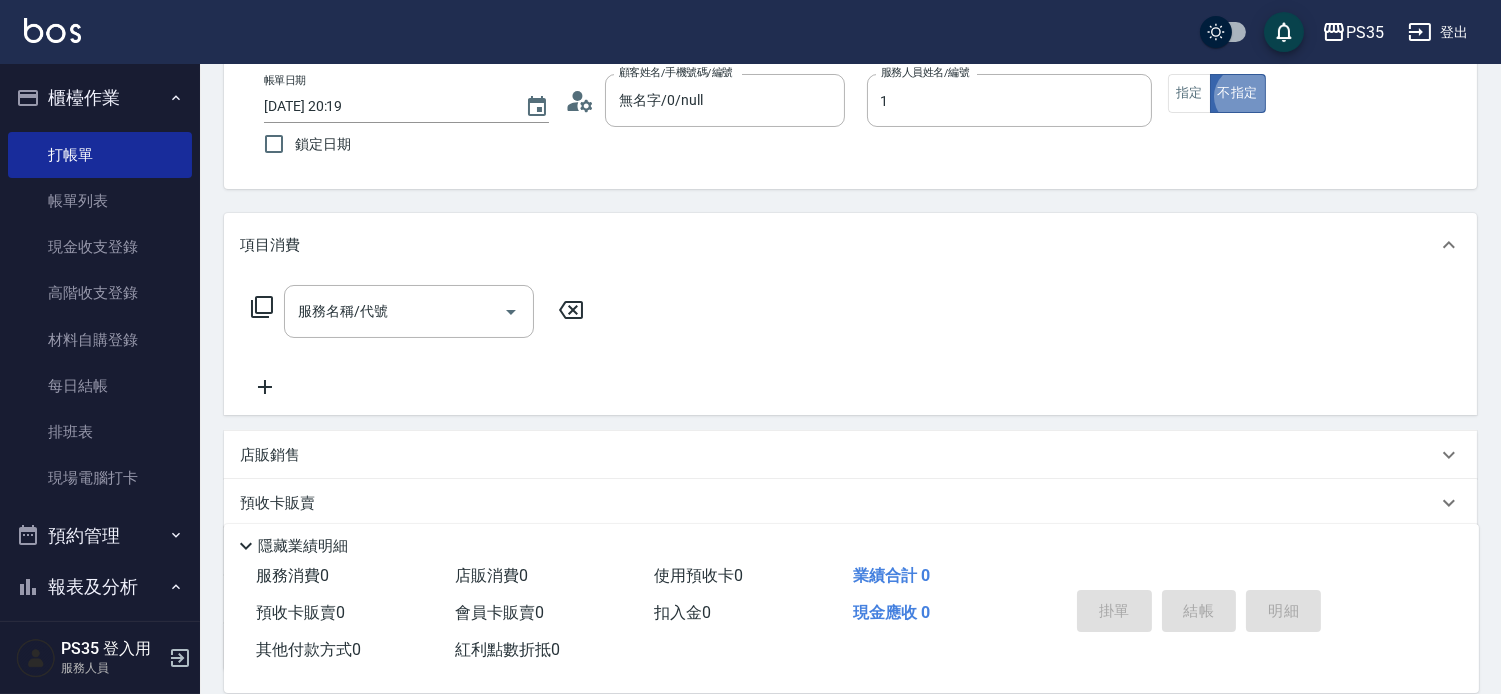 type on "林玟伶-1" 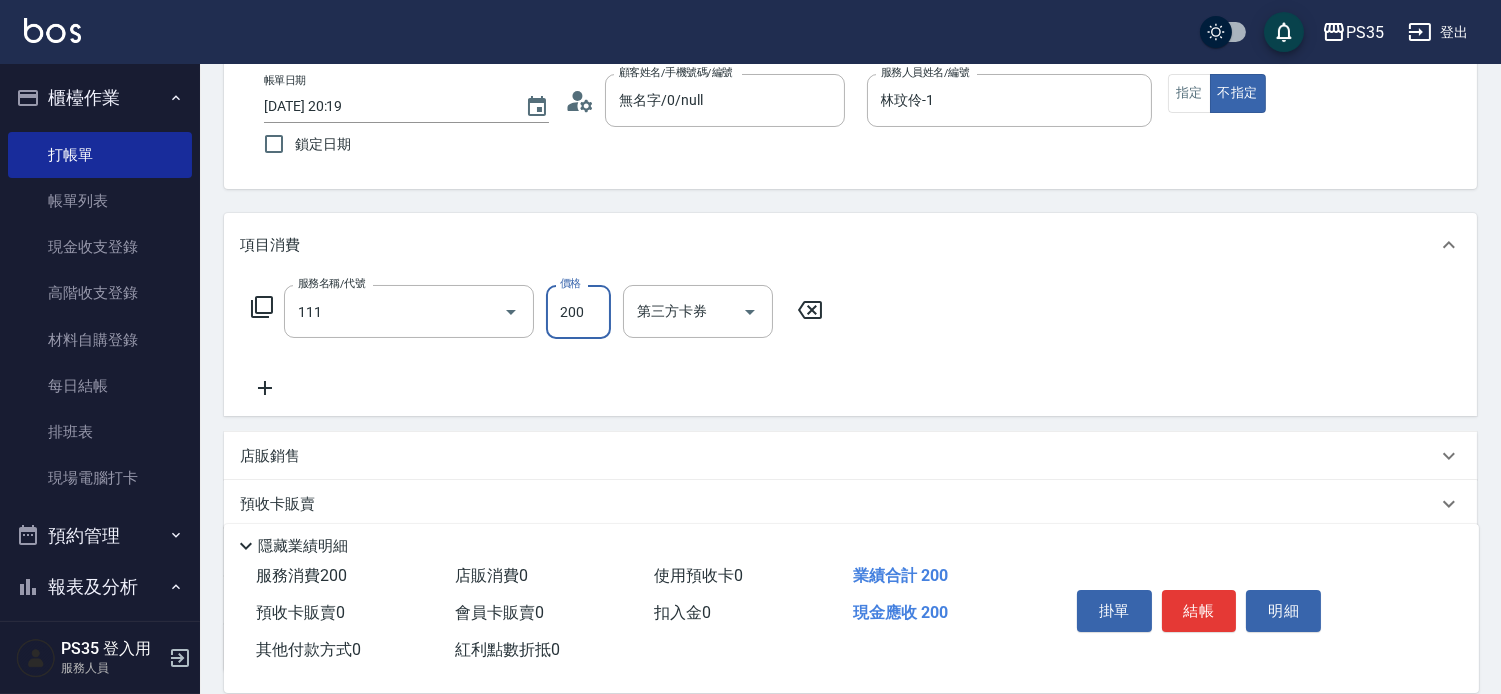 type on "200(111)" 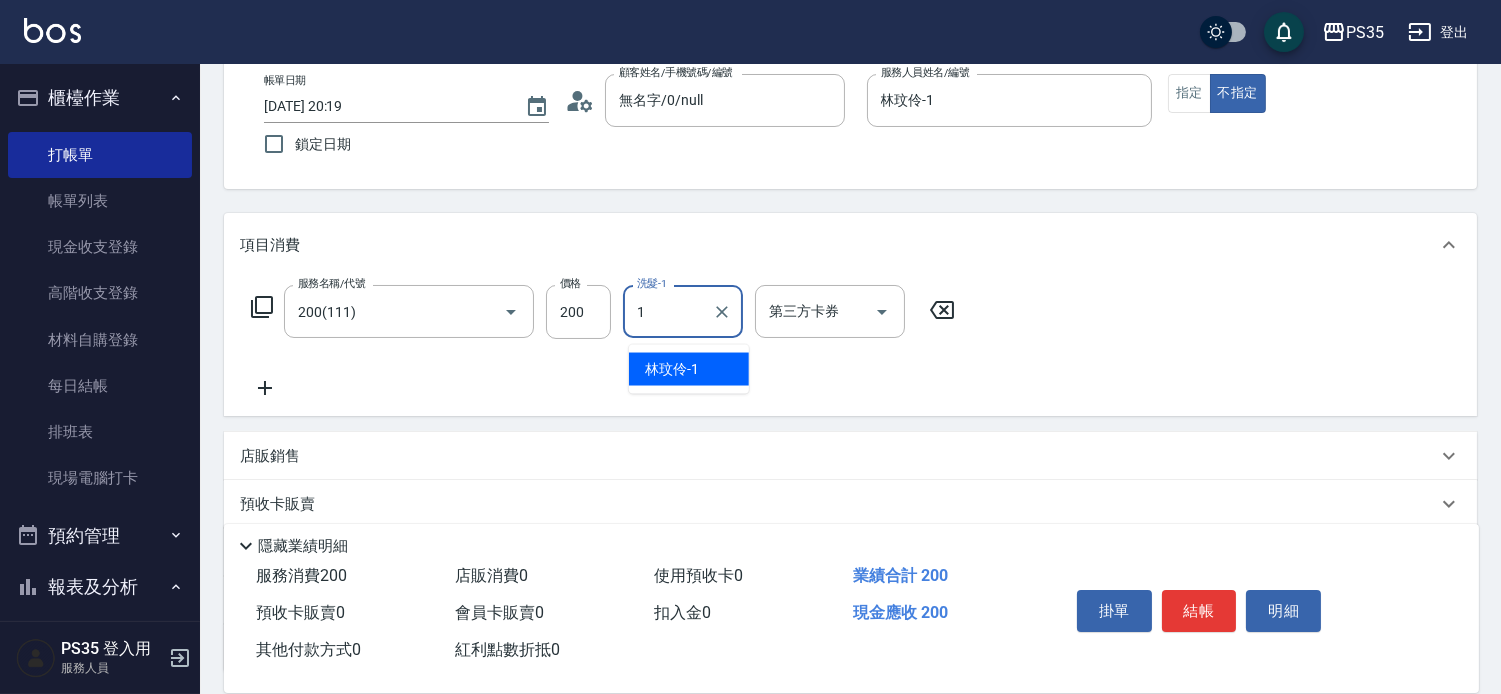 type on "林玟伶-1" 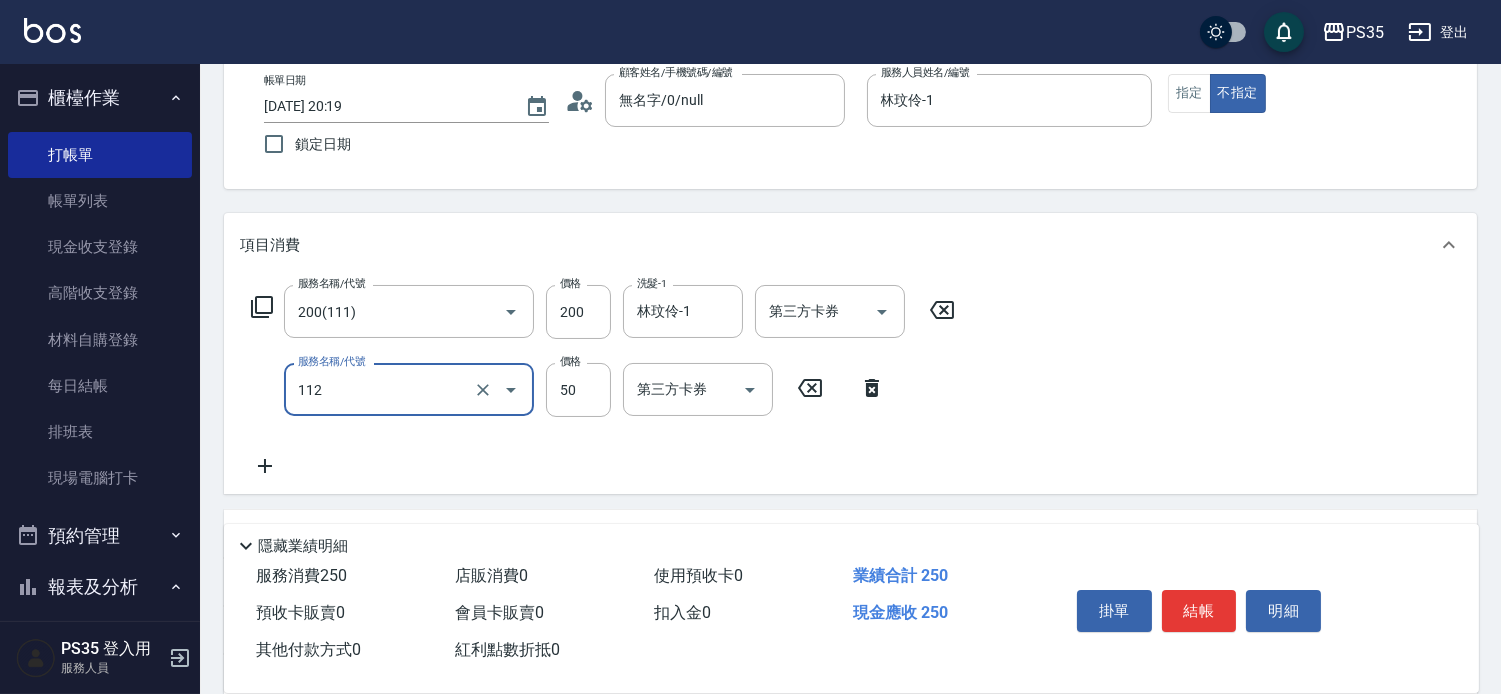type on "精油50(112)" 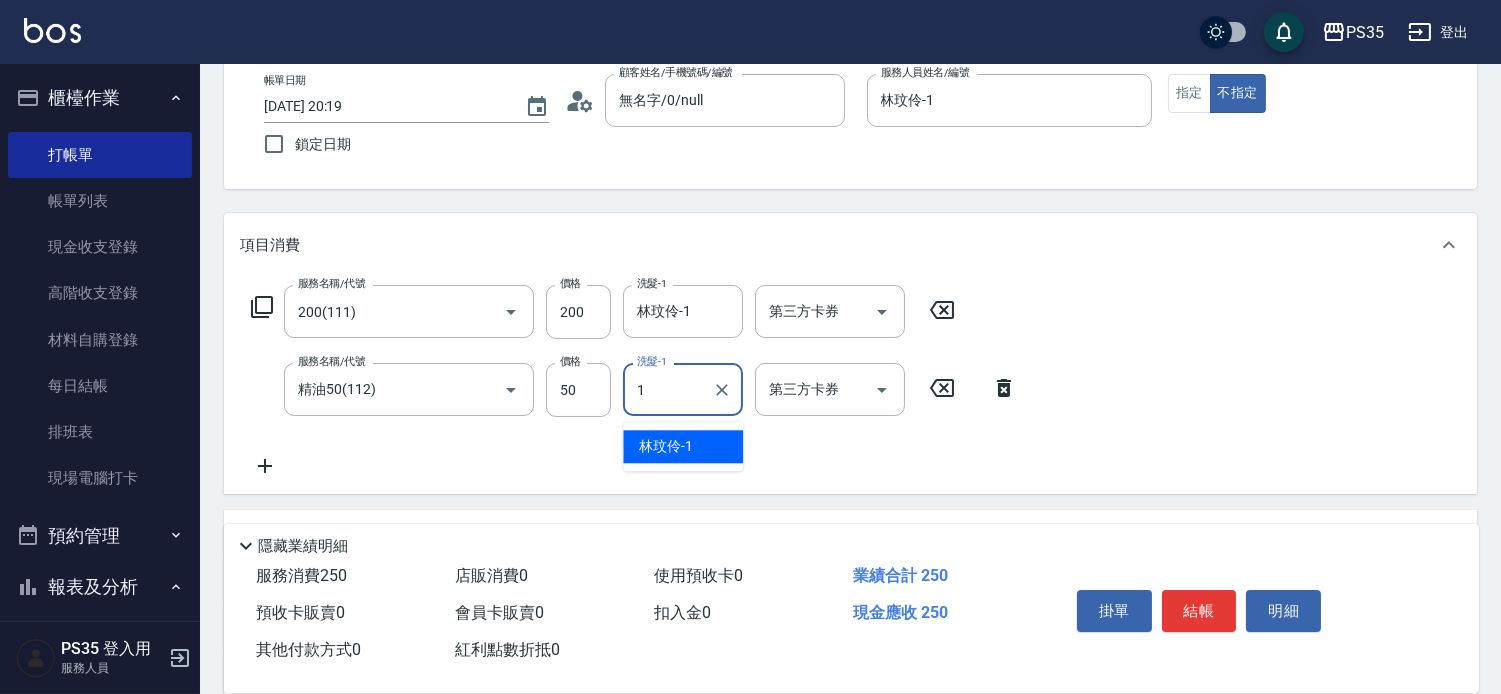 type on "林玟伶-1" 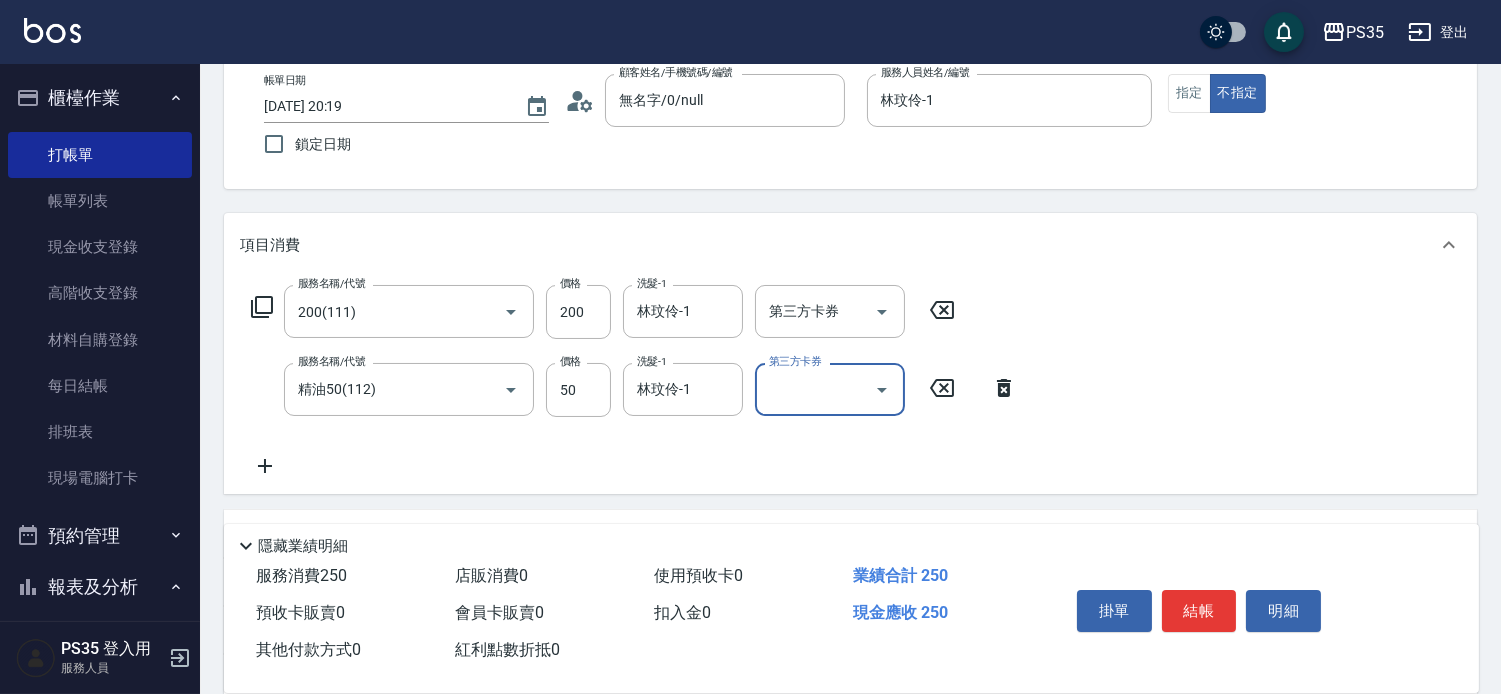 click on "結帳" at bounding box center [1199, 611] 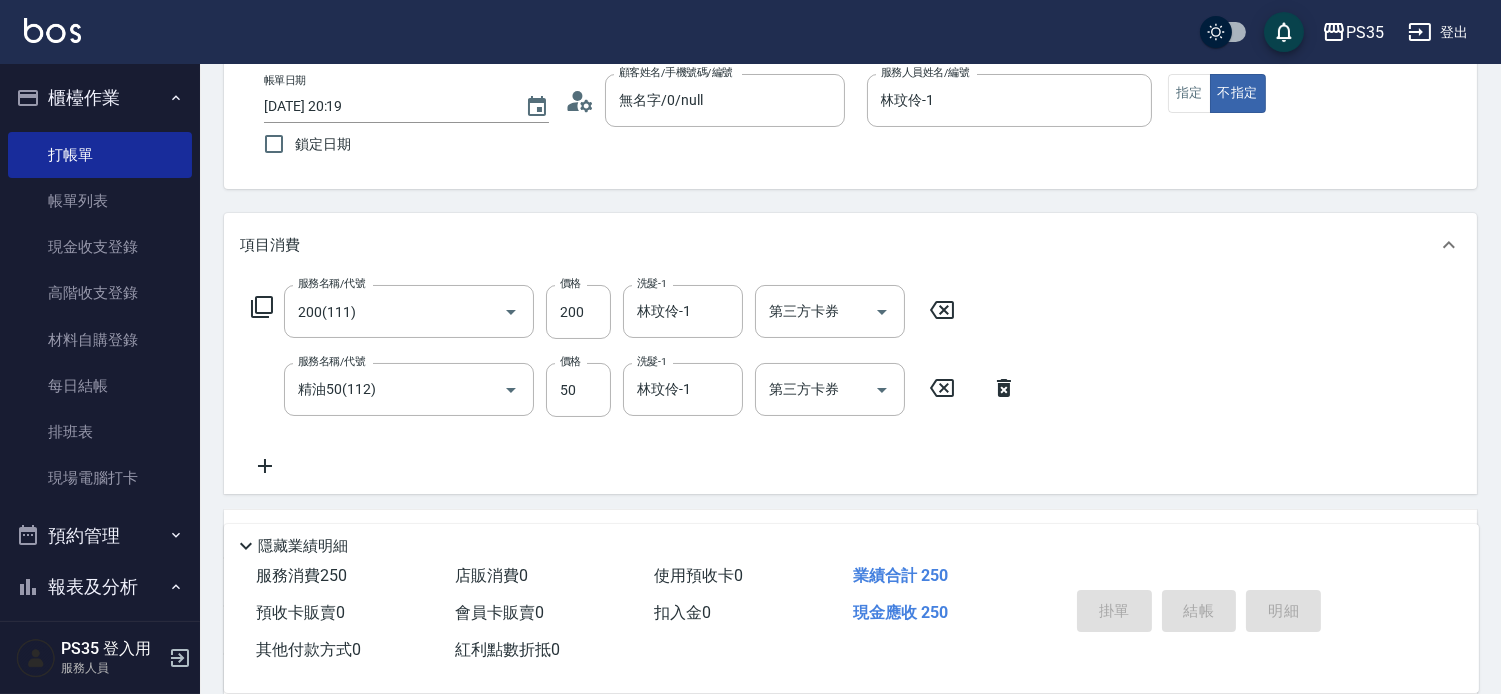 type 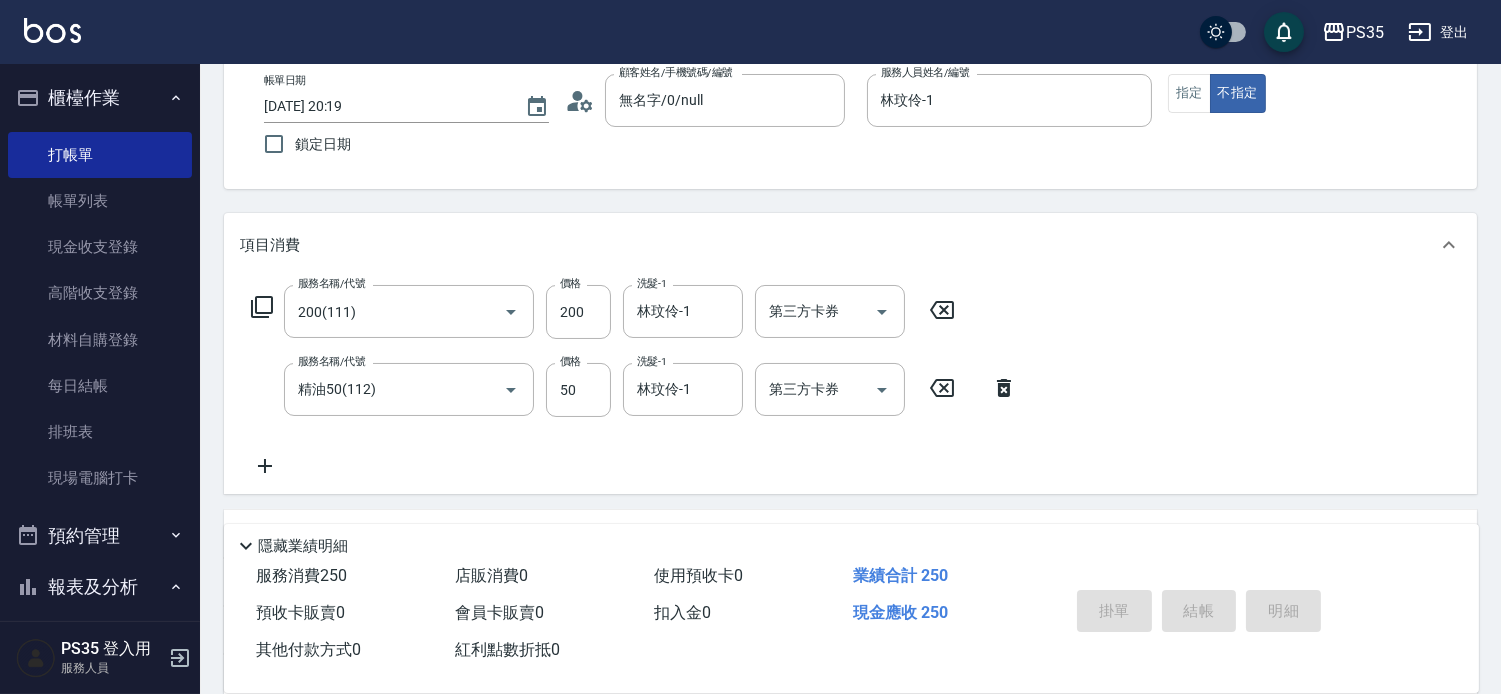 type 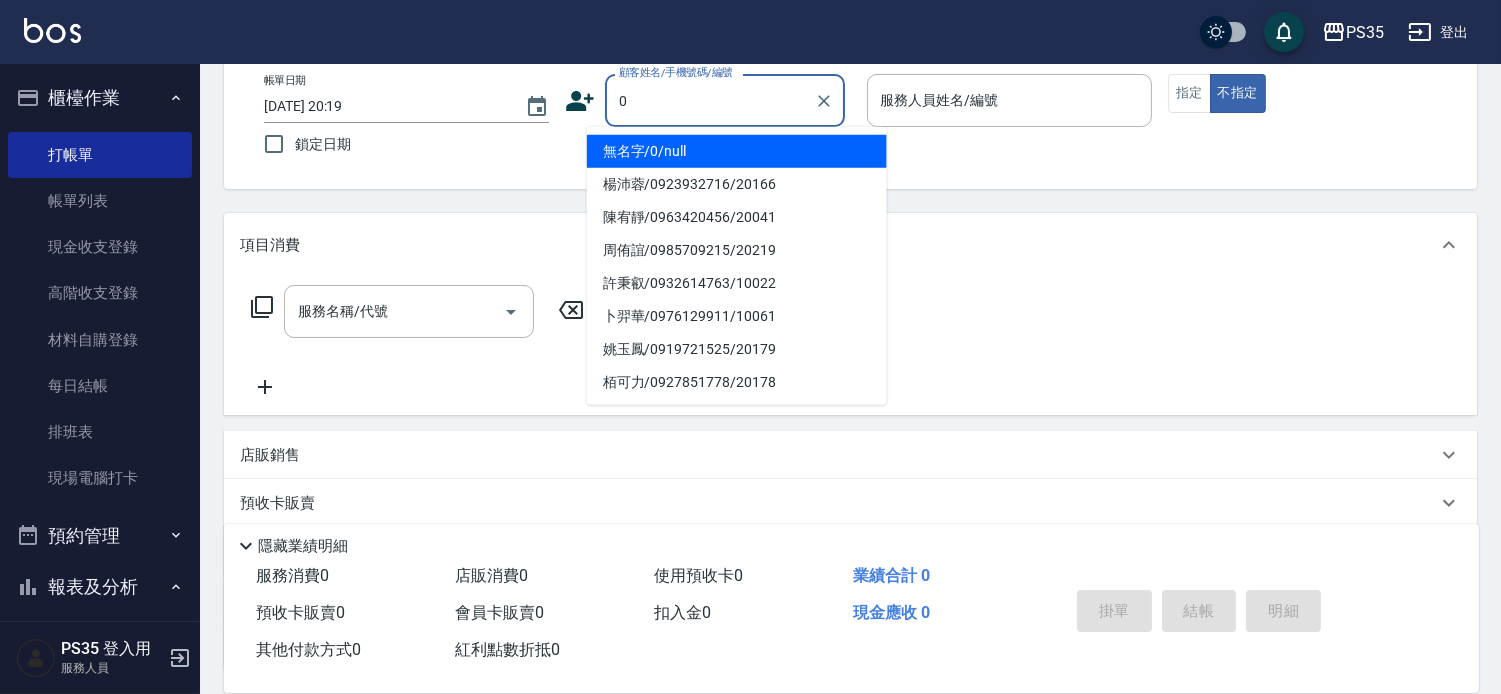 type on "無名字/0/null" 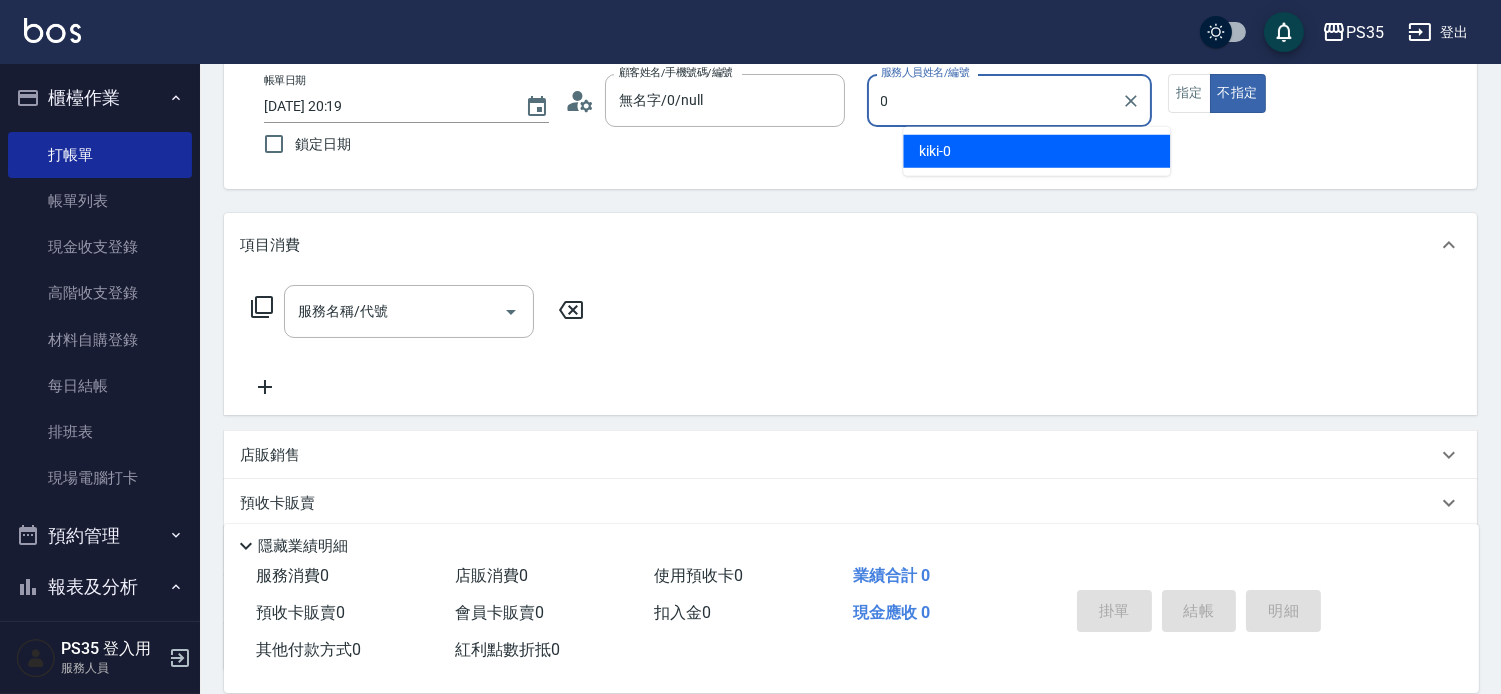 type on "kiki-0" 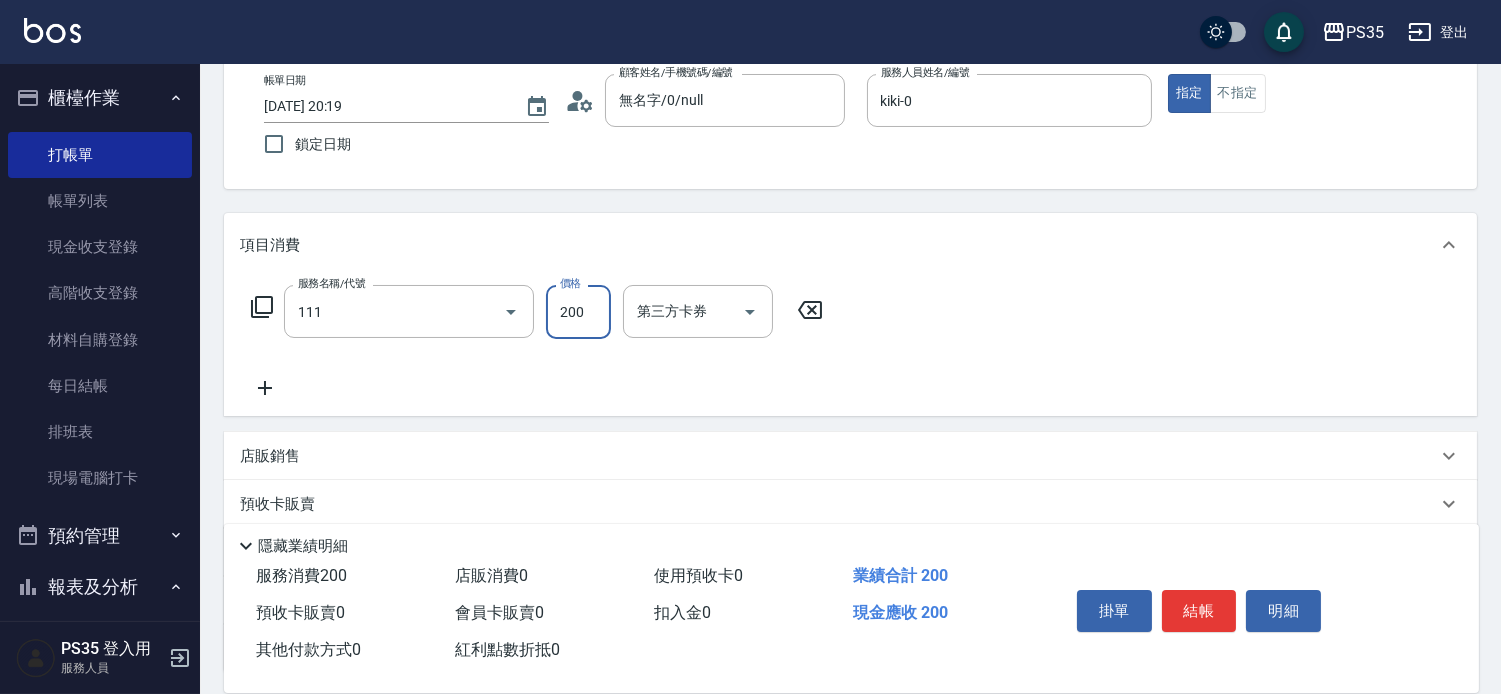 type on "200(111)" 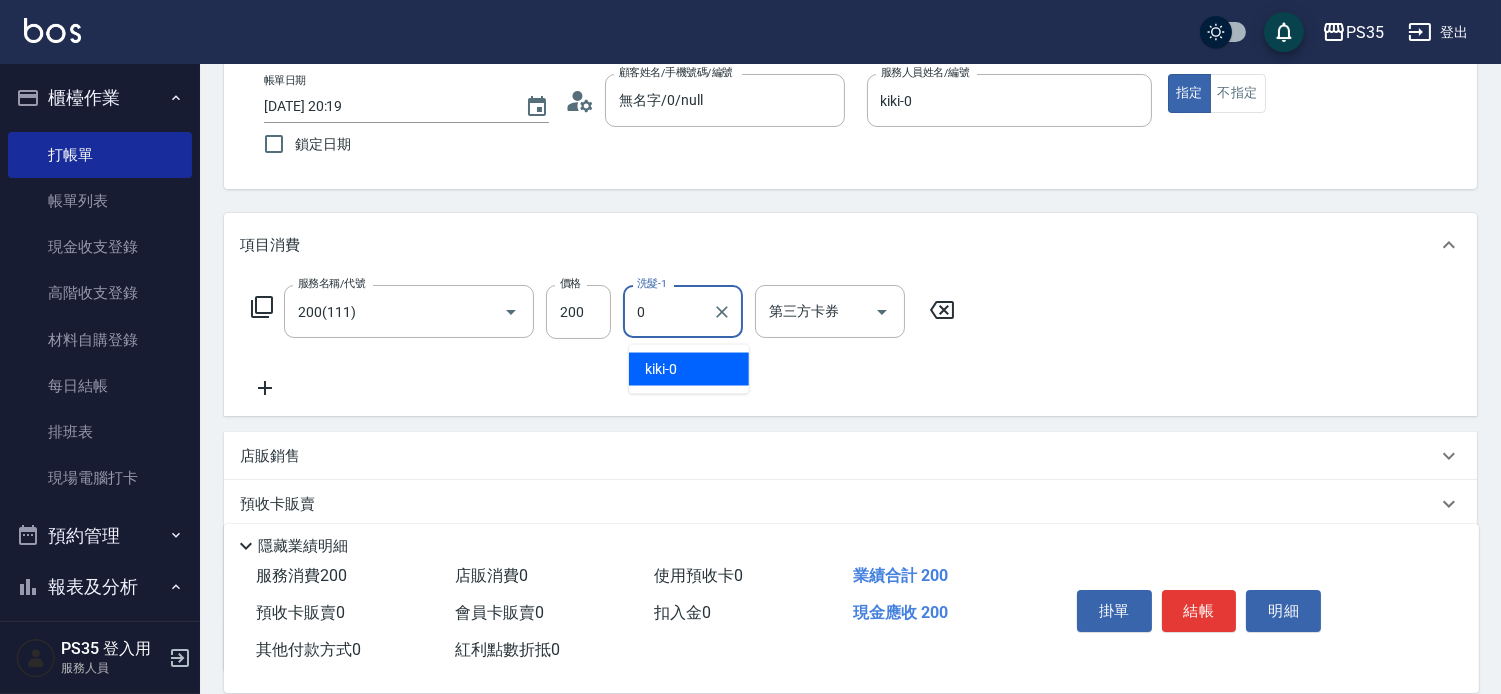 type on "kiki-0" 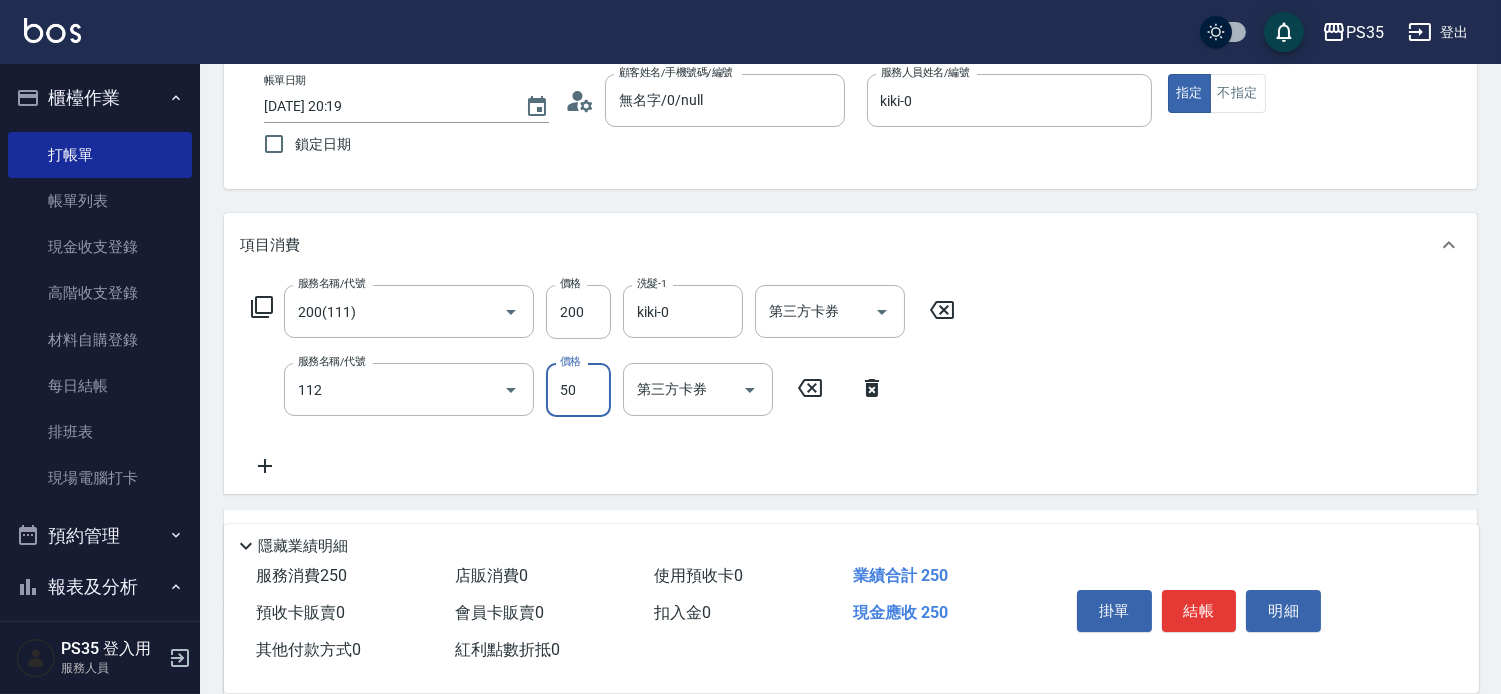 type on "精油50(112)" 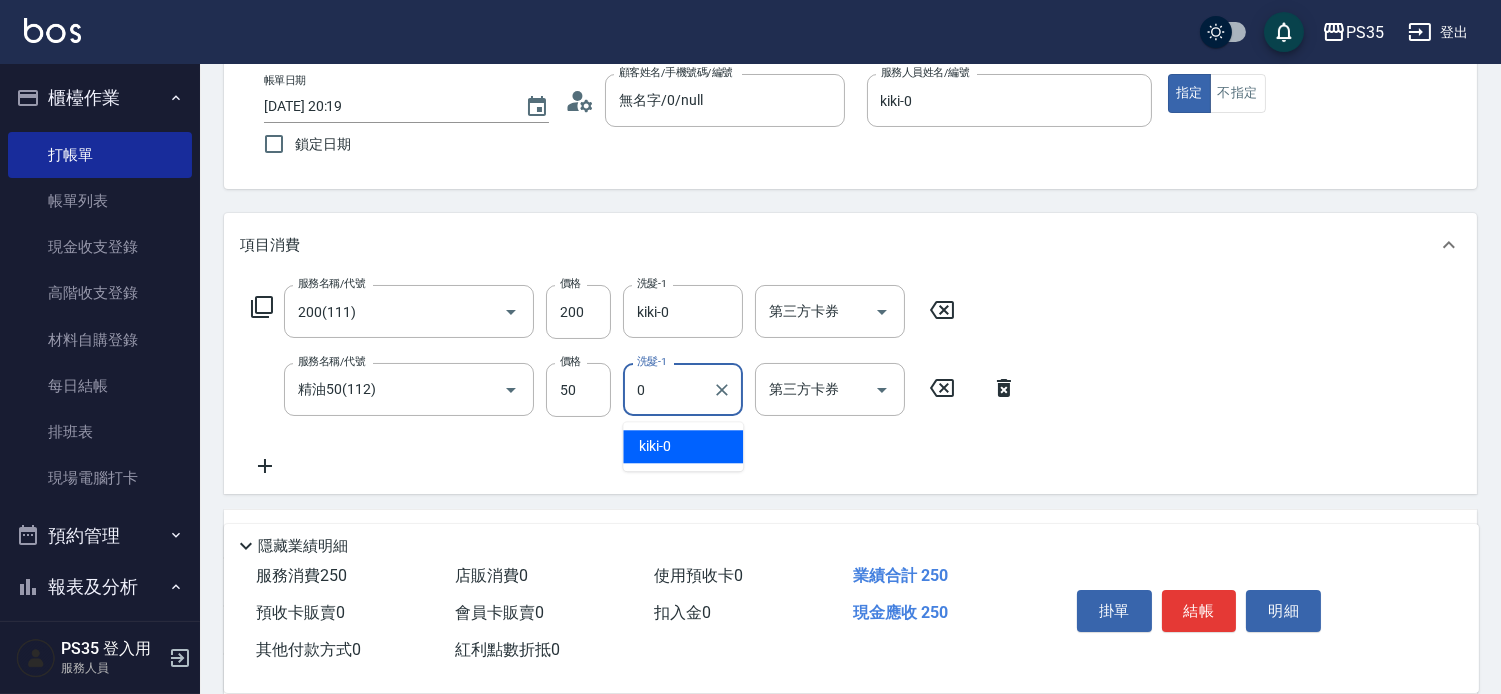 type on "kiki-0" 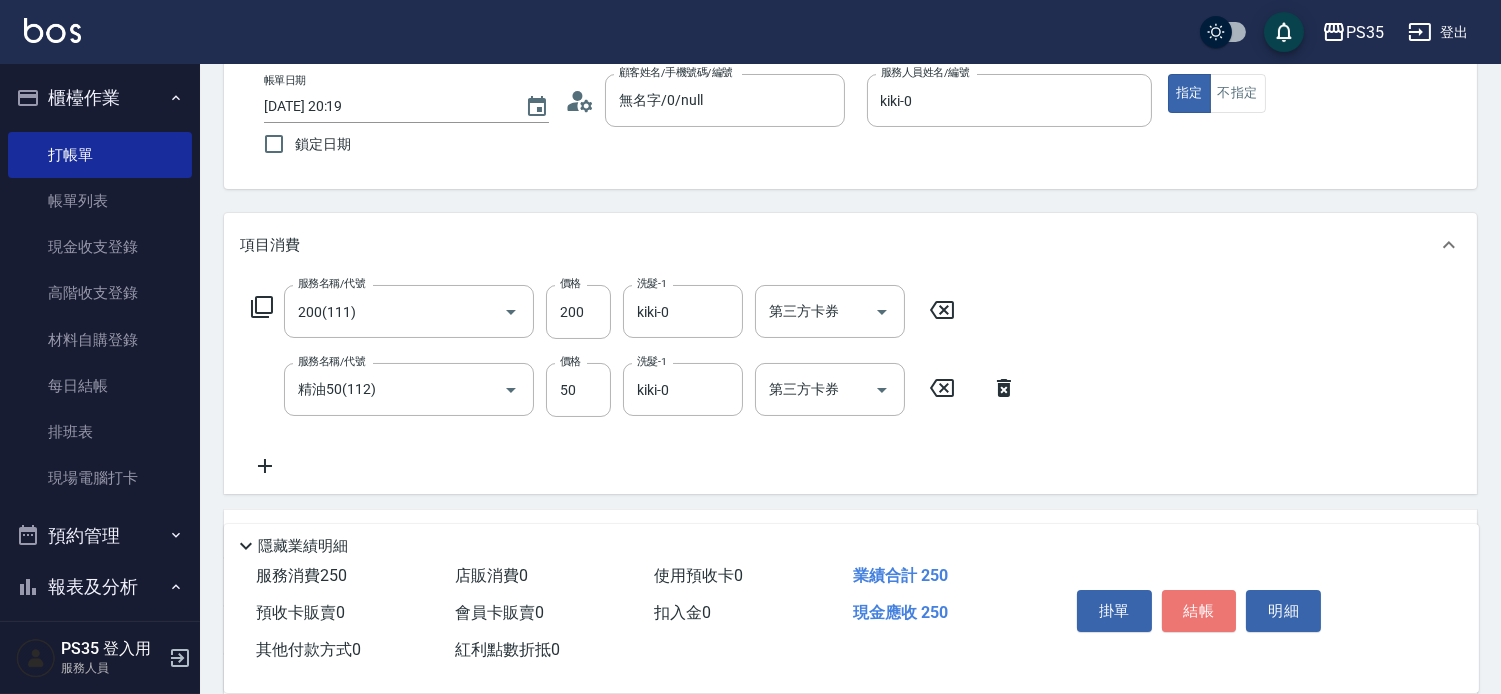 click on "結帳" at bounding box center (1199, 611) 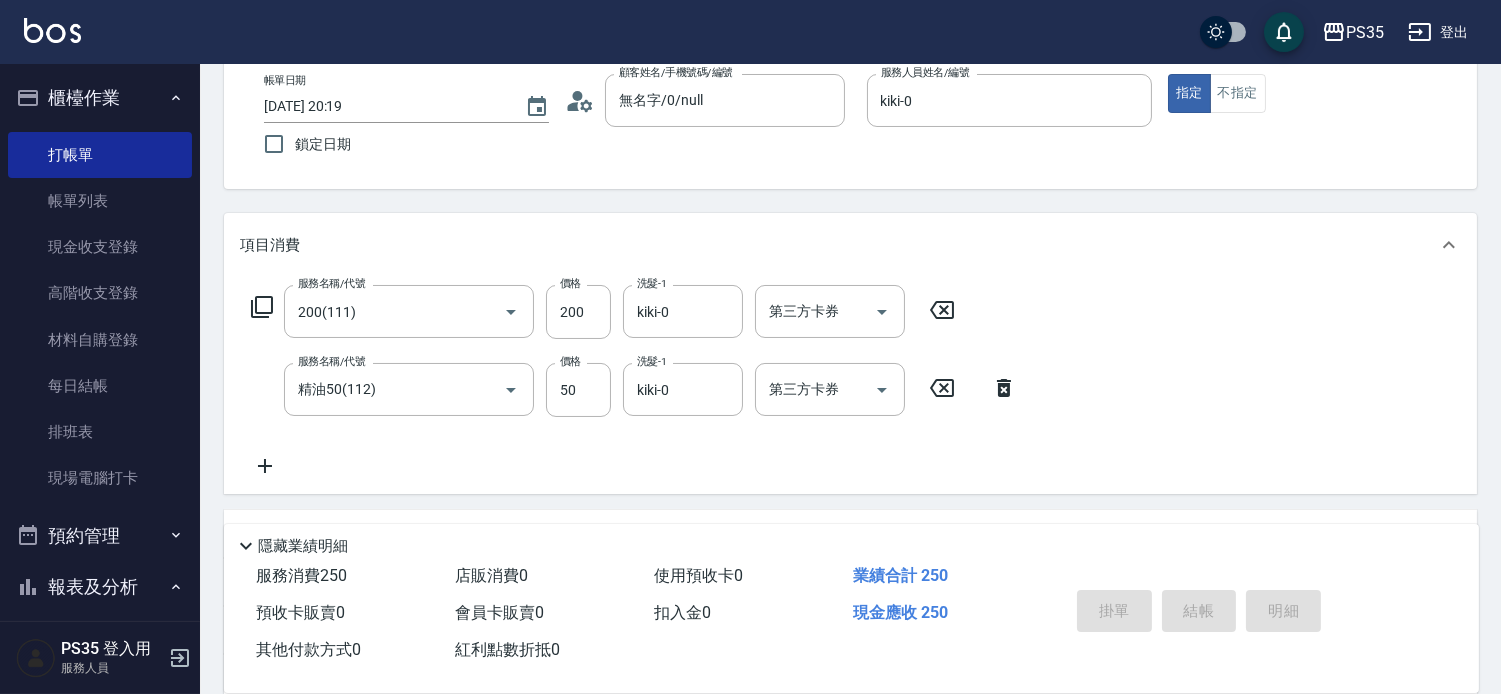 type 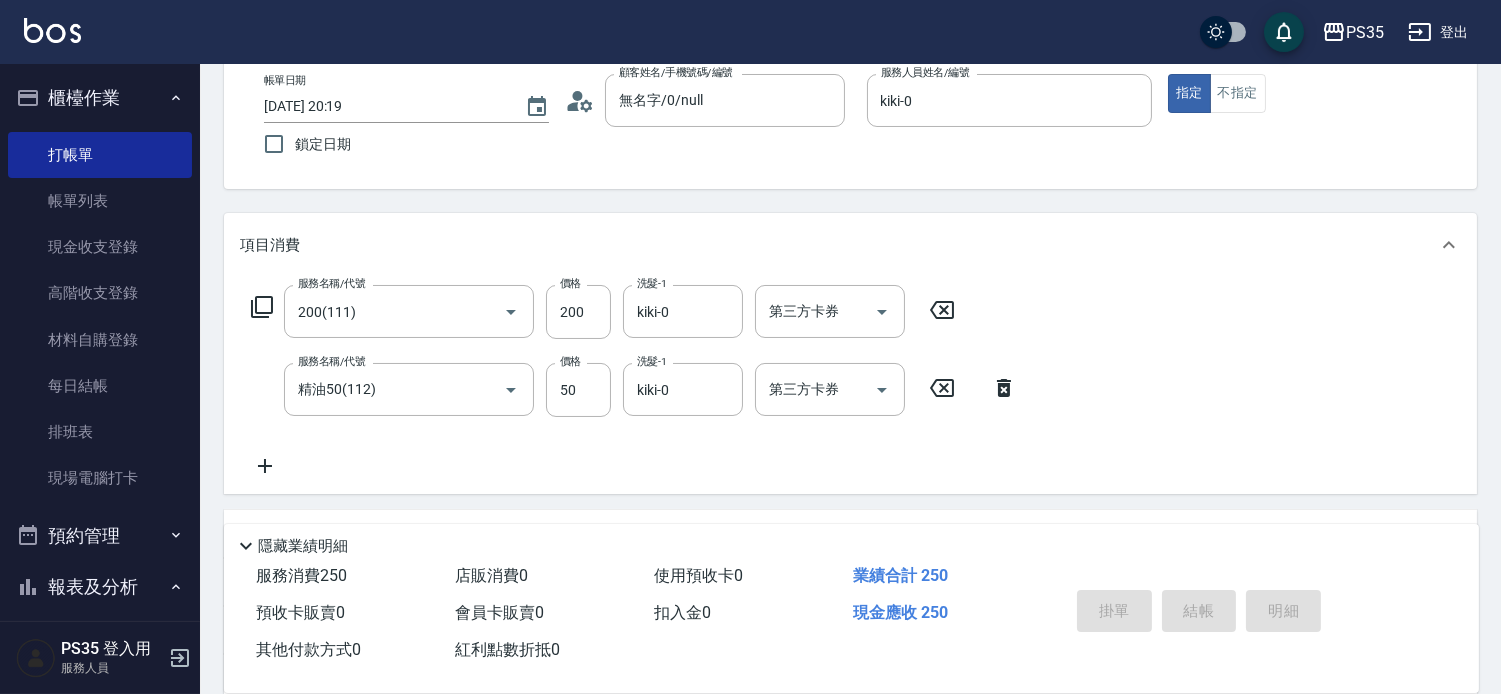 type 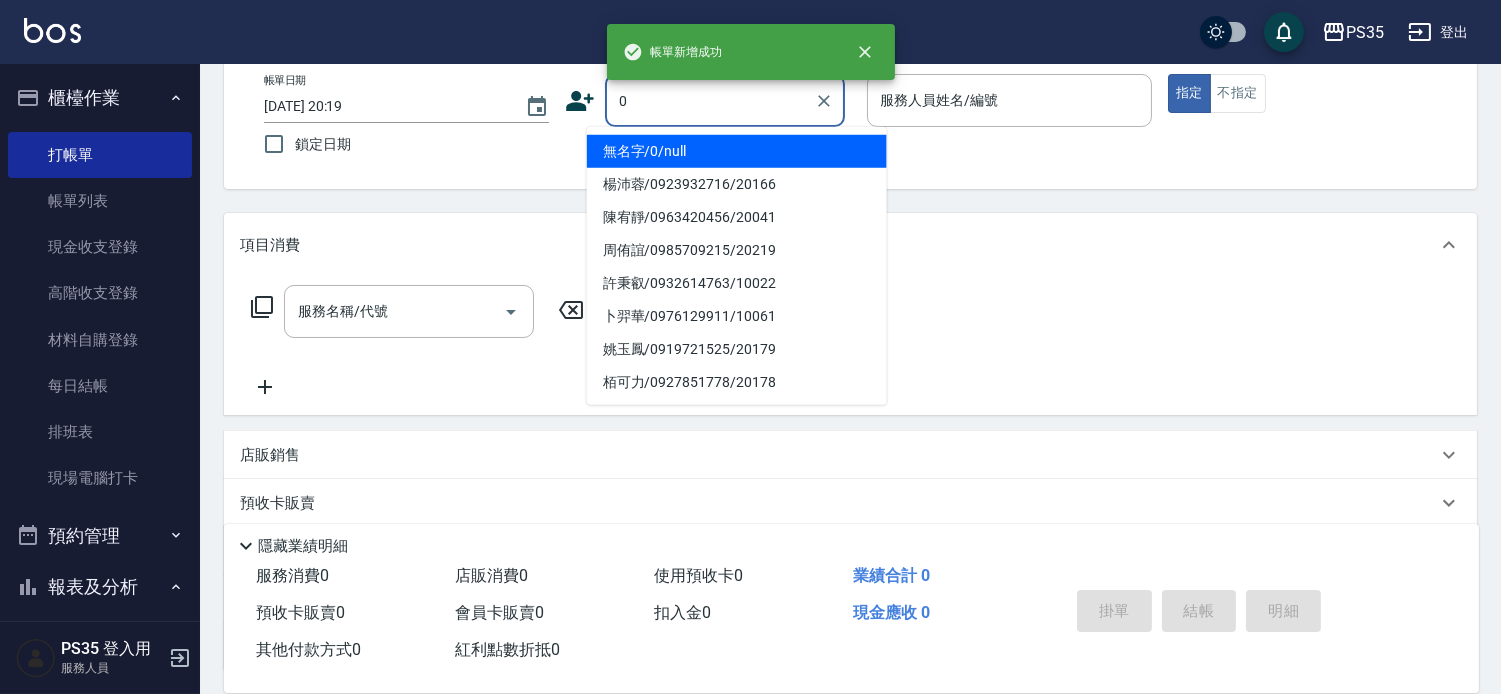 type on "0" 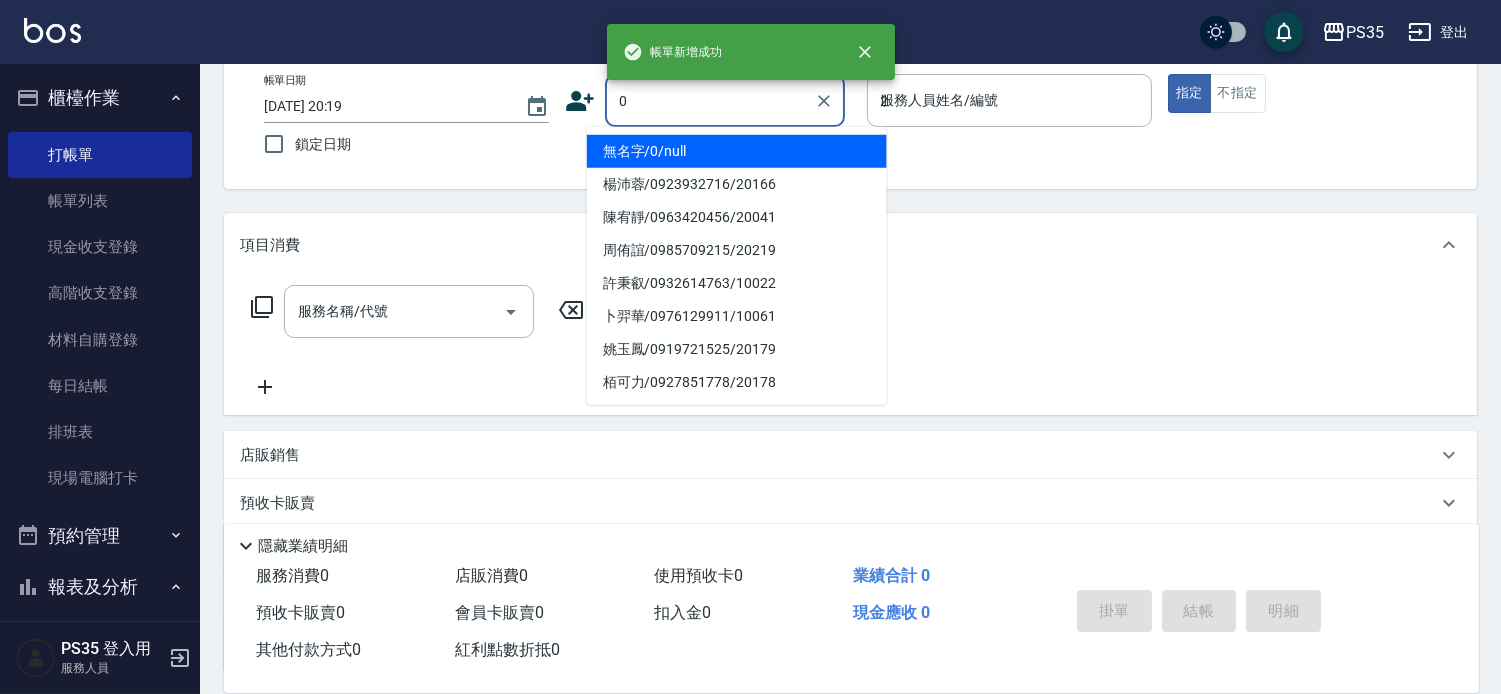 type on "無名字/0/null" 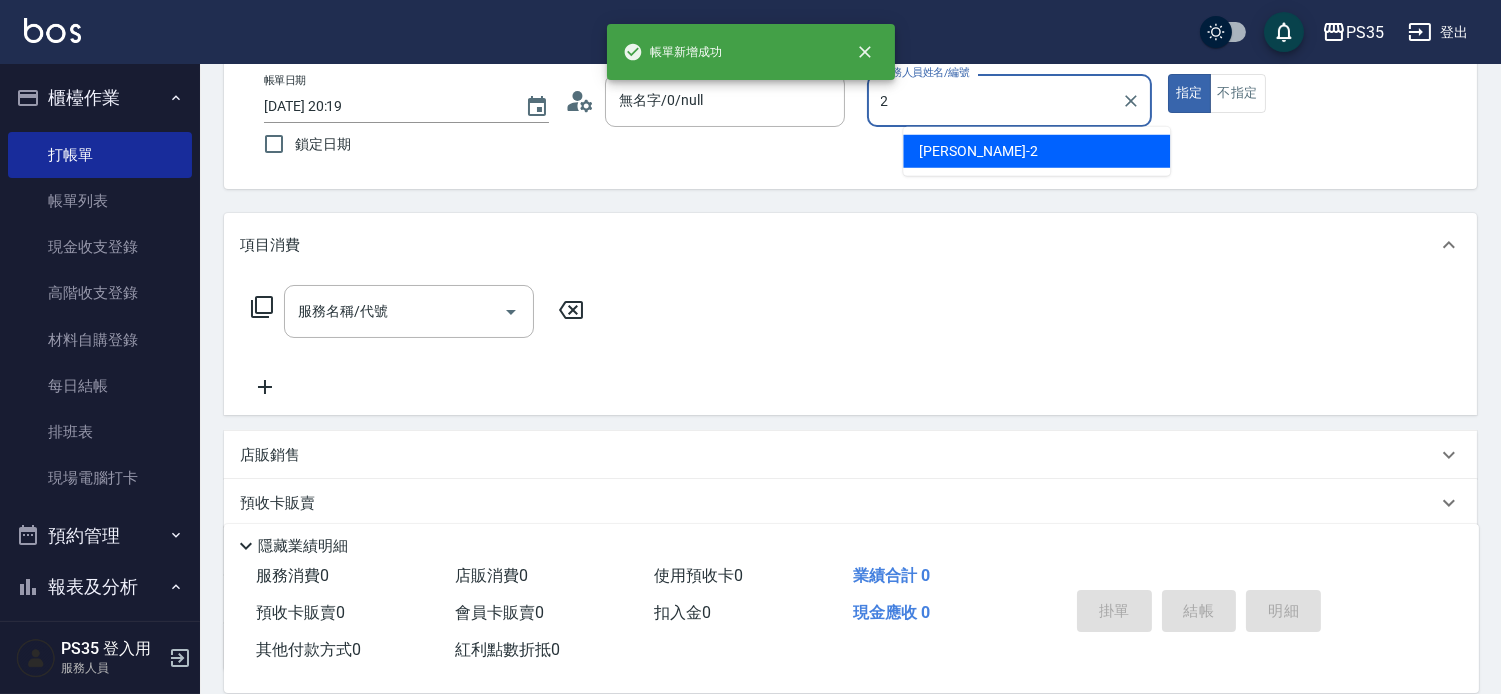 type on "[PERSON_NAME]-2" 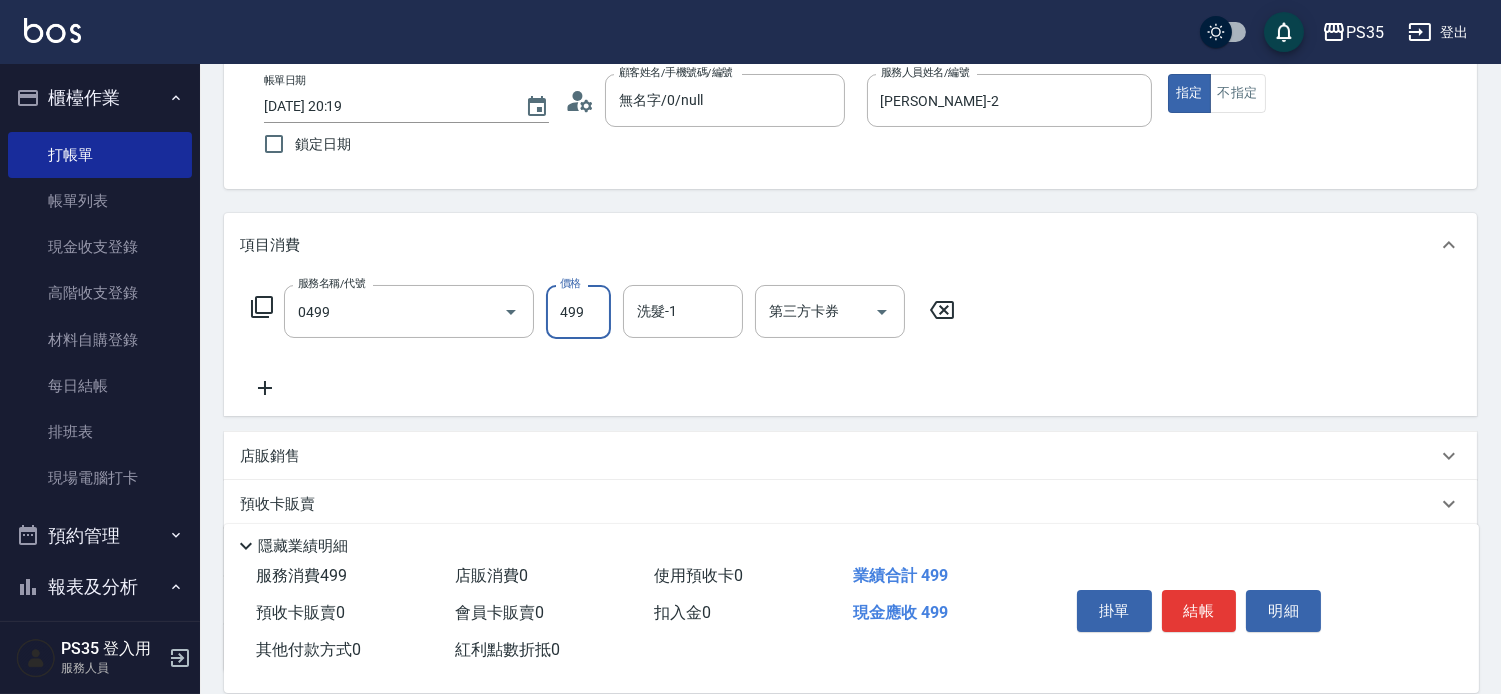 type on "[PERSON_NAME]499(0499)" 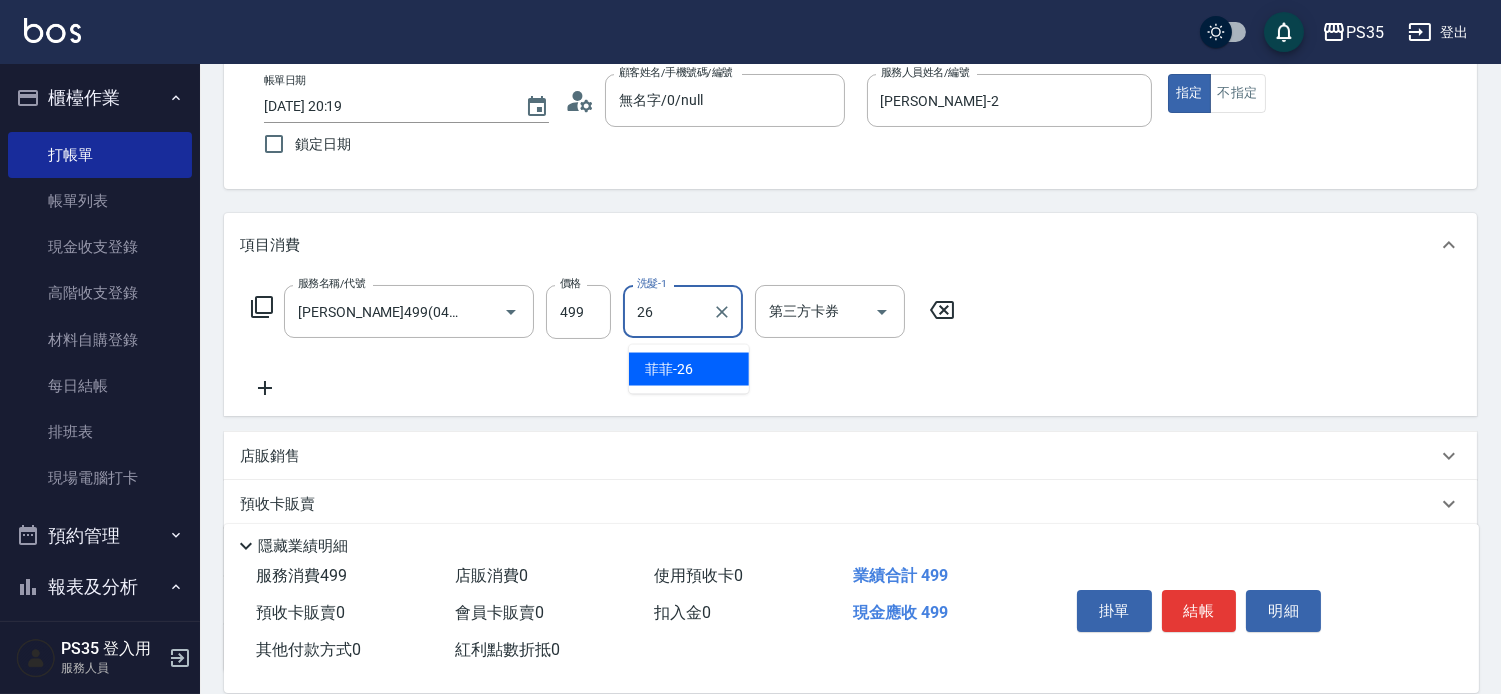 type on "菲菲-26" 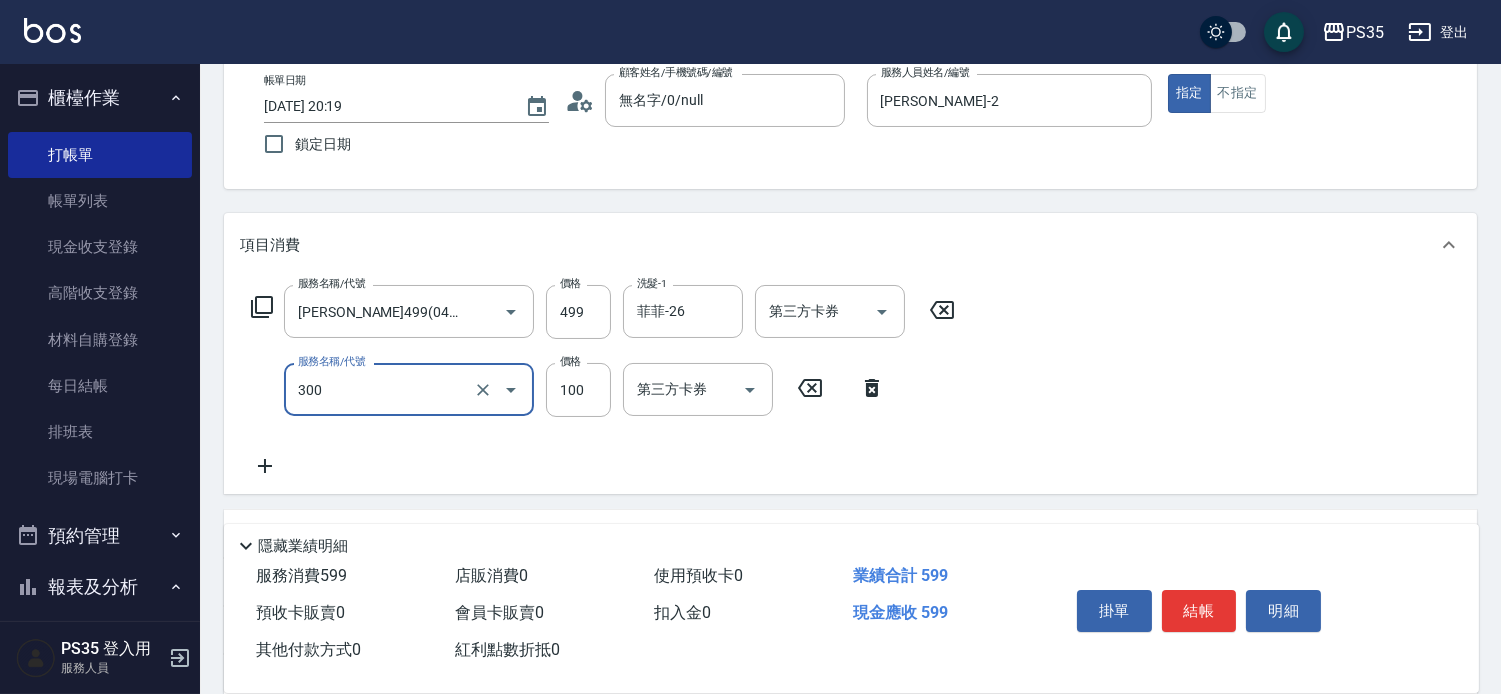 type on "剪髮(300)" 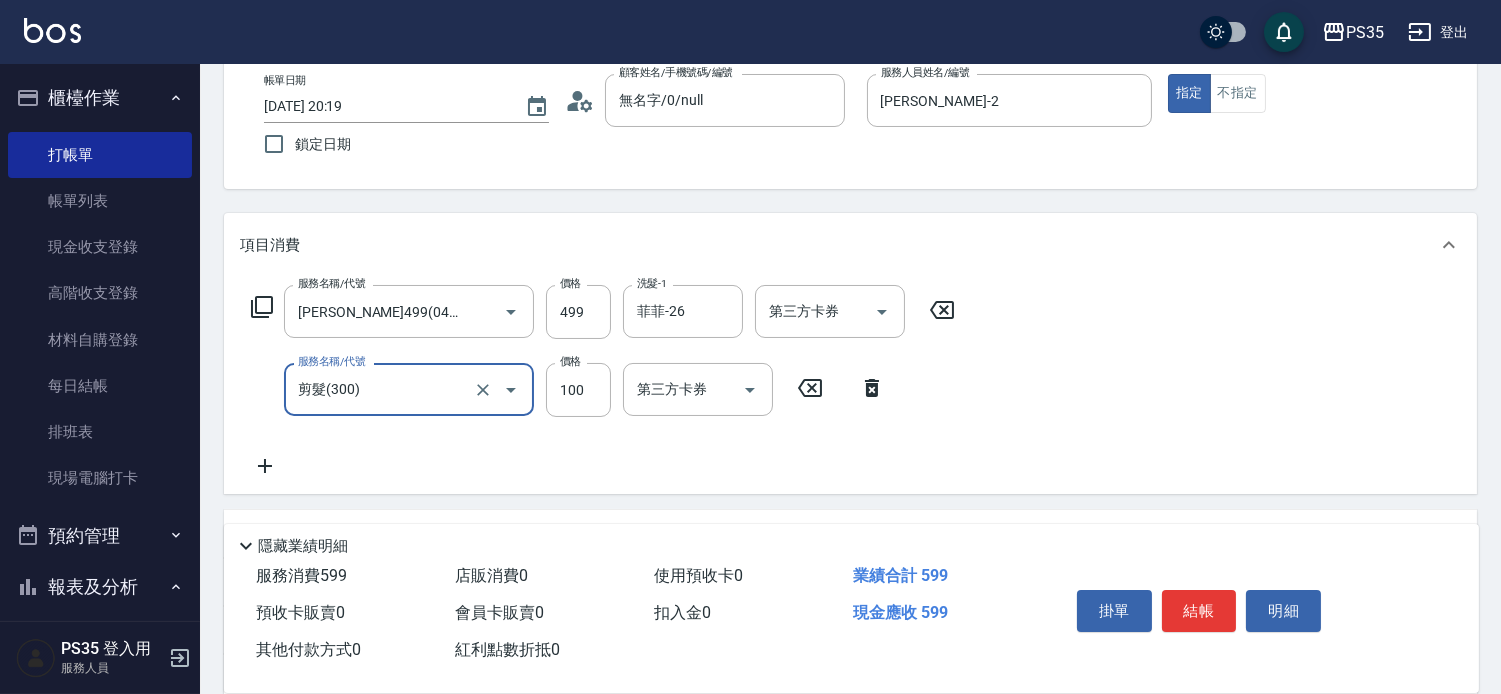 click on "結帳" at bounding box center [1199, 611] 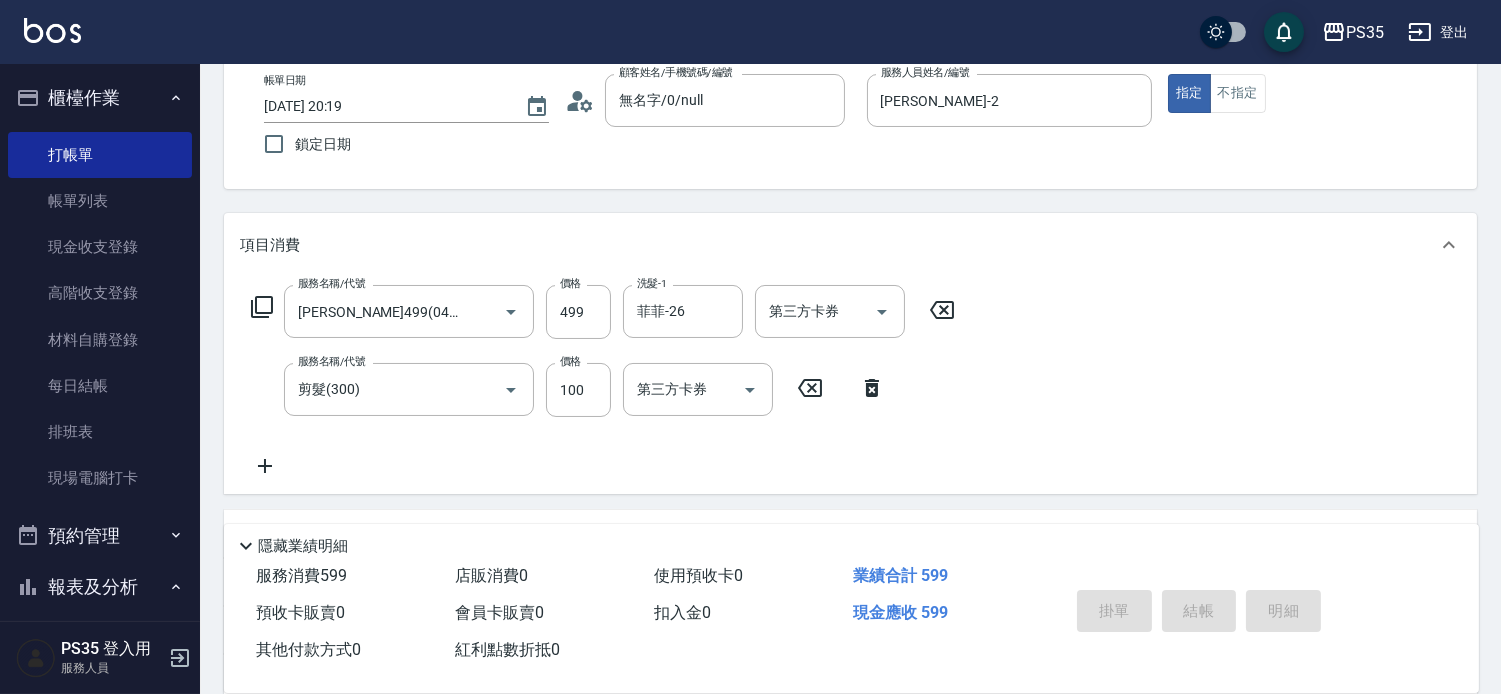 type on "[DATE] 20:20" 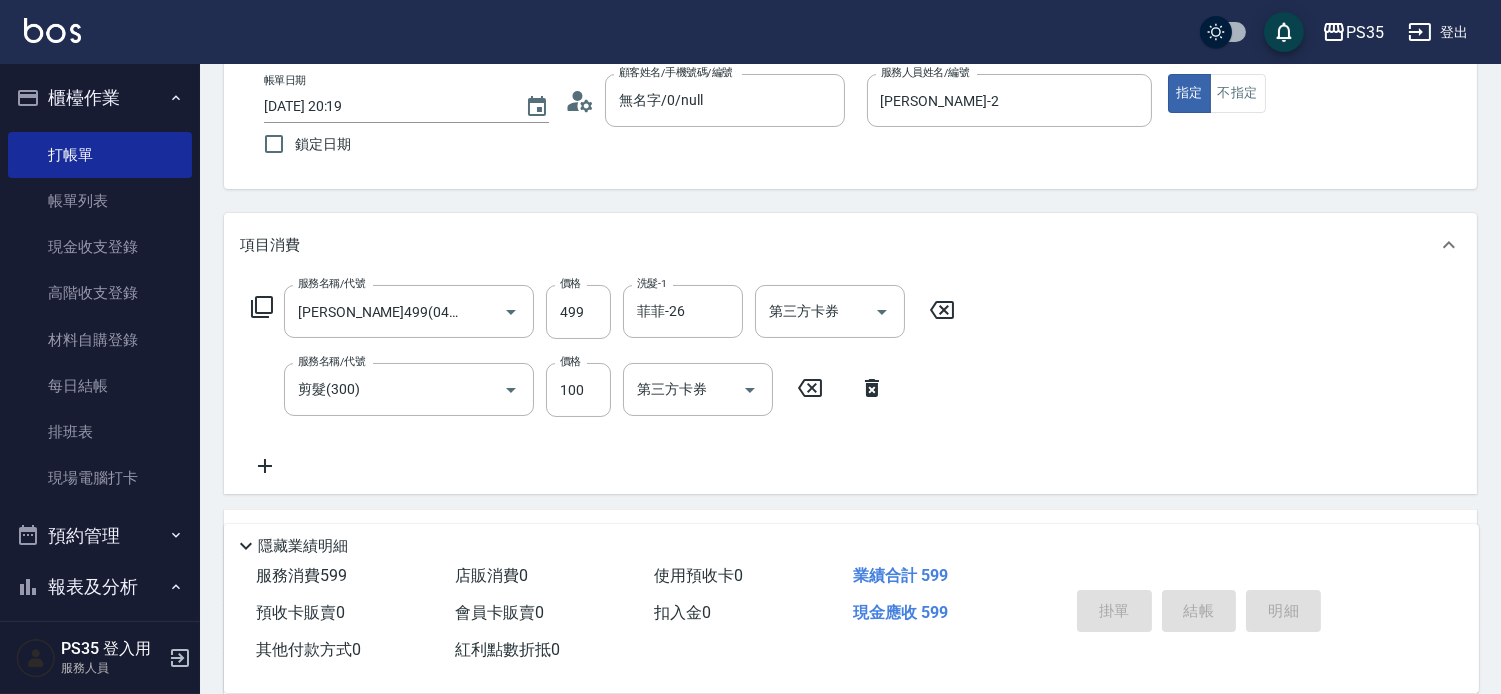 type 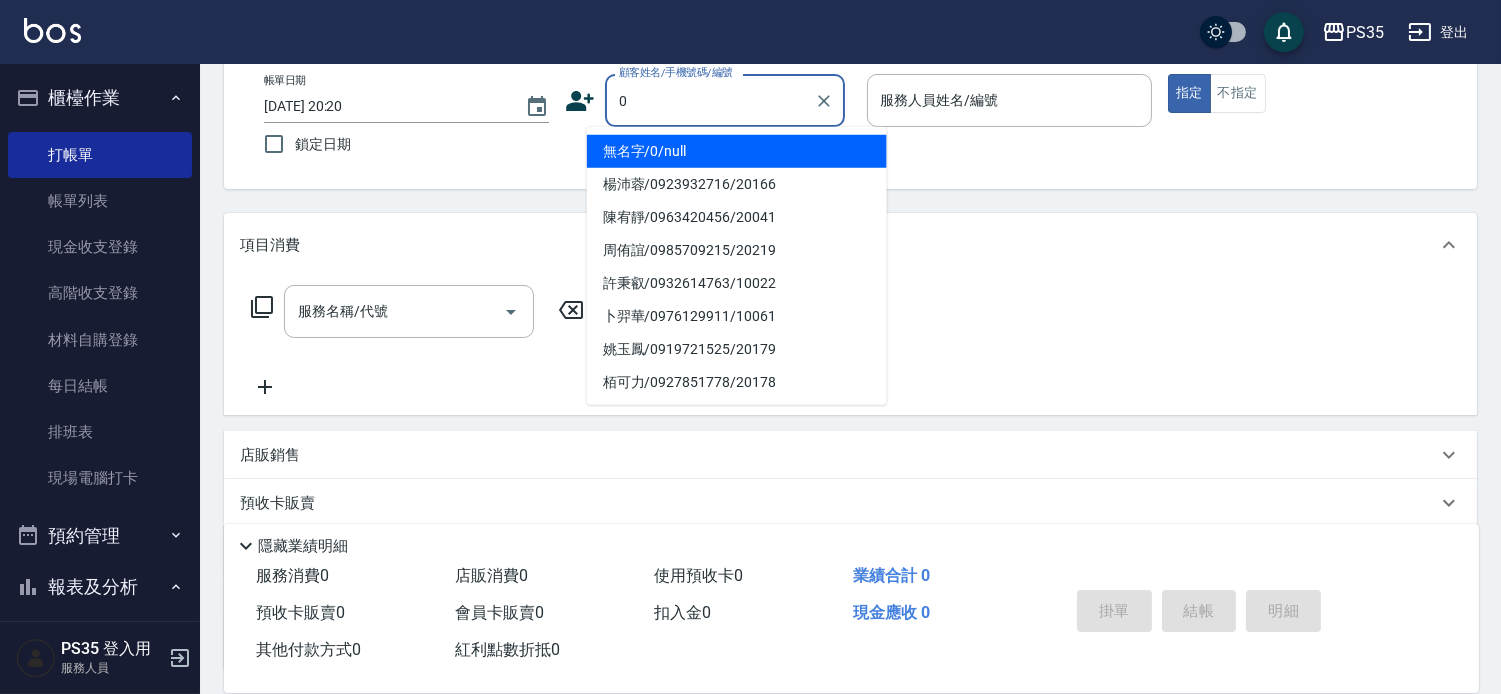 type on "0" 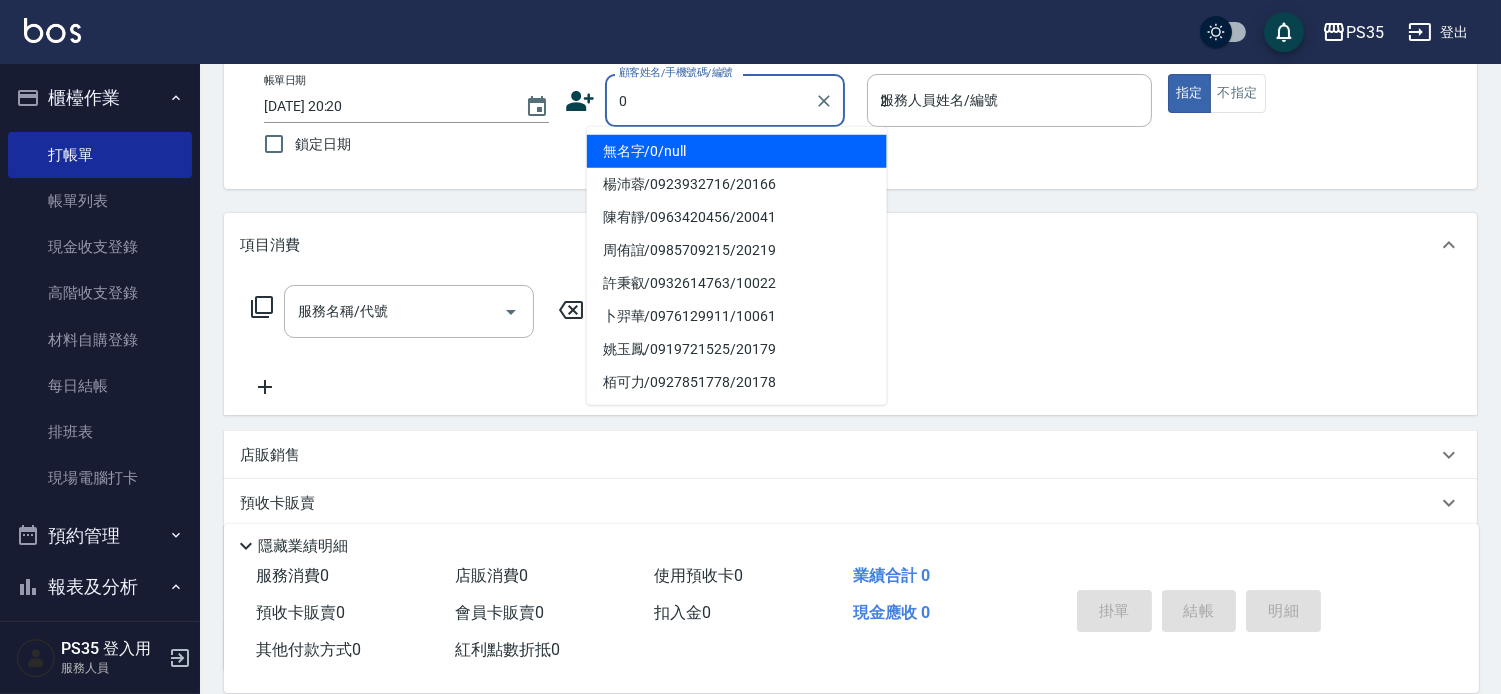 type on "無名字/0/null" 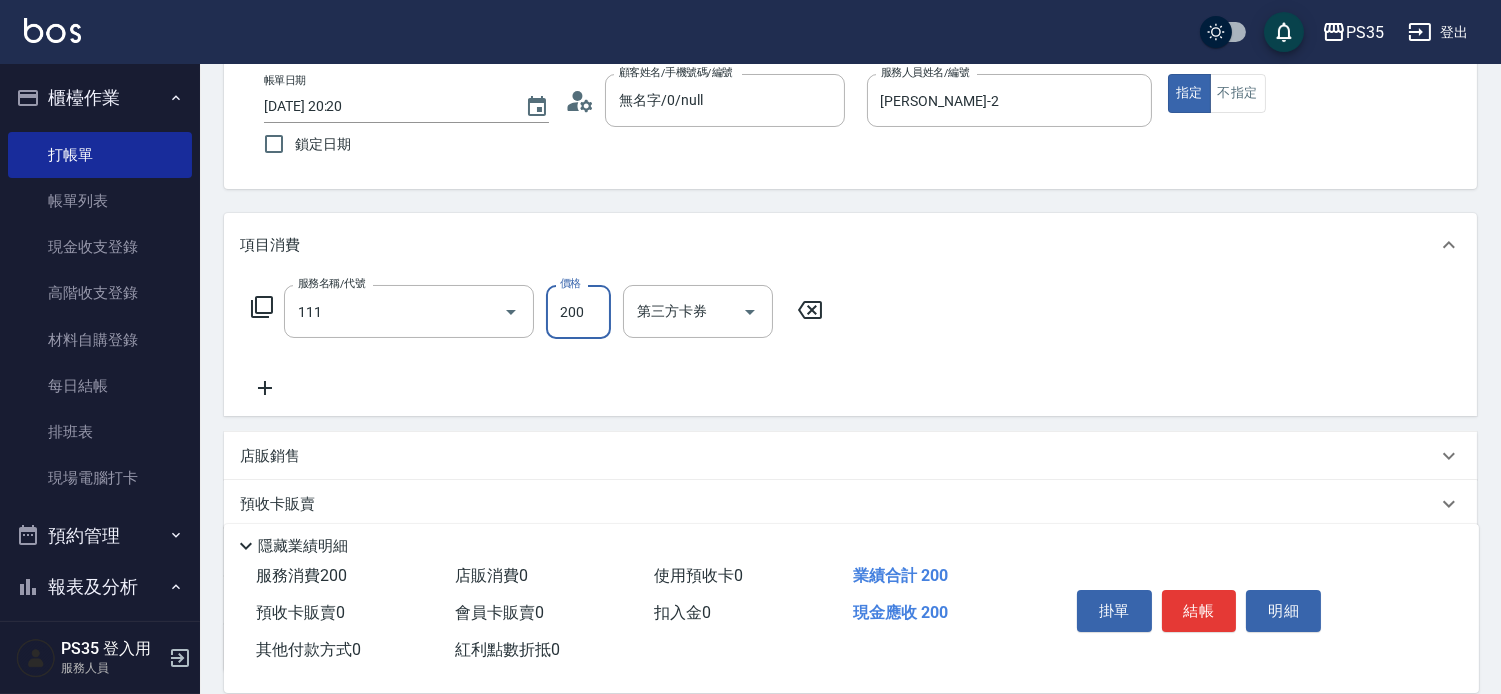 type on "200(111)" 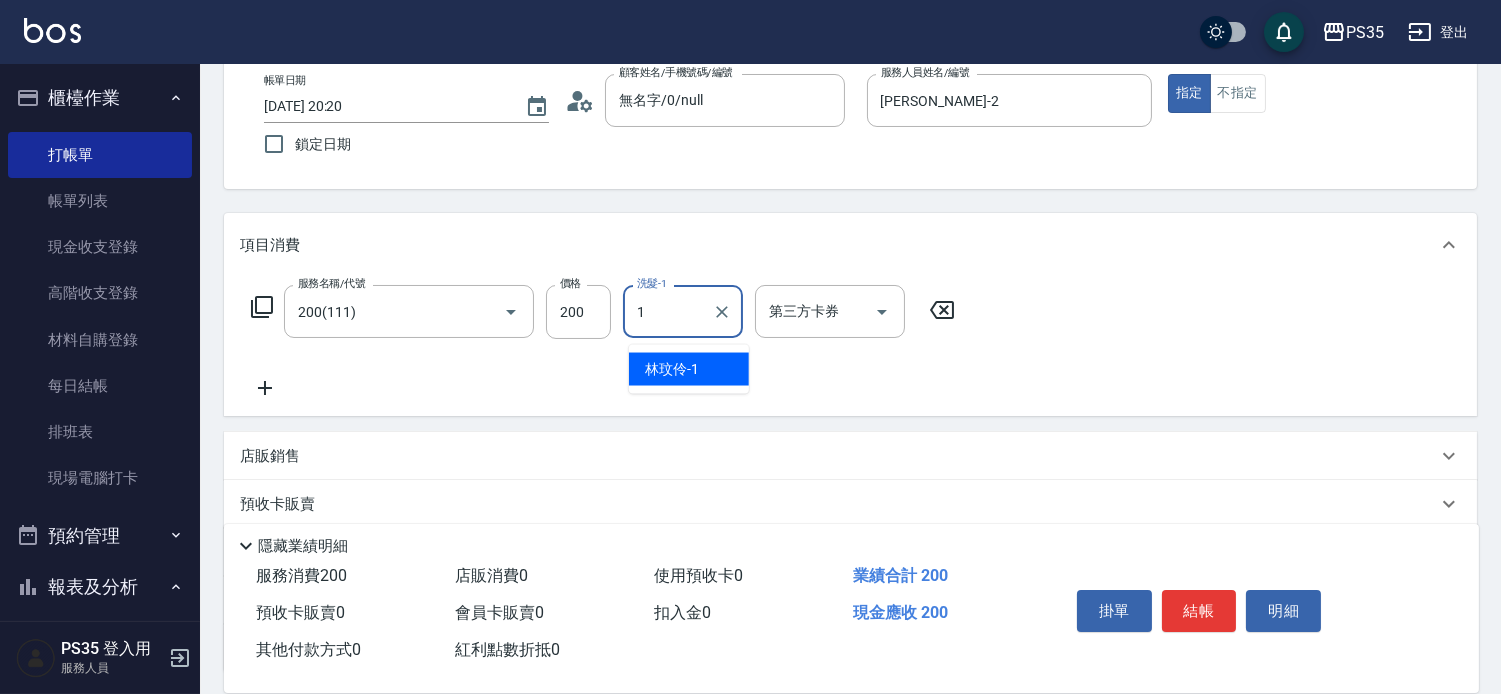 type on "林玟伶-1" 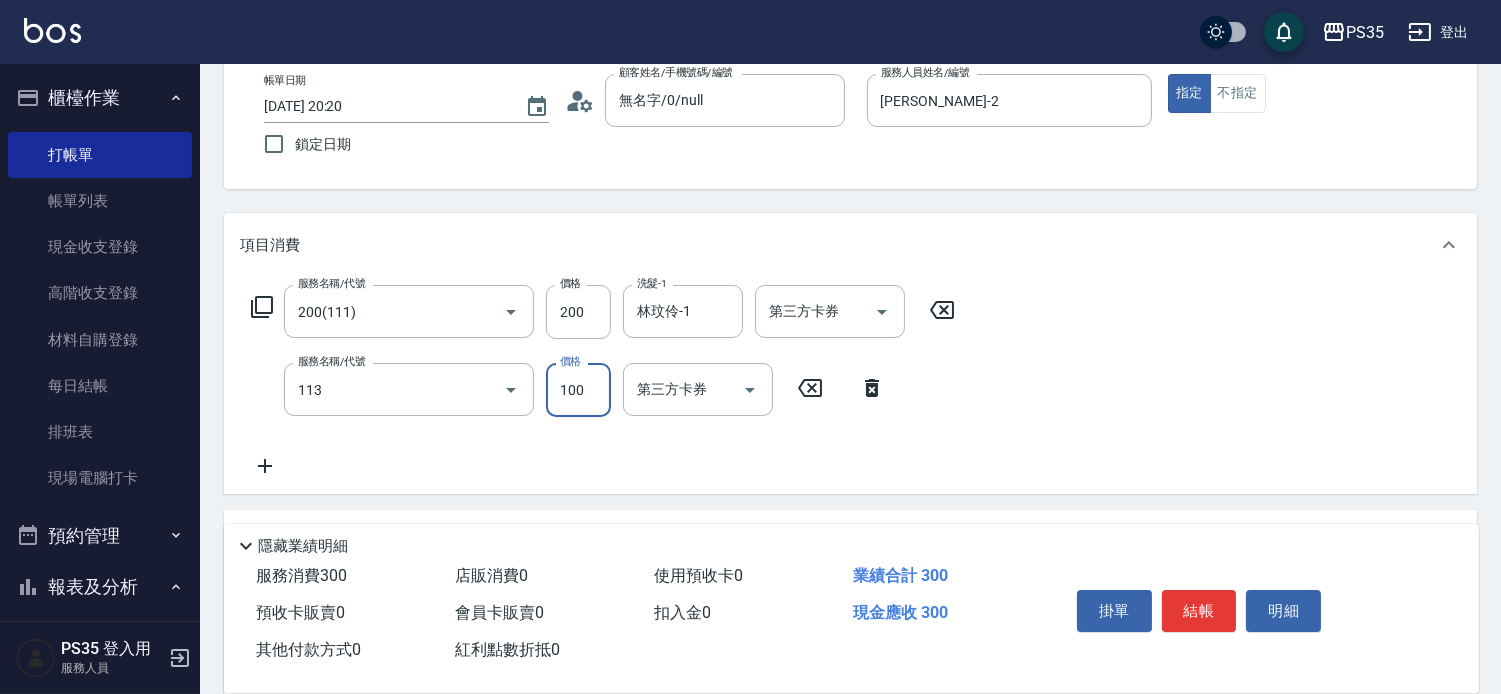 type on "瞬護100(113)" 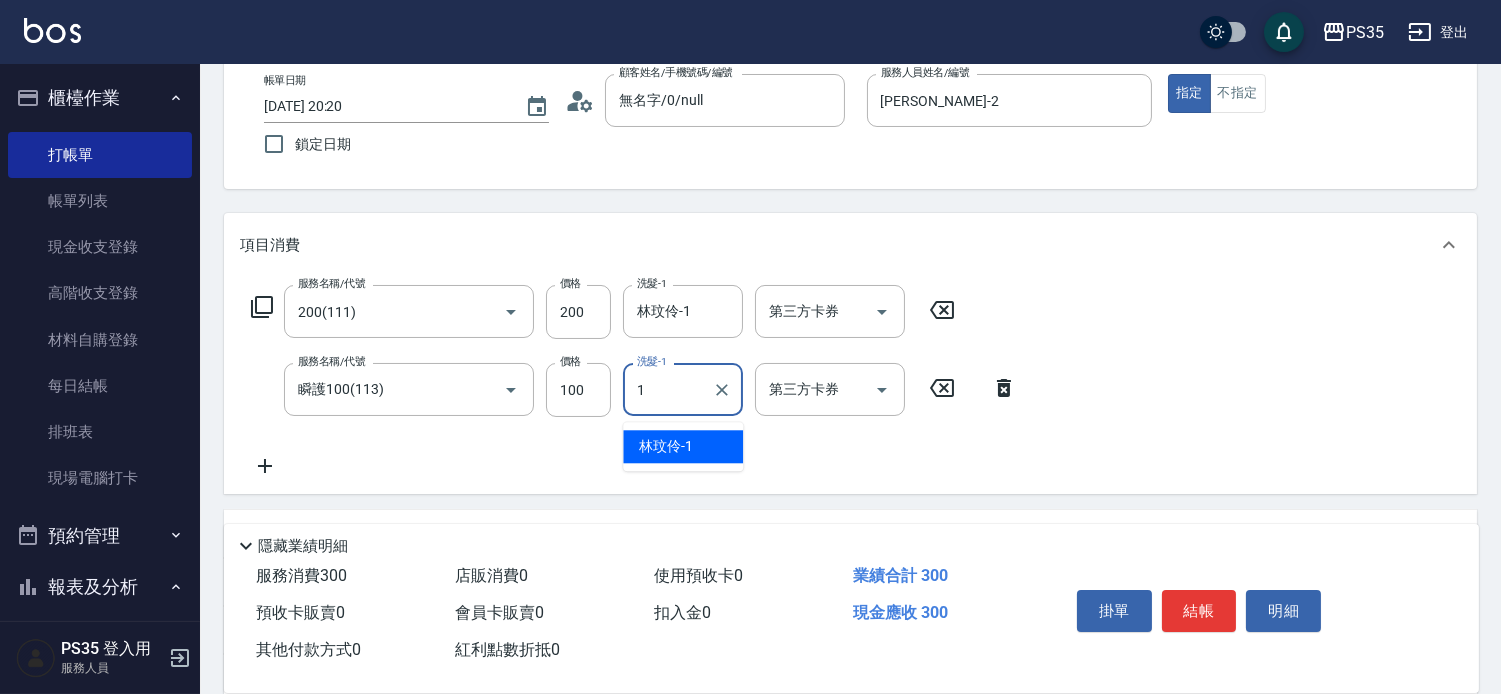 type on "林玟伶-1" 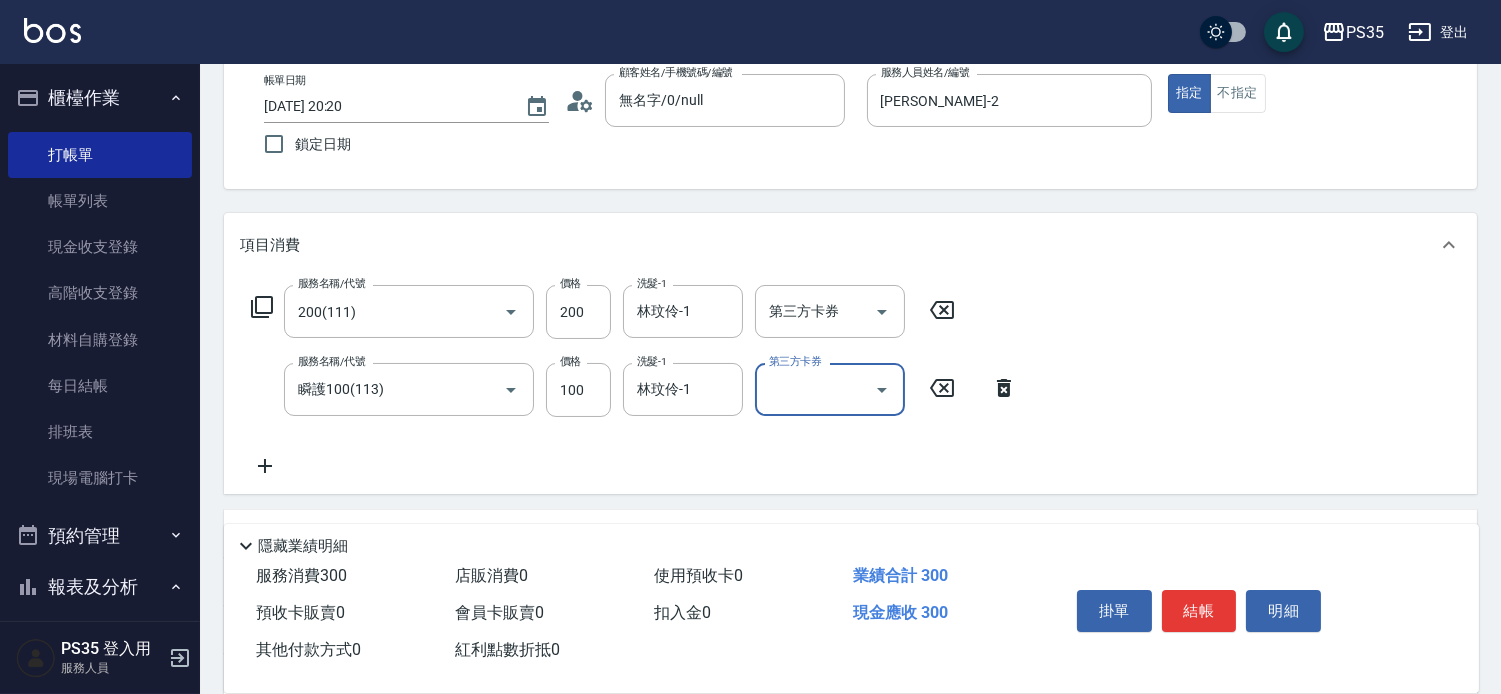 click on "結帳" at bounding box center [1199, 611] 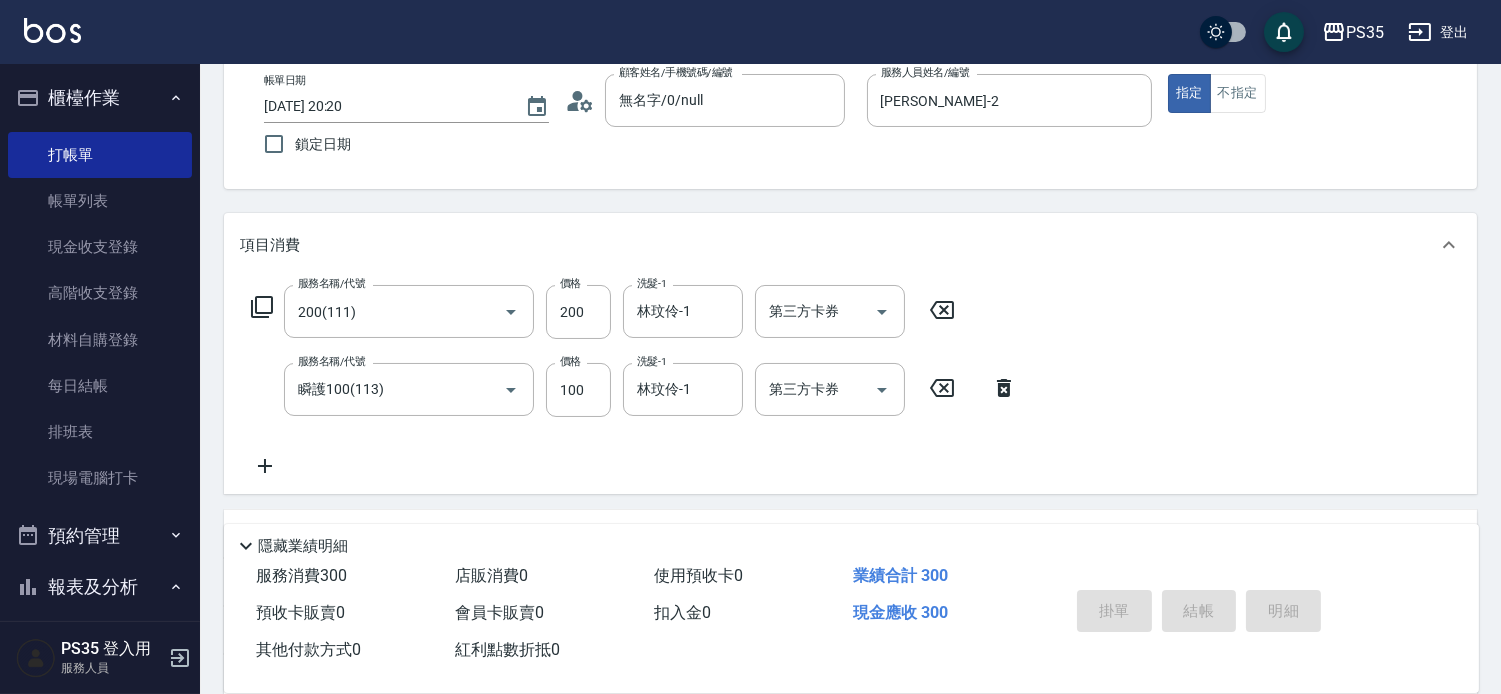 type 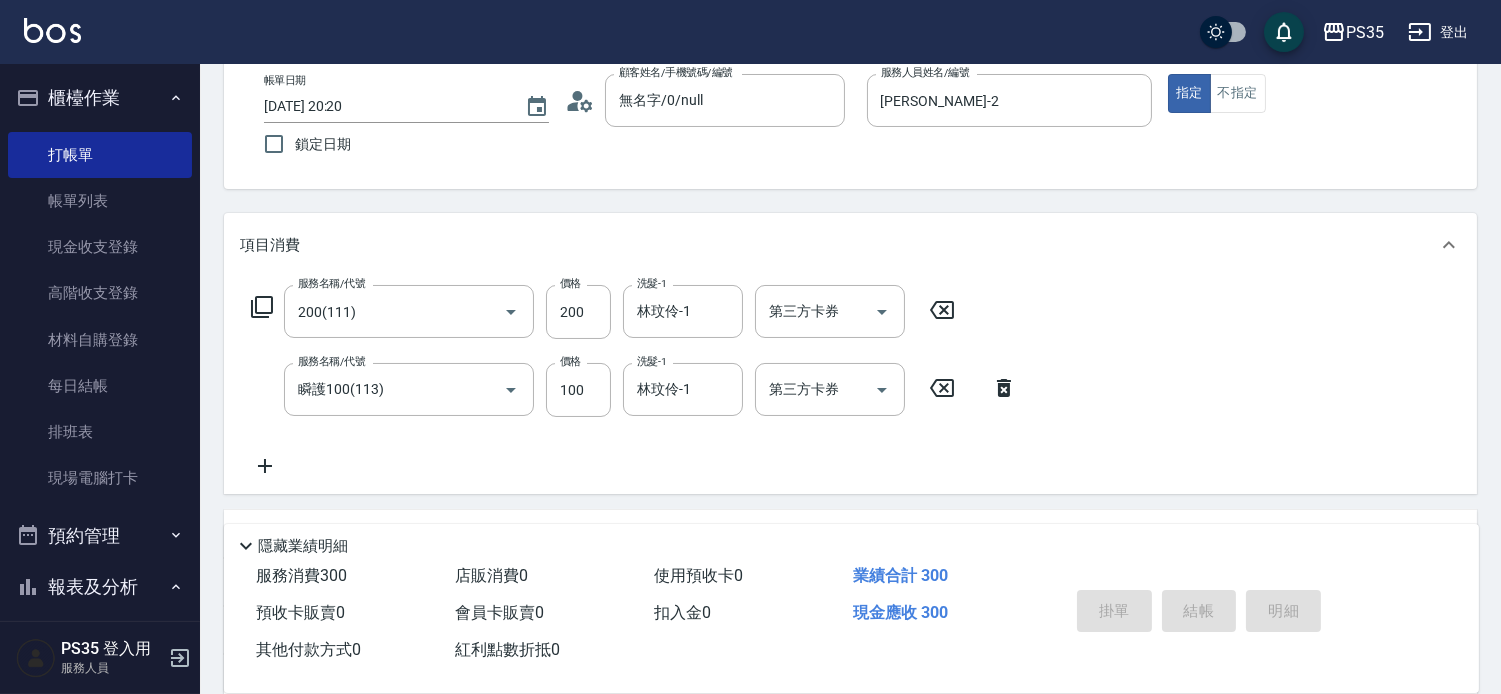 type 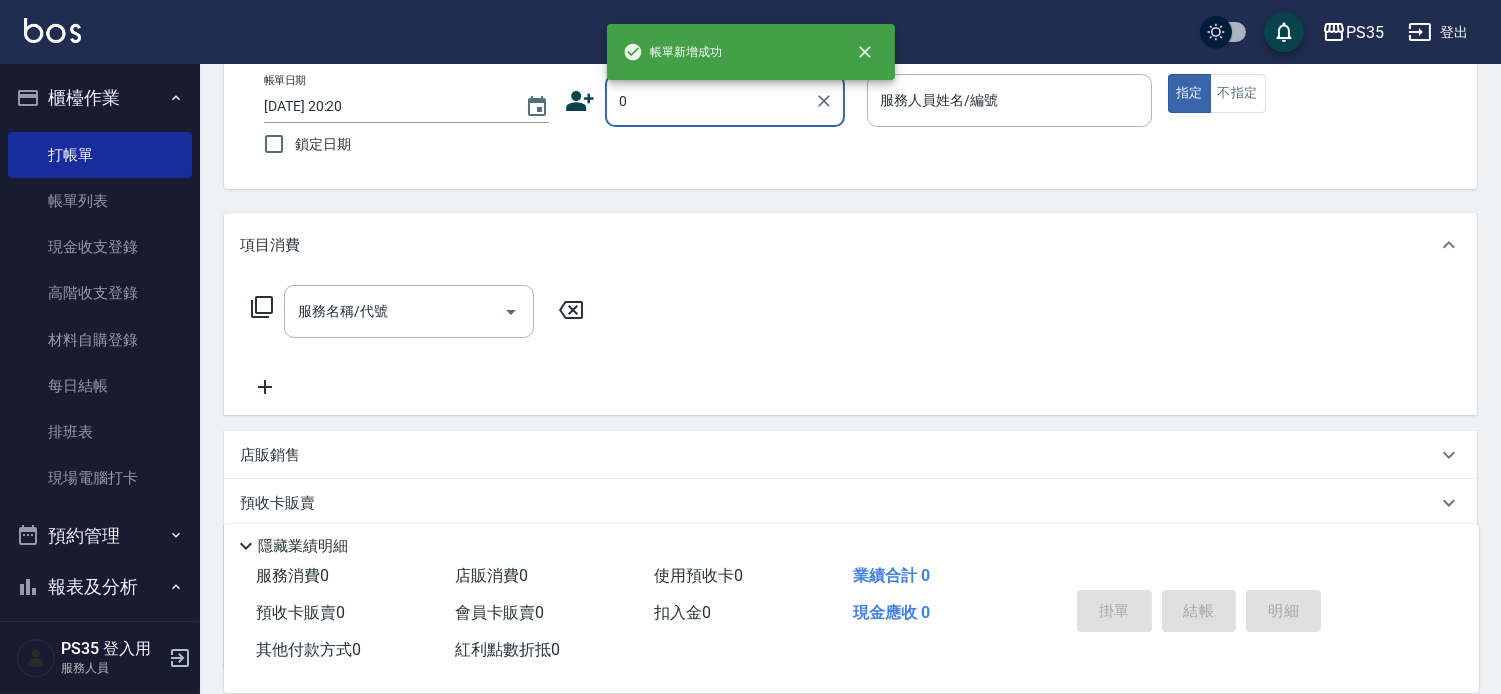 type on "0" 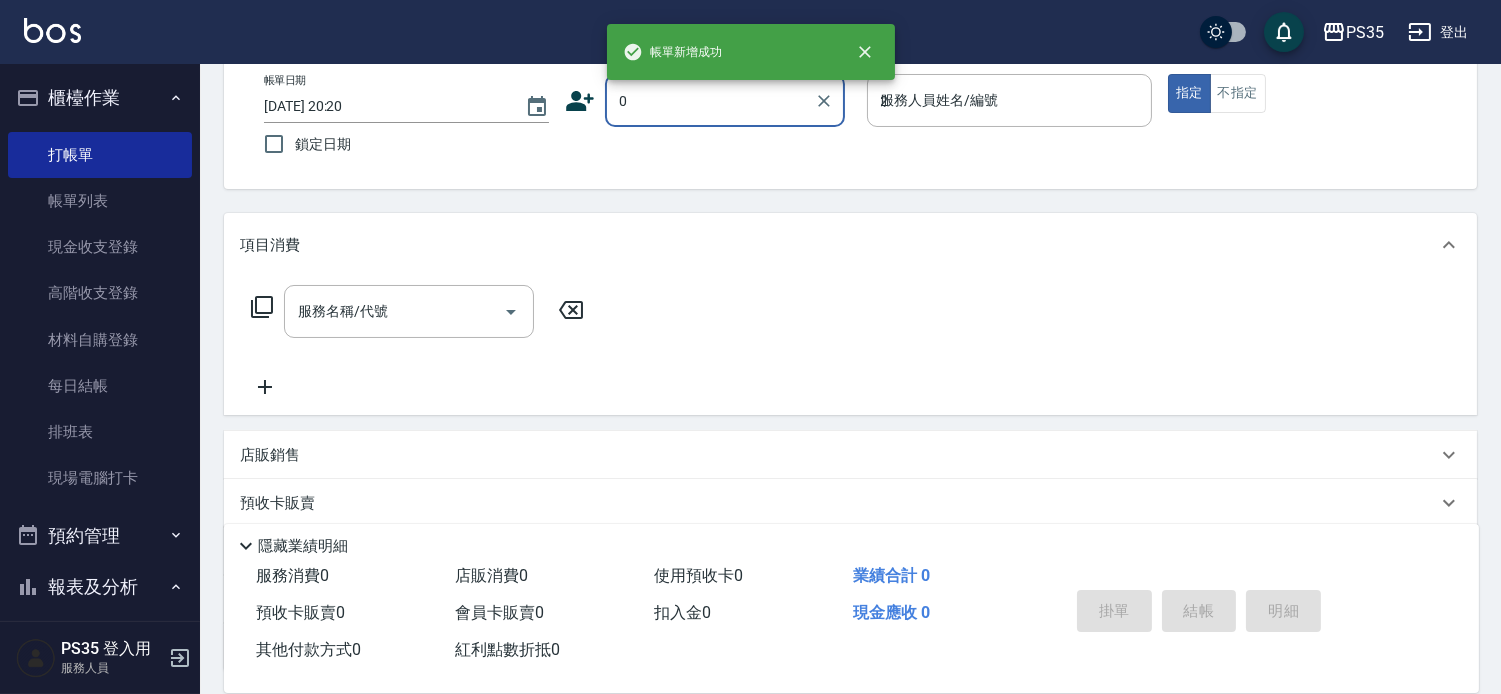 type on "無名字/0/null" 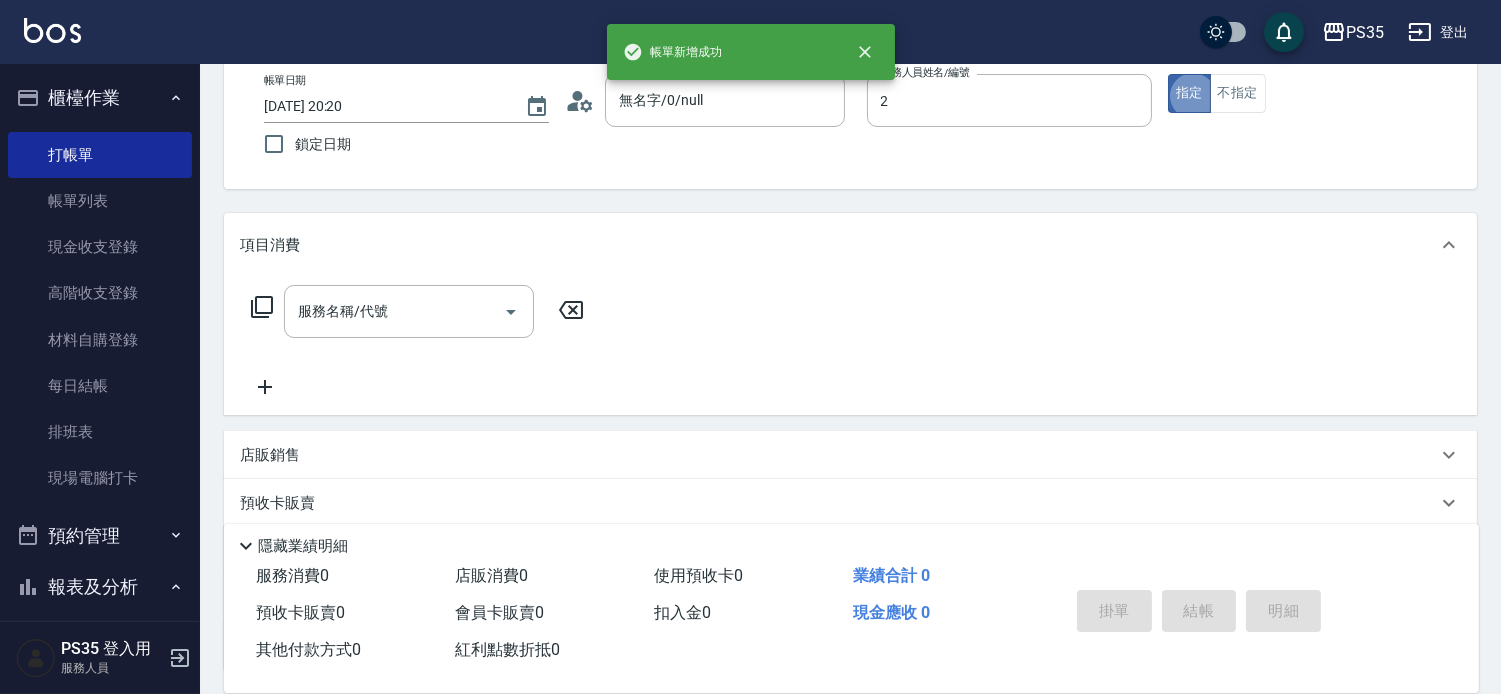 type on "[PERSON_NAME]-2" 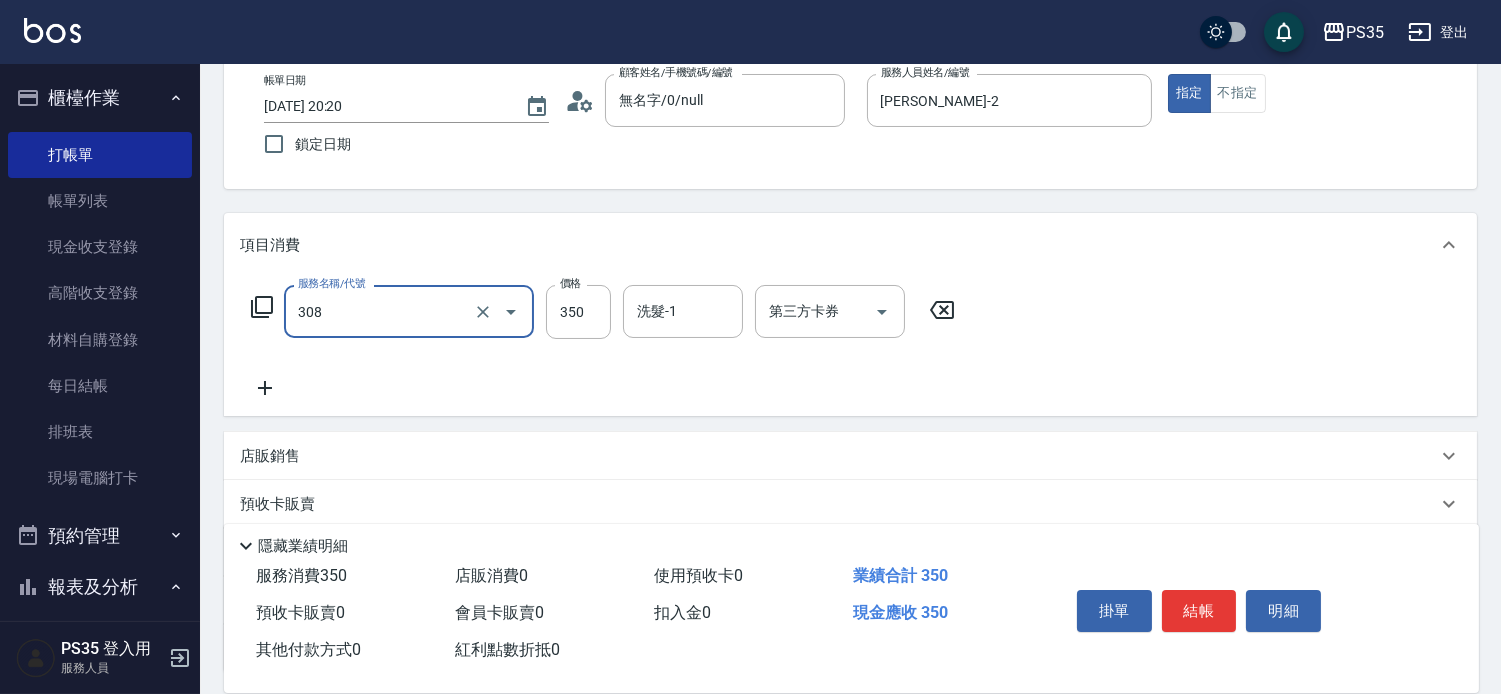 type on "洗+剪(308)" 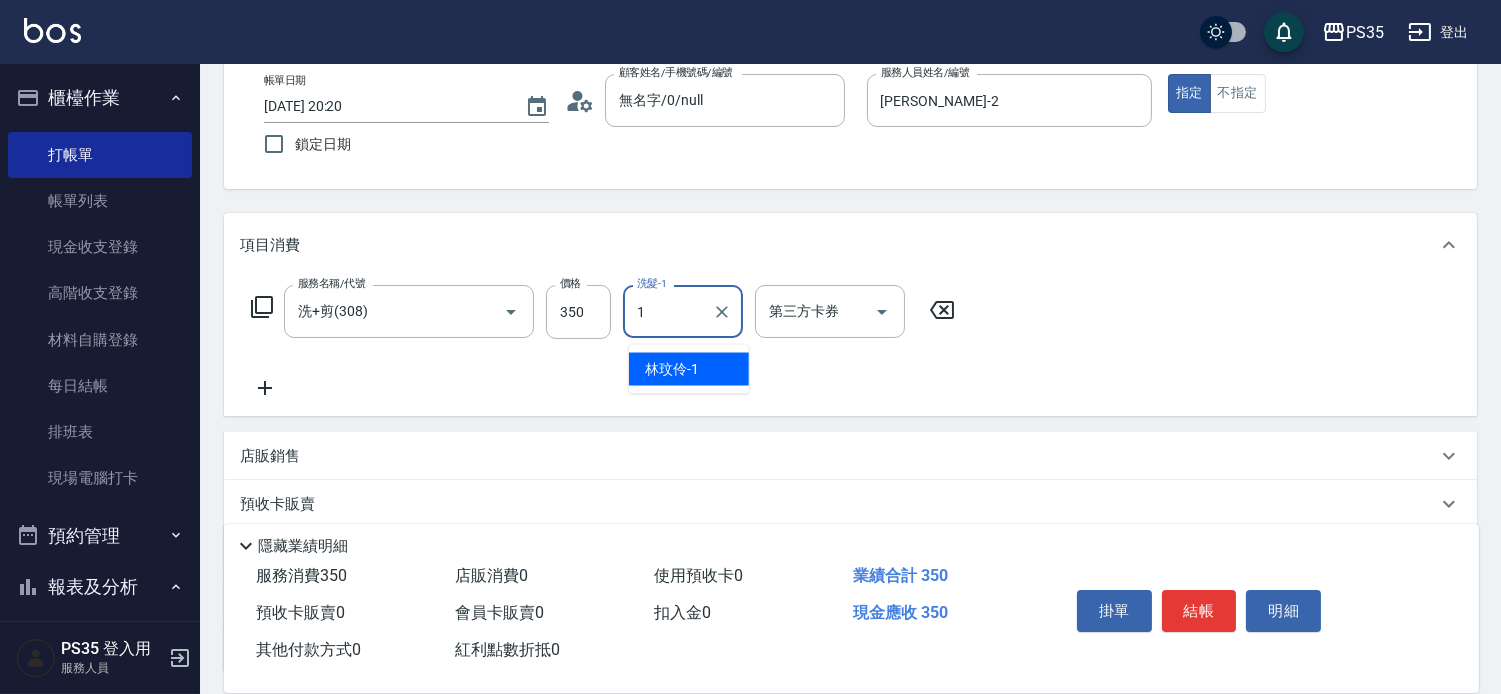 type on "林玟伶-1" 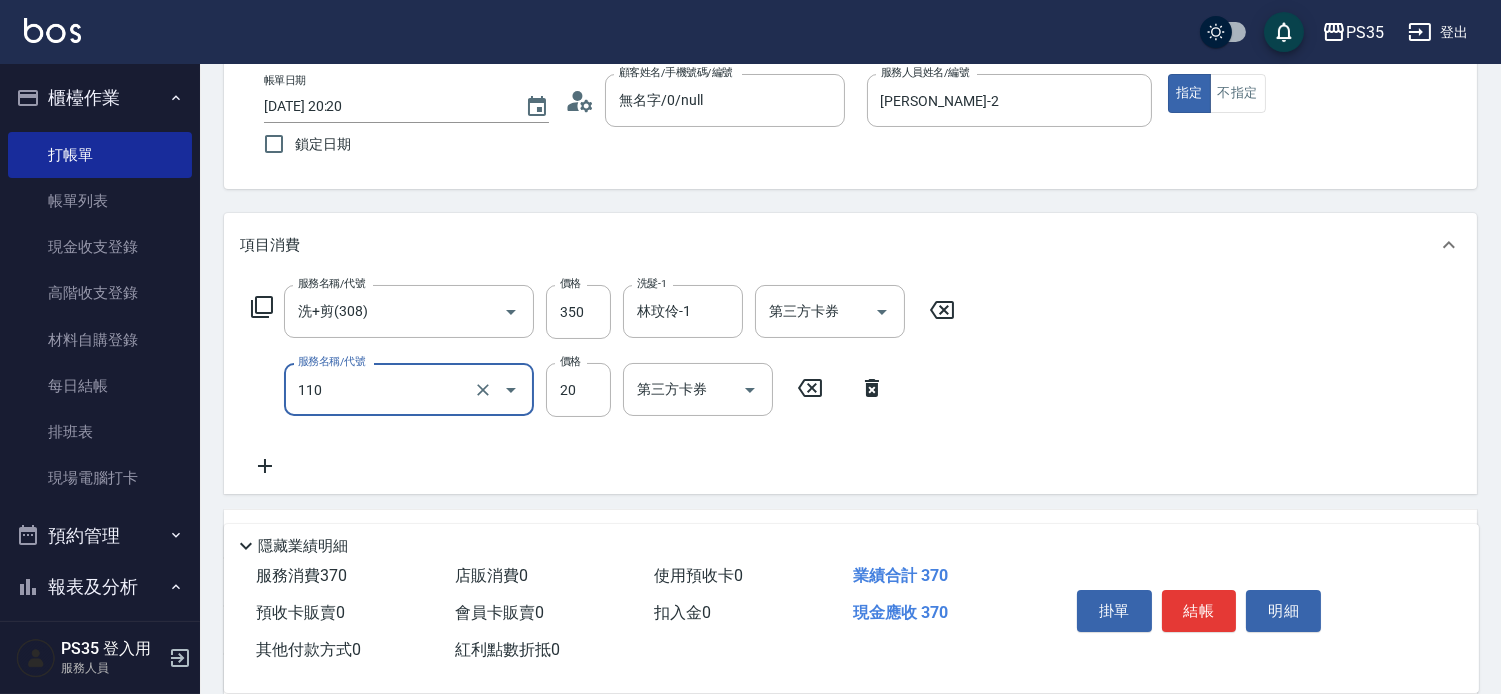 type on "潤絲(110)" 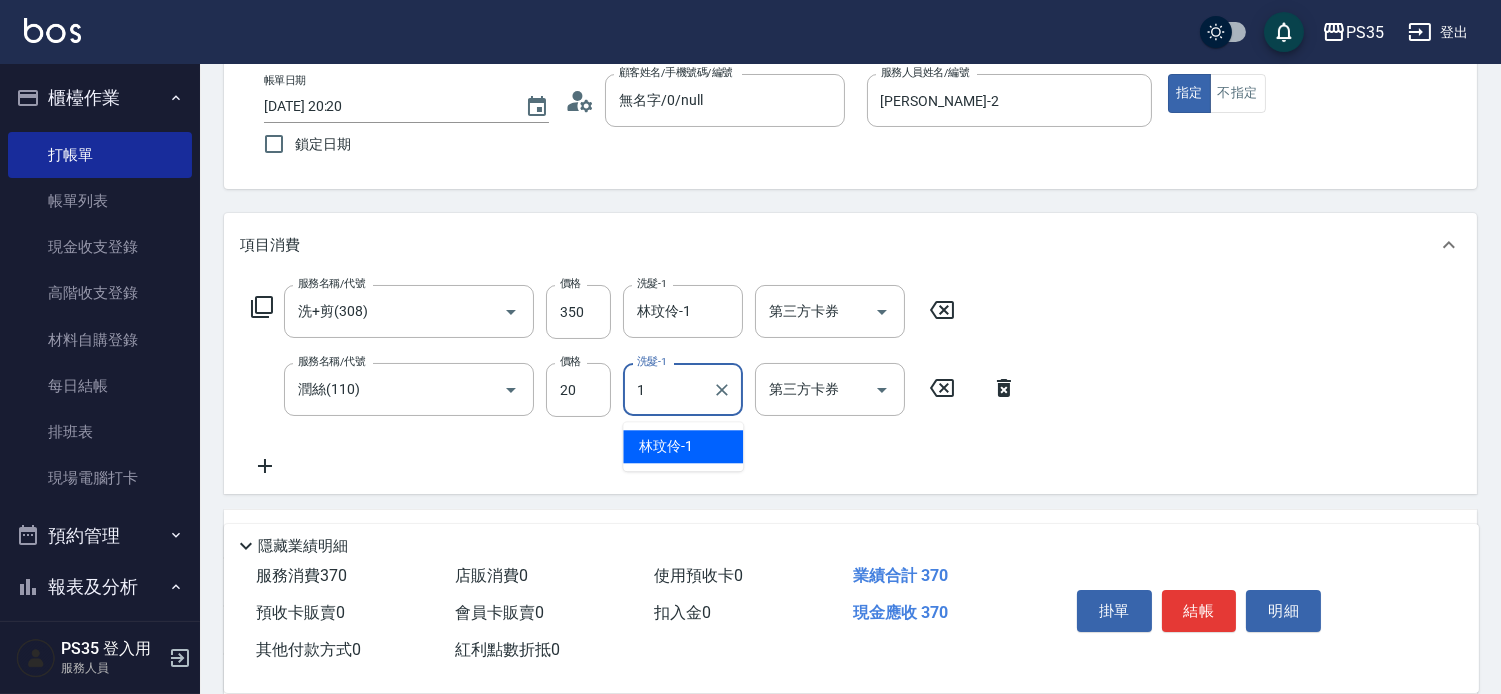 type on "林玟伶-1" 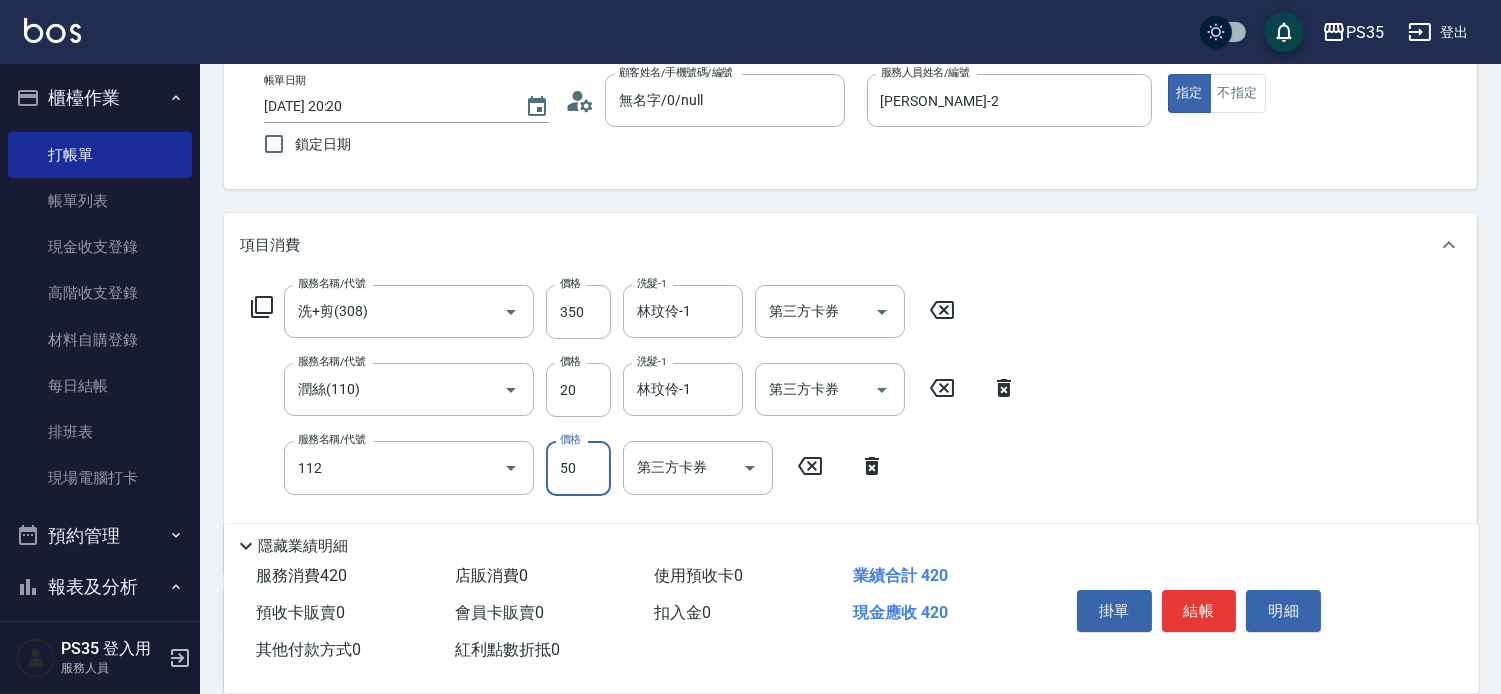 type on "精油50(112)" 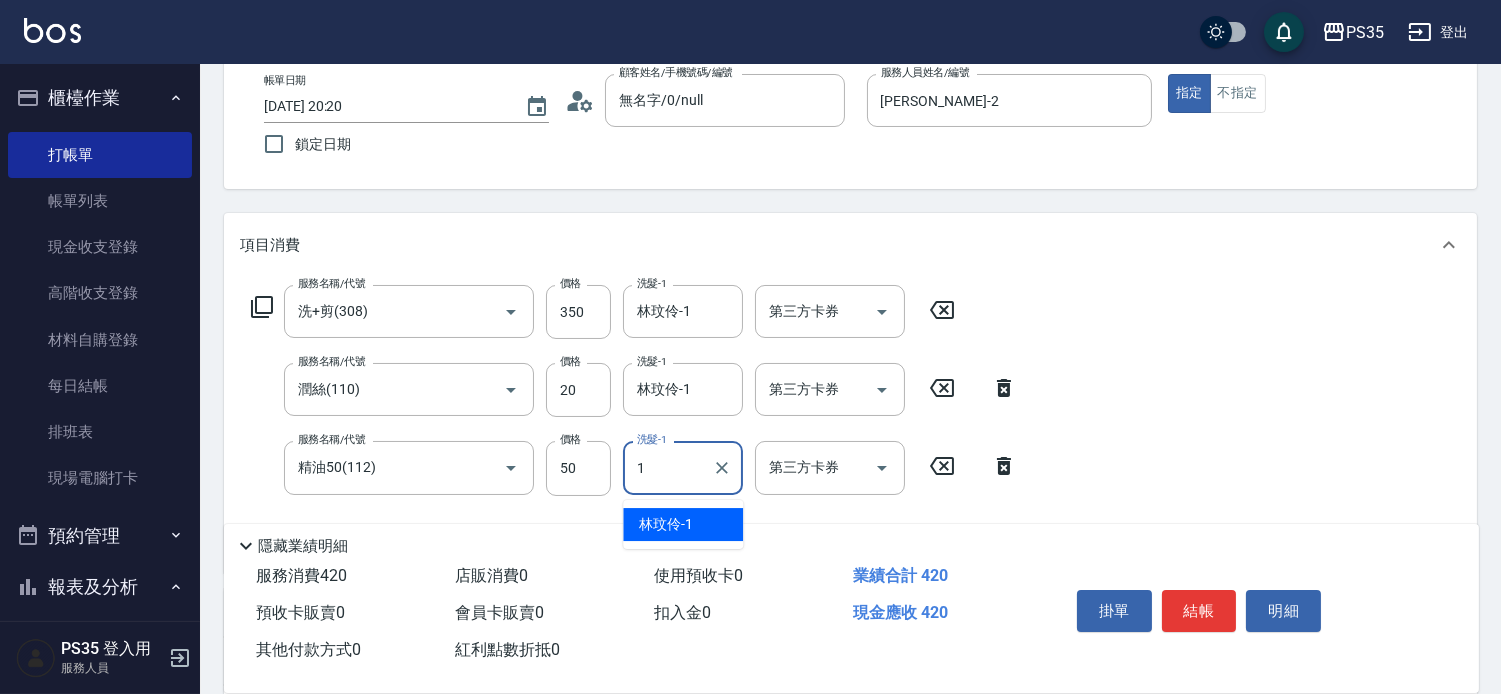 type on "林玟伶-1" 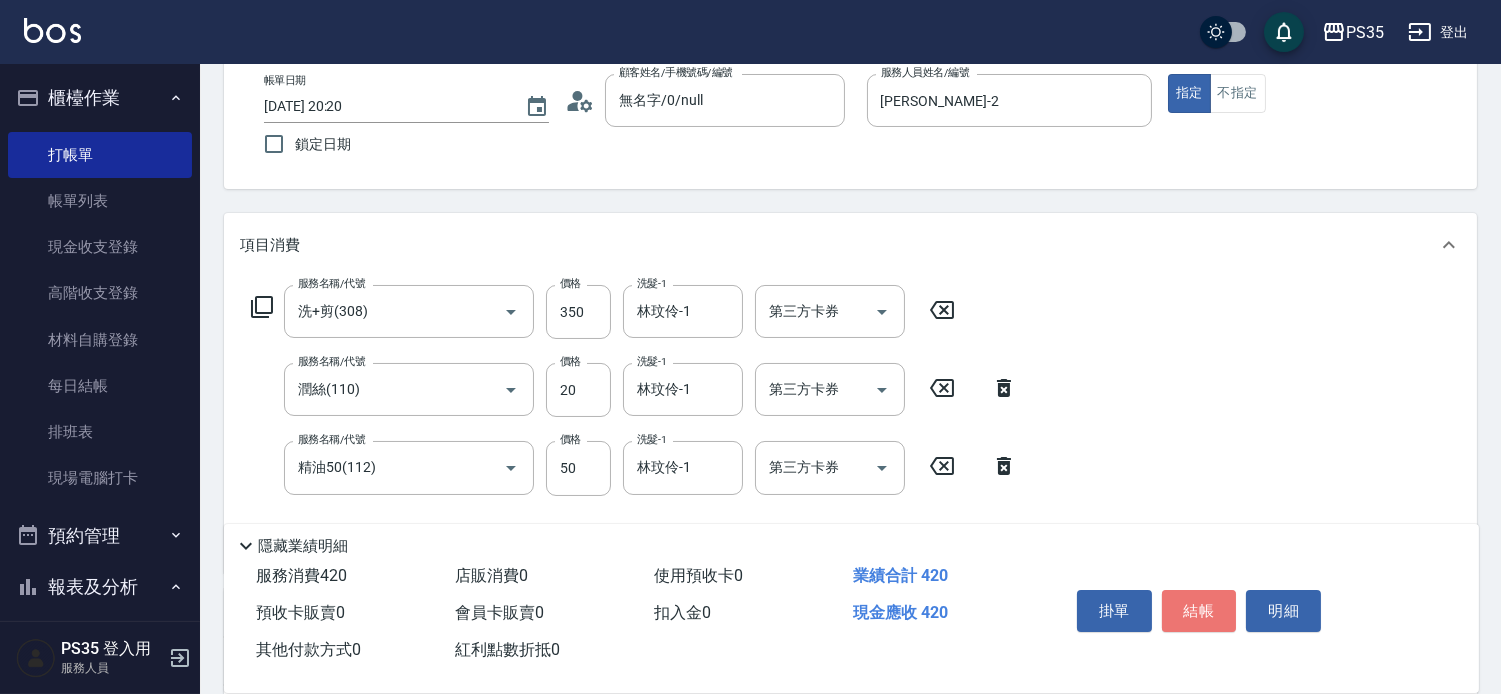 click on "結帳" at bounding box center [1199, 611] 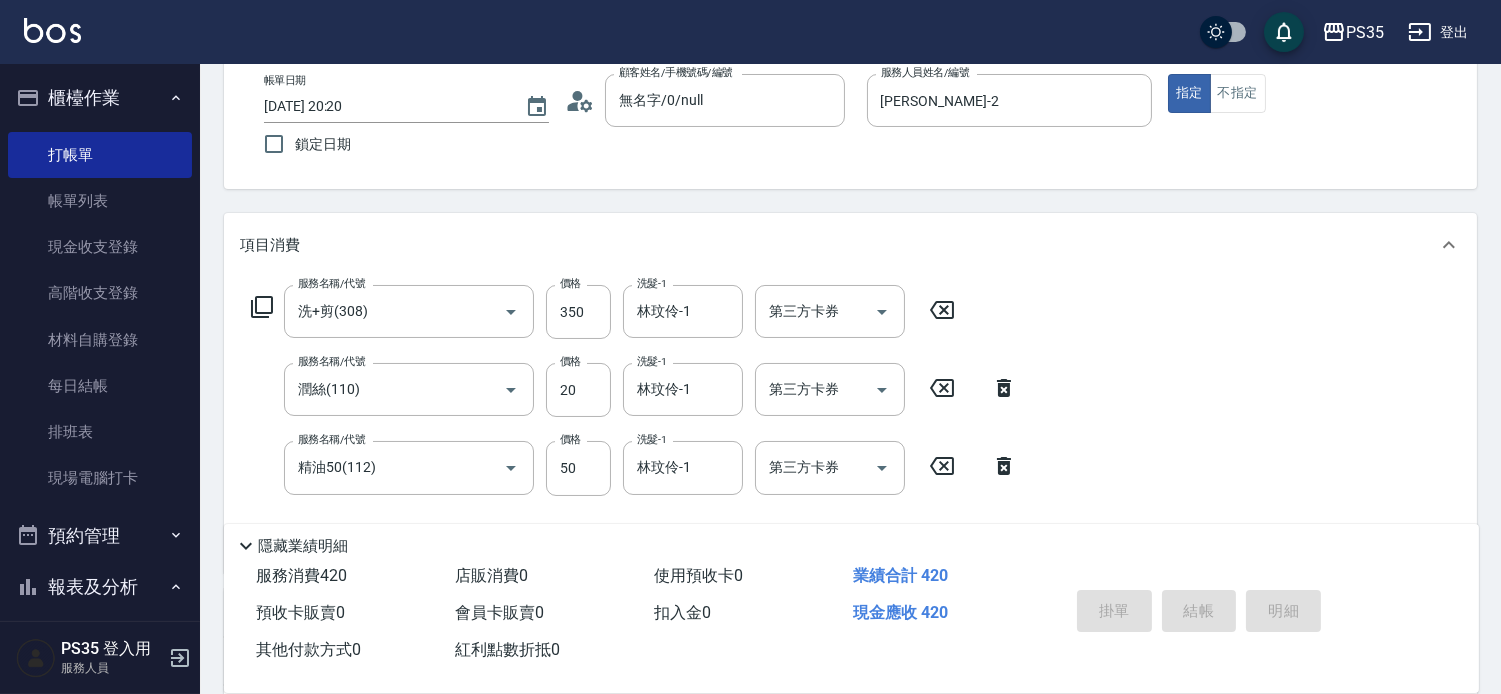type 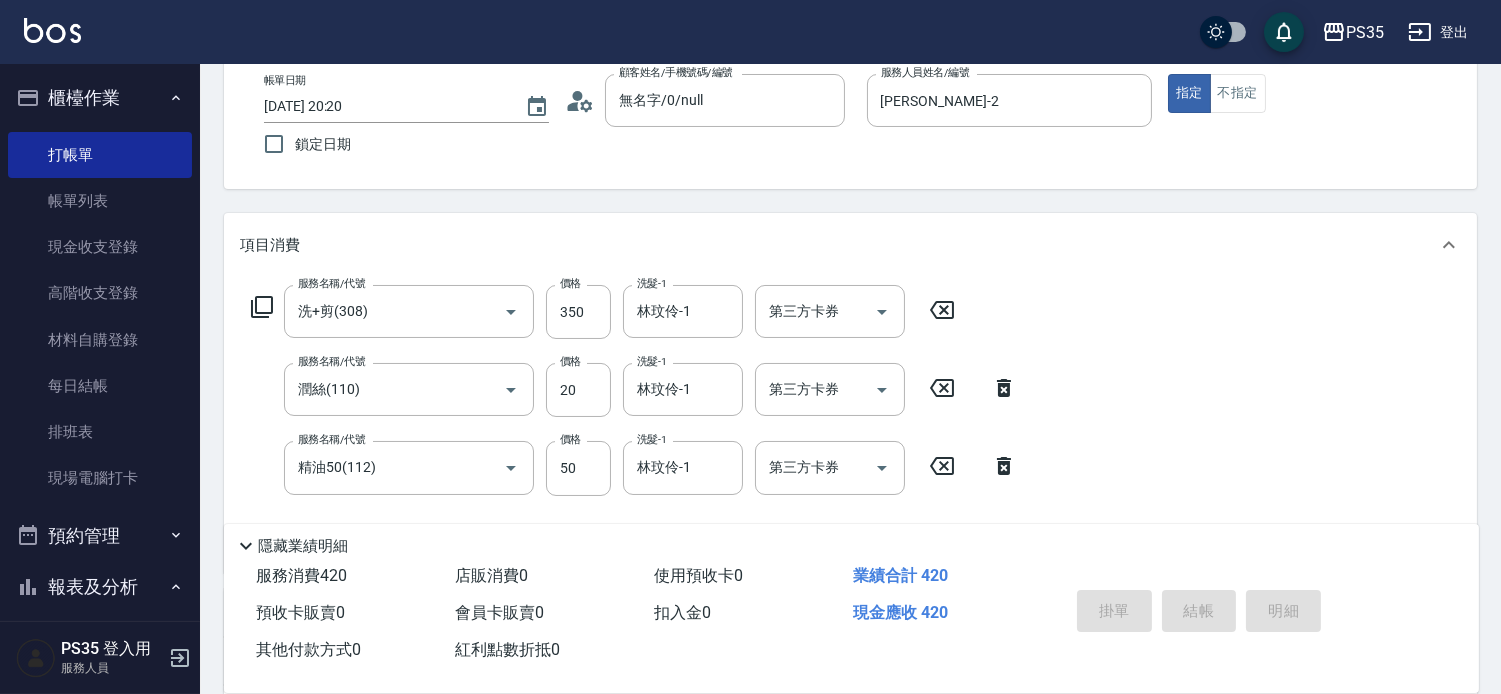 type 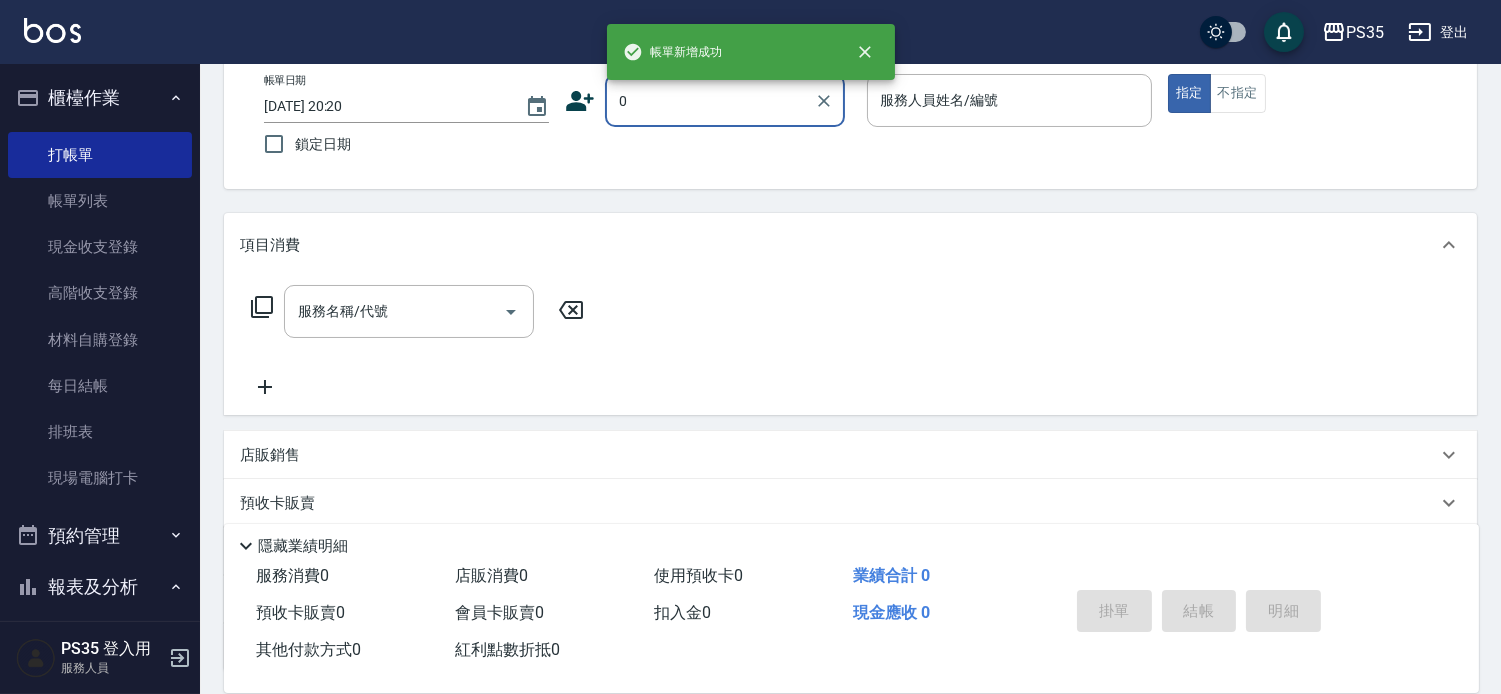 type on "0" 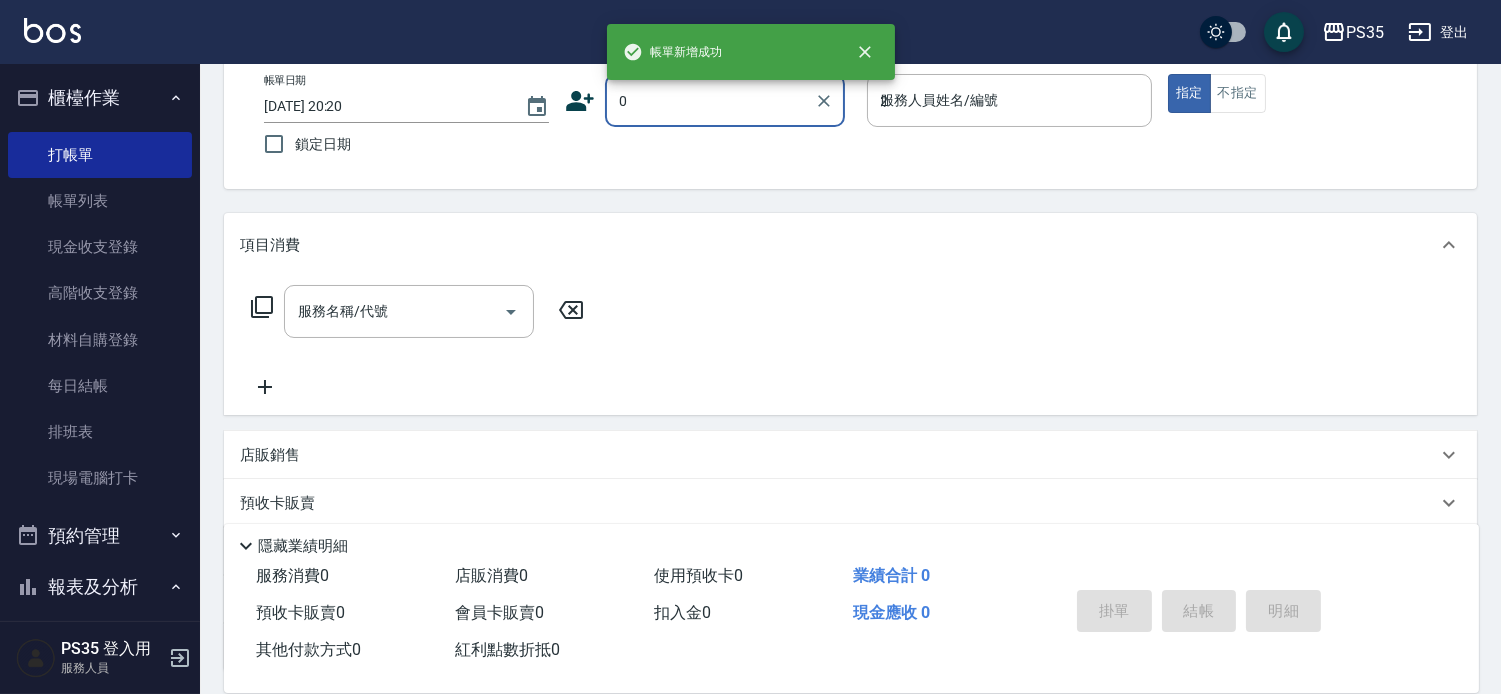 type on "無名字/0/null" 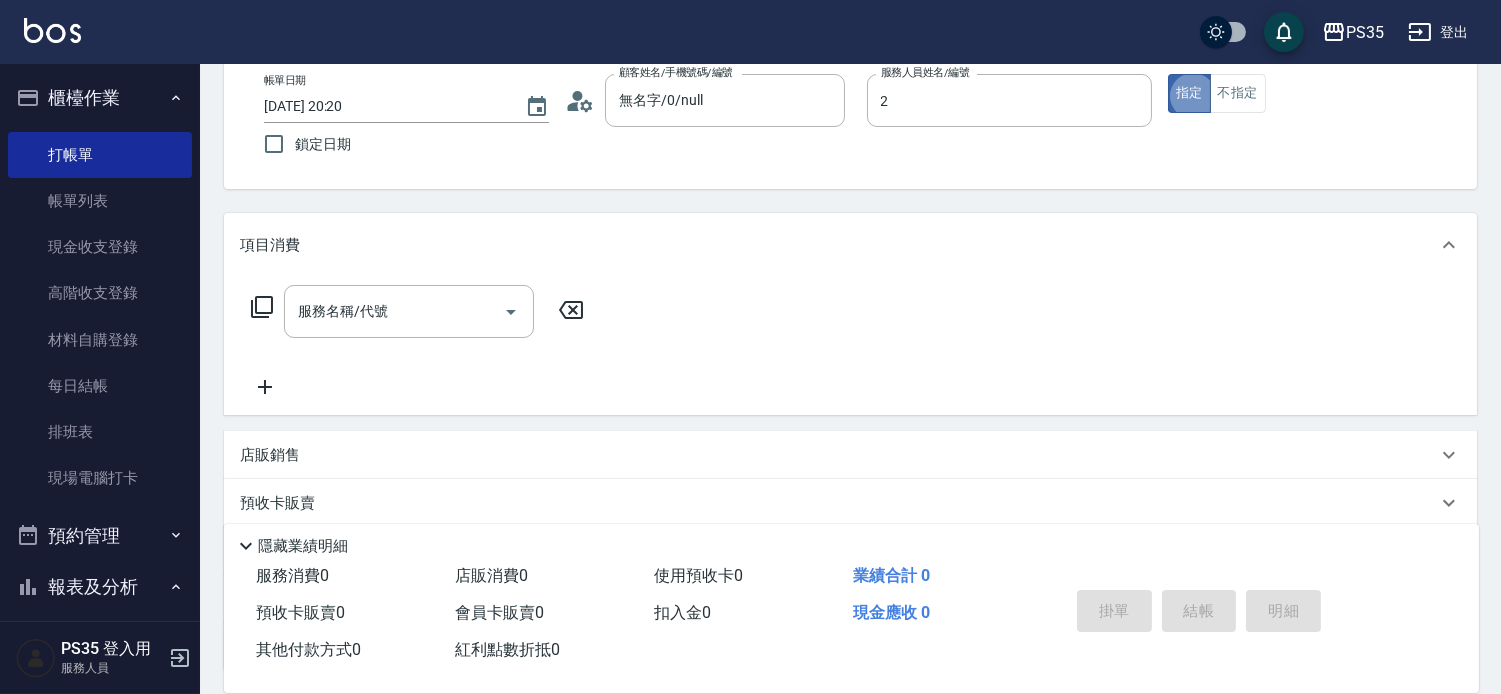 type on "[PERSON_NAME]-2" 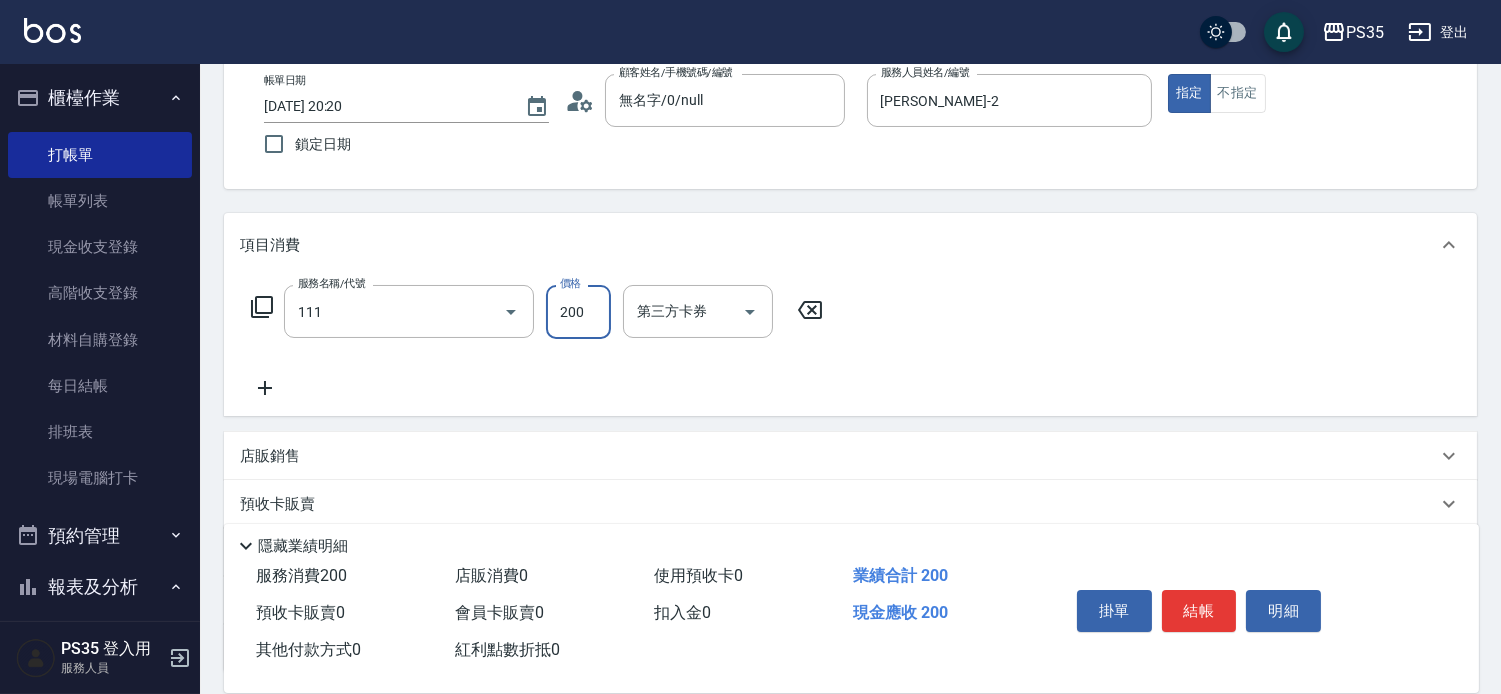 type on "200(111)" 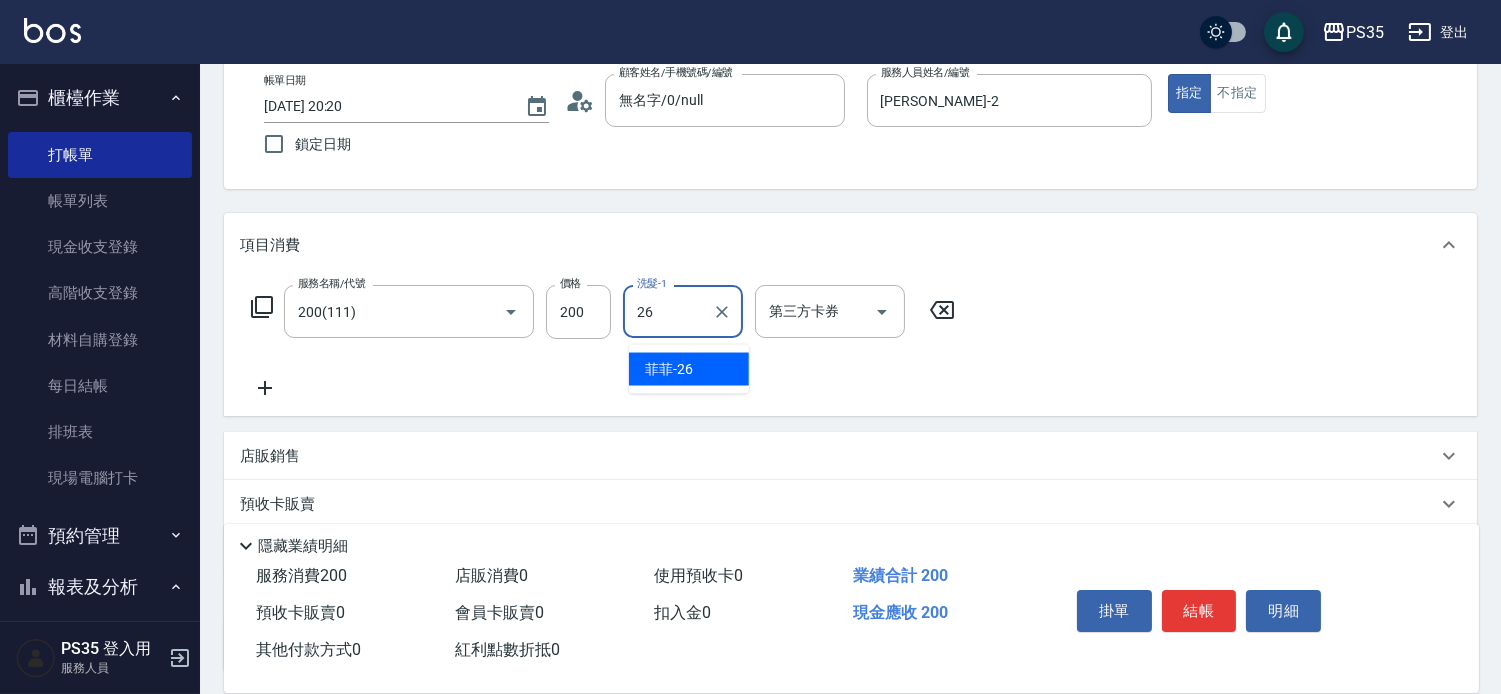 type on "菲菲-26" 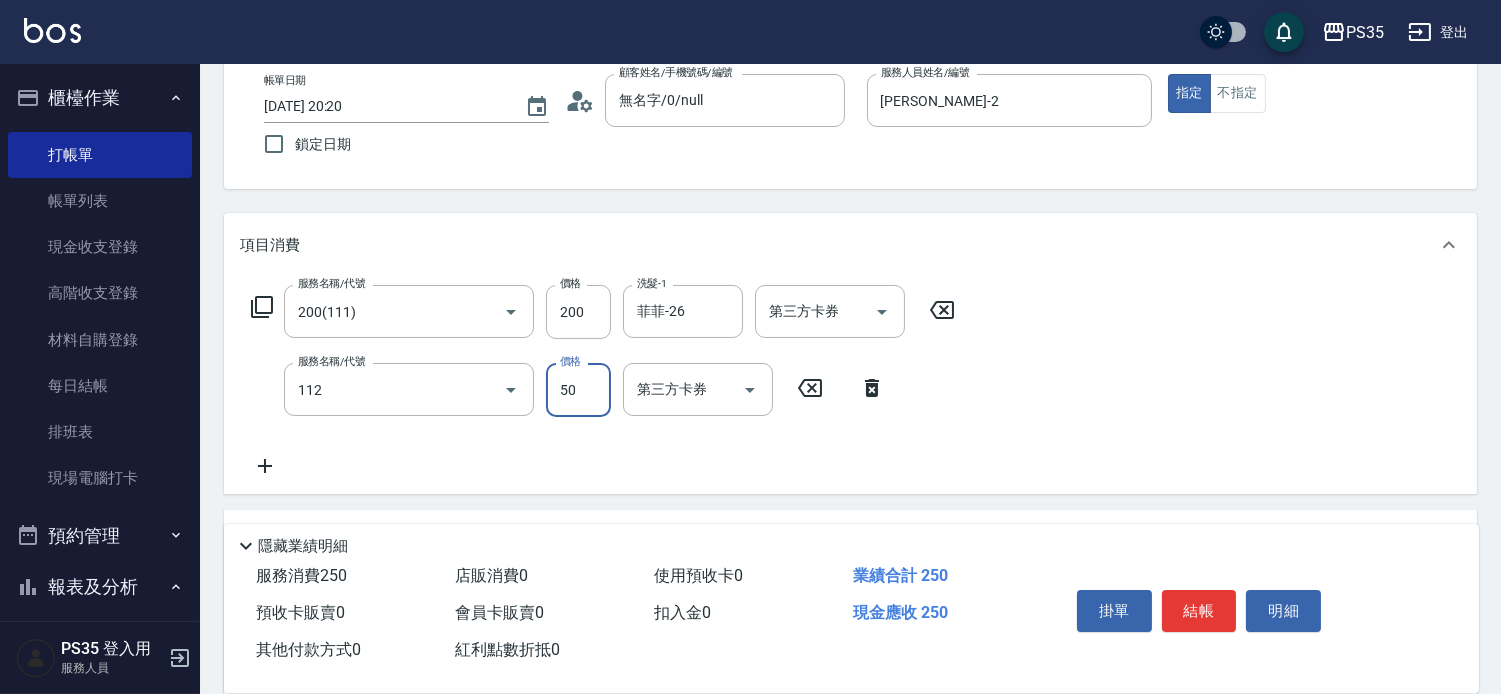 type on "精油50(112)" 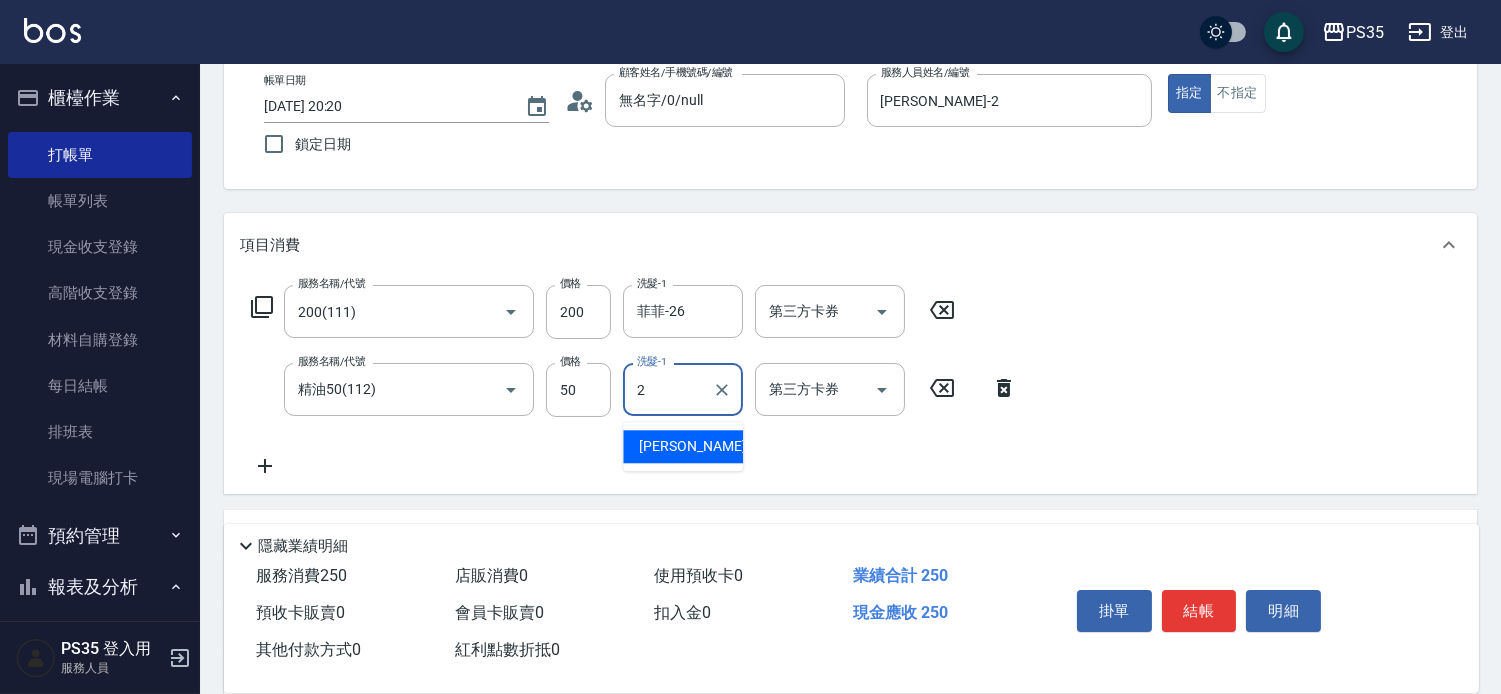 type on "[PERSON_NAME]-2" 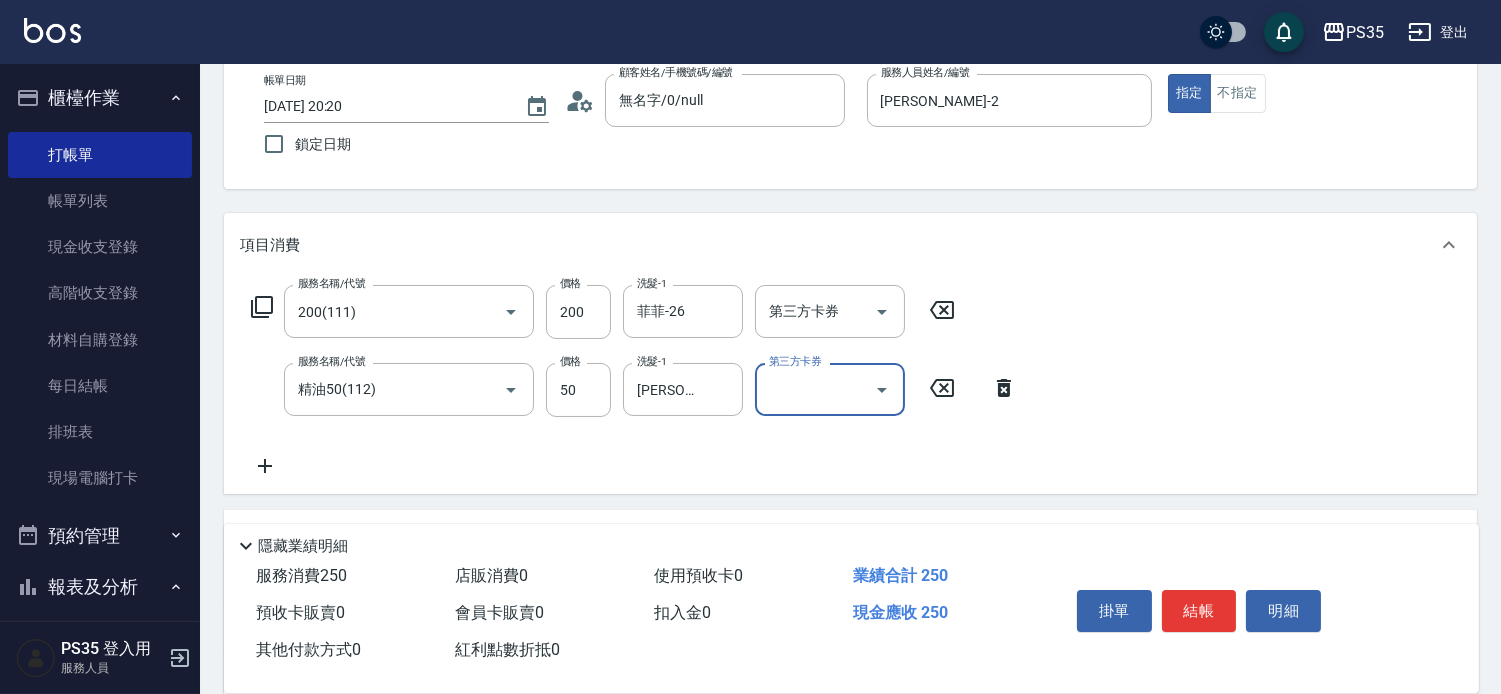 click on "結帳" at bounding box center (1199, 611) 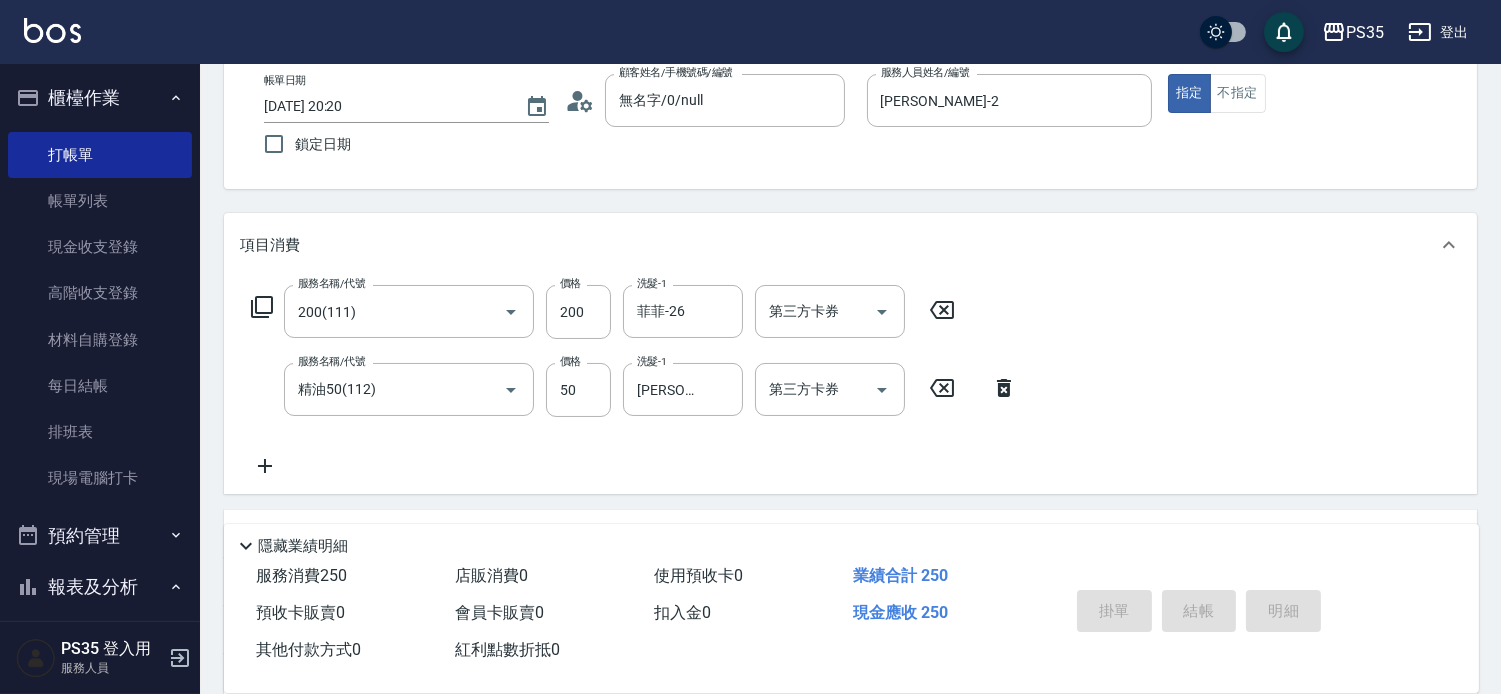 type 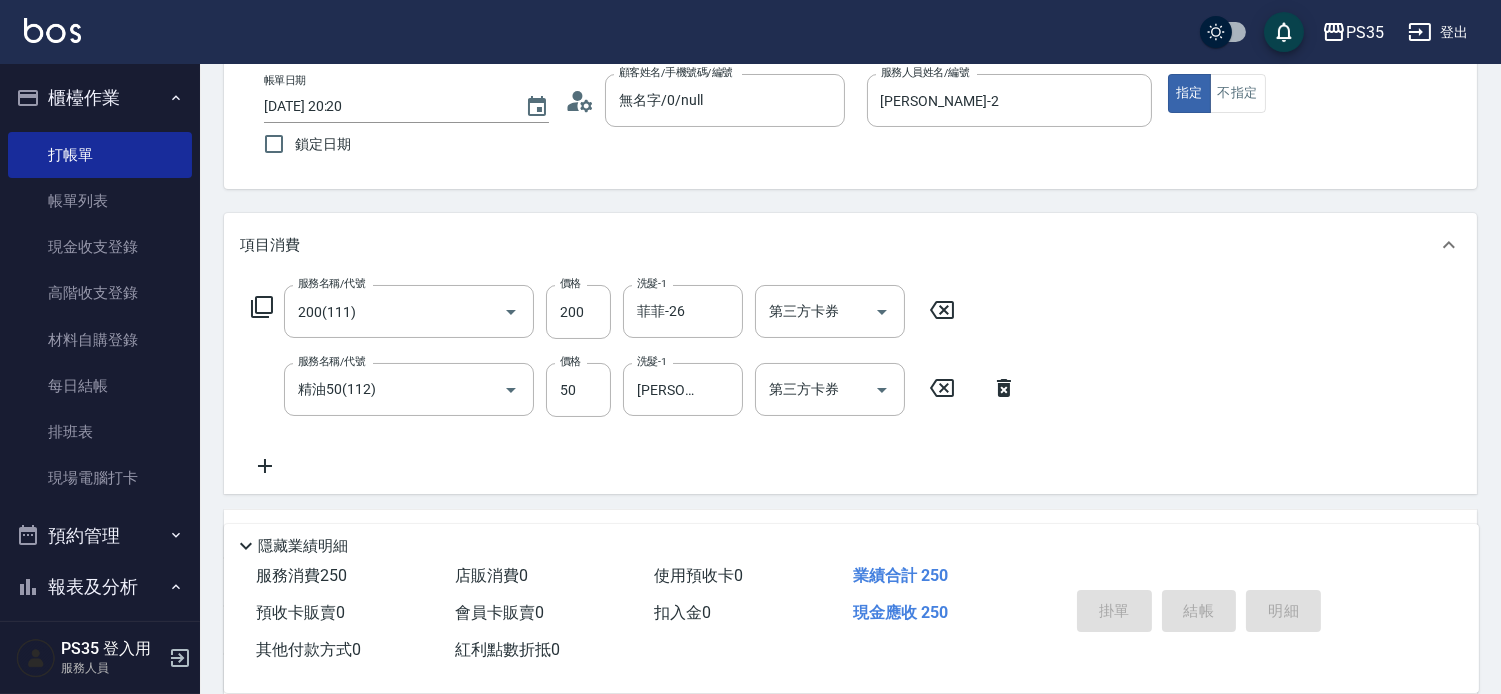 type 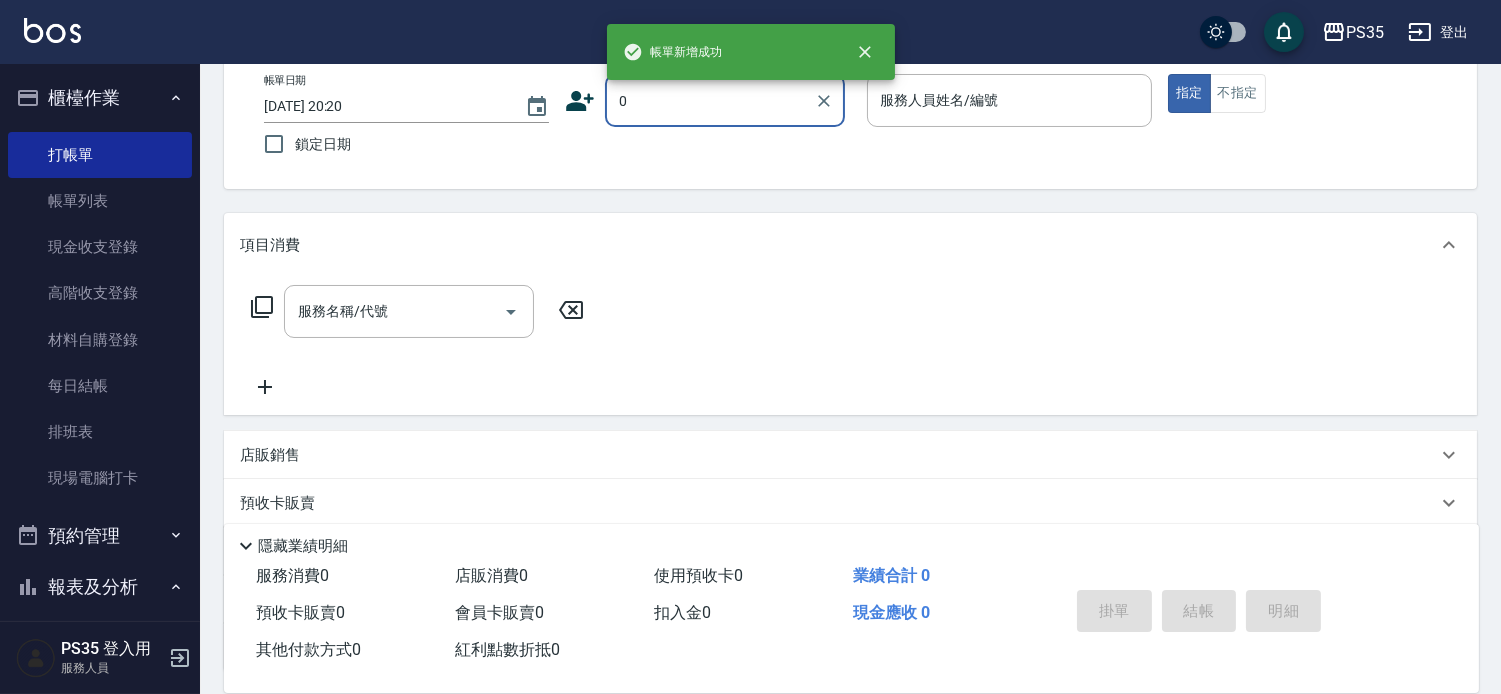 type on "0" 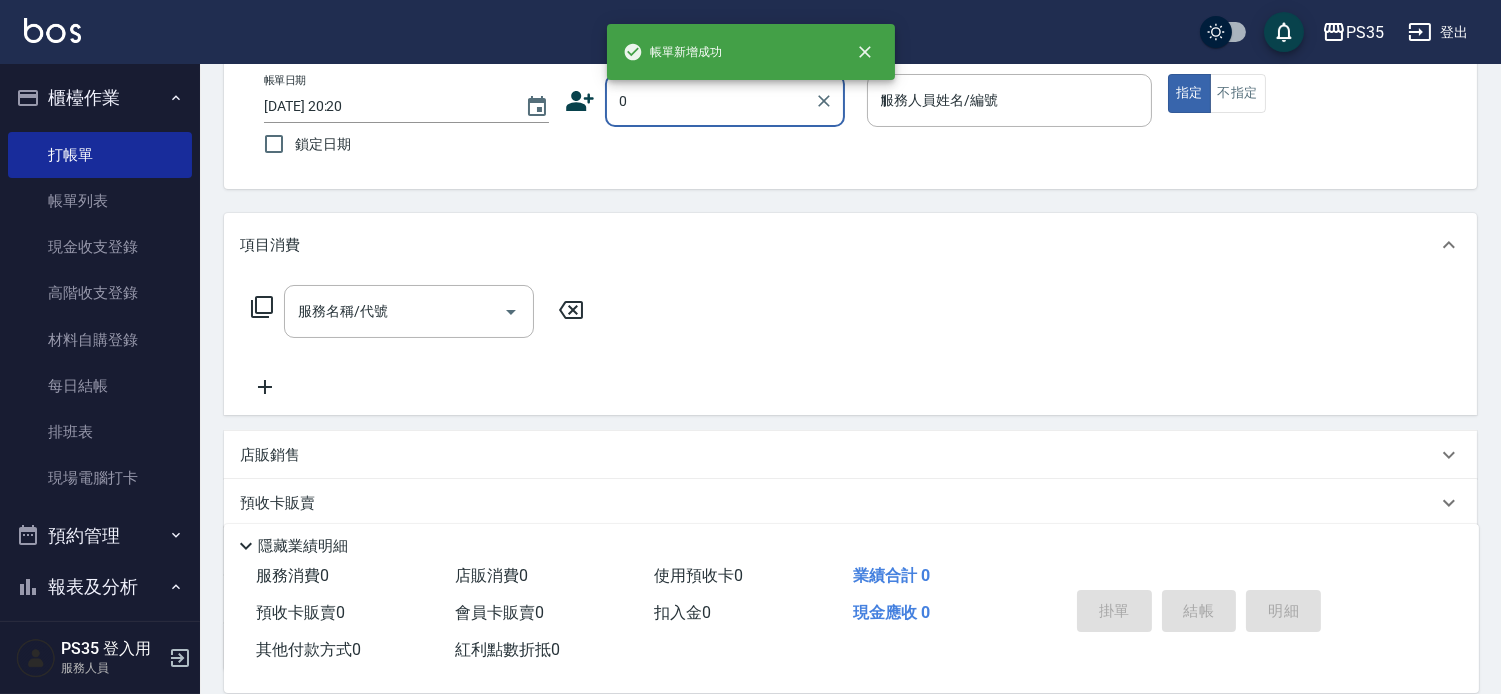 type on "無名字/0/null" 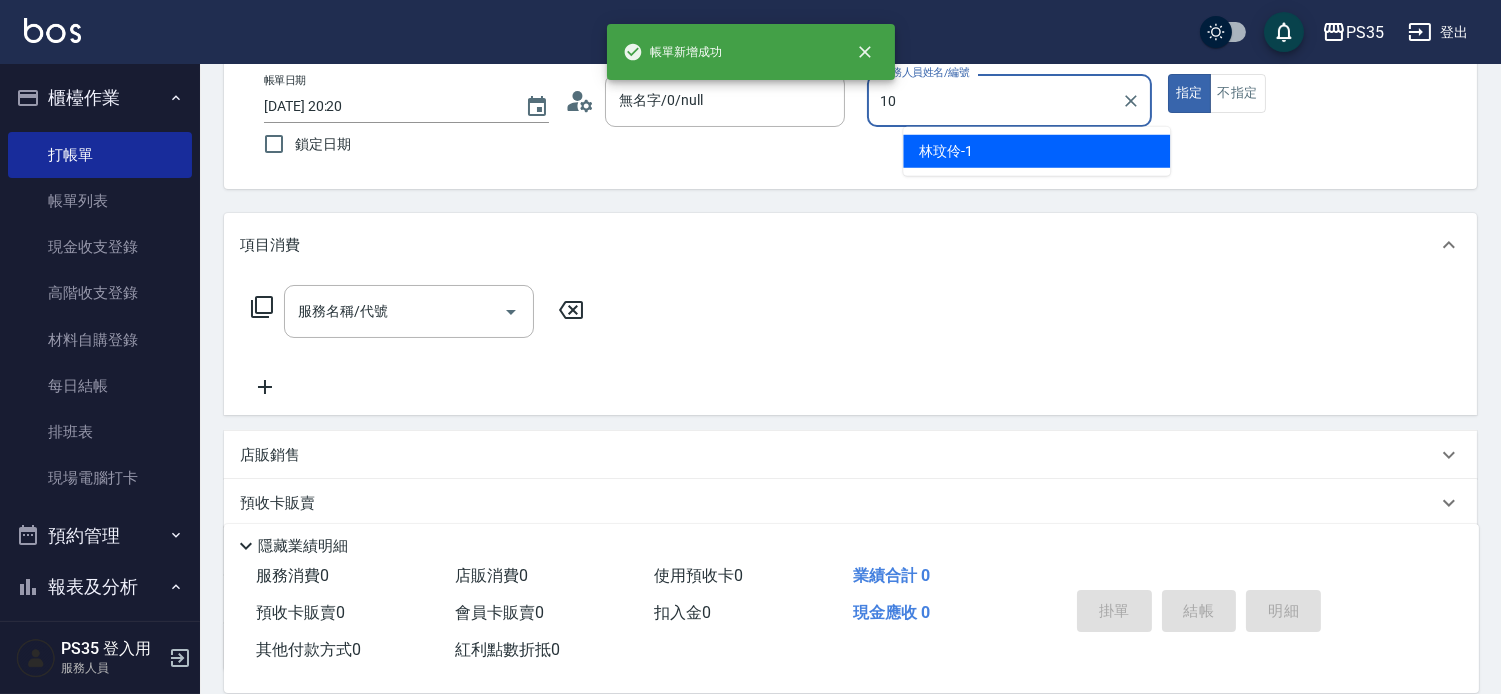 type on "盧淑媛-10" 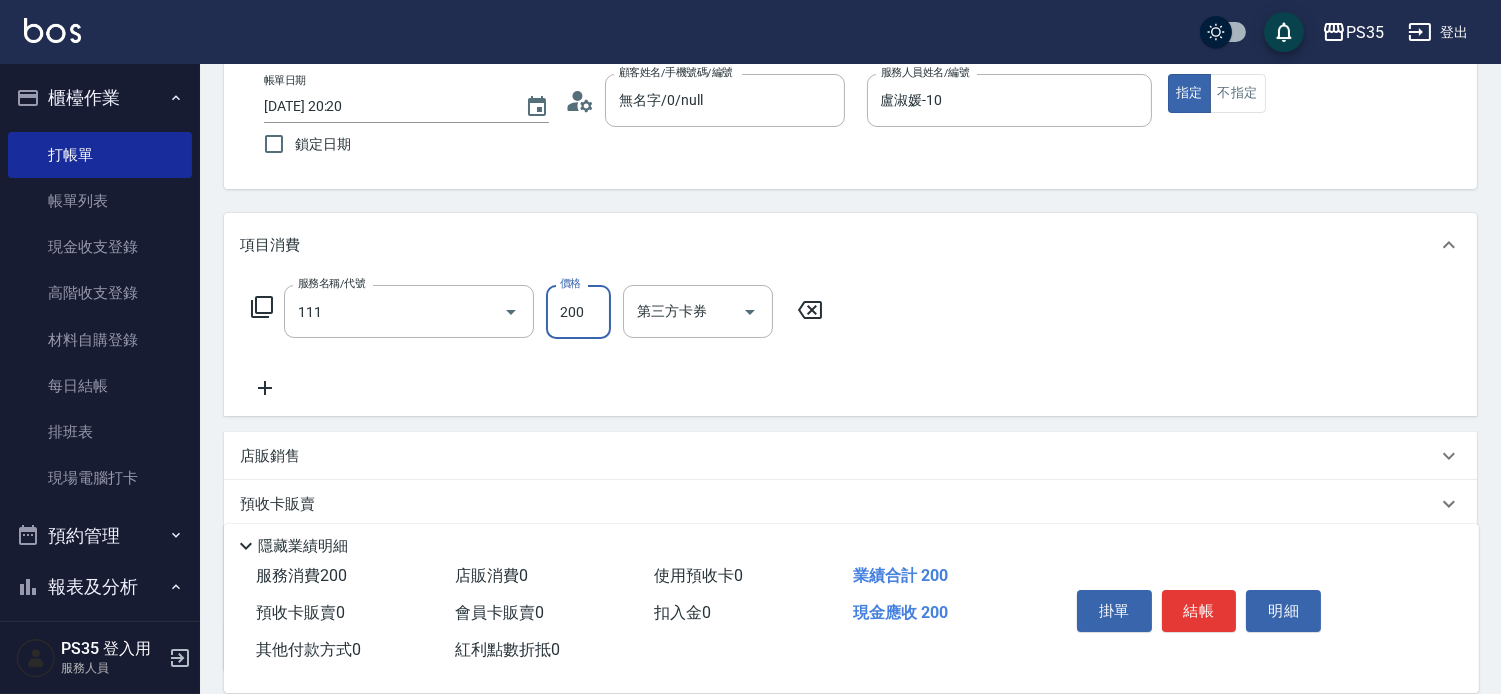 type on "200(111)" 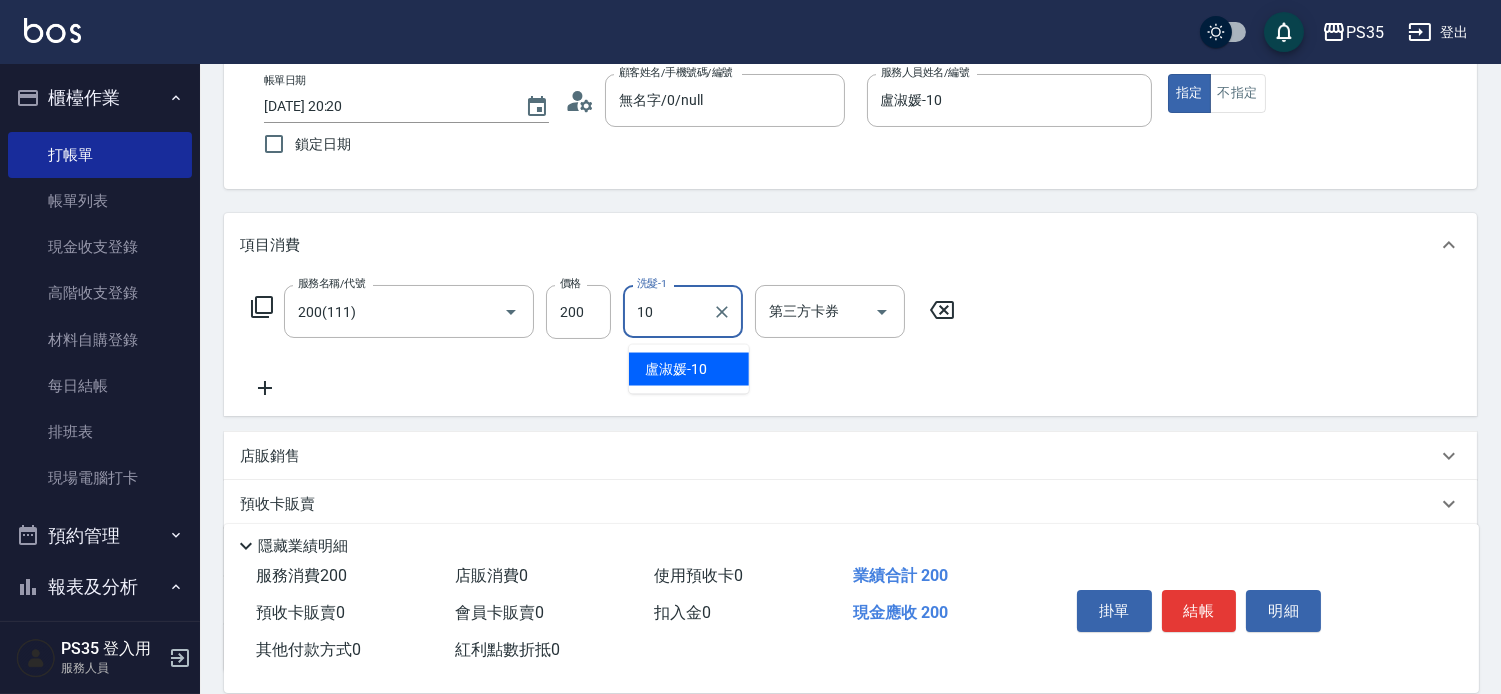 type on "盧淑媛-10" 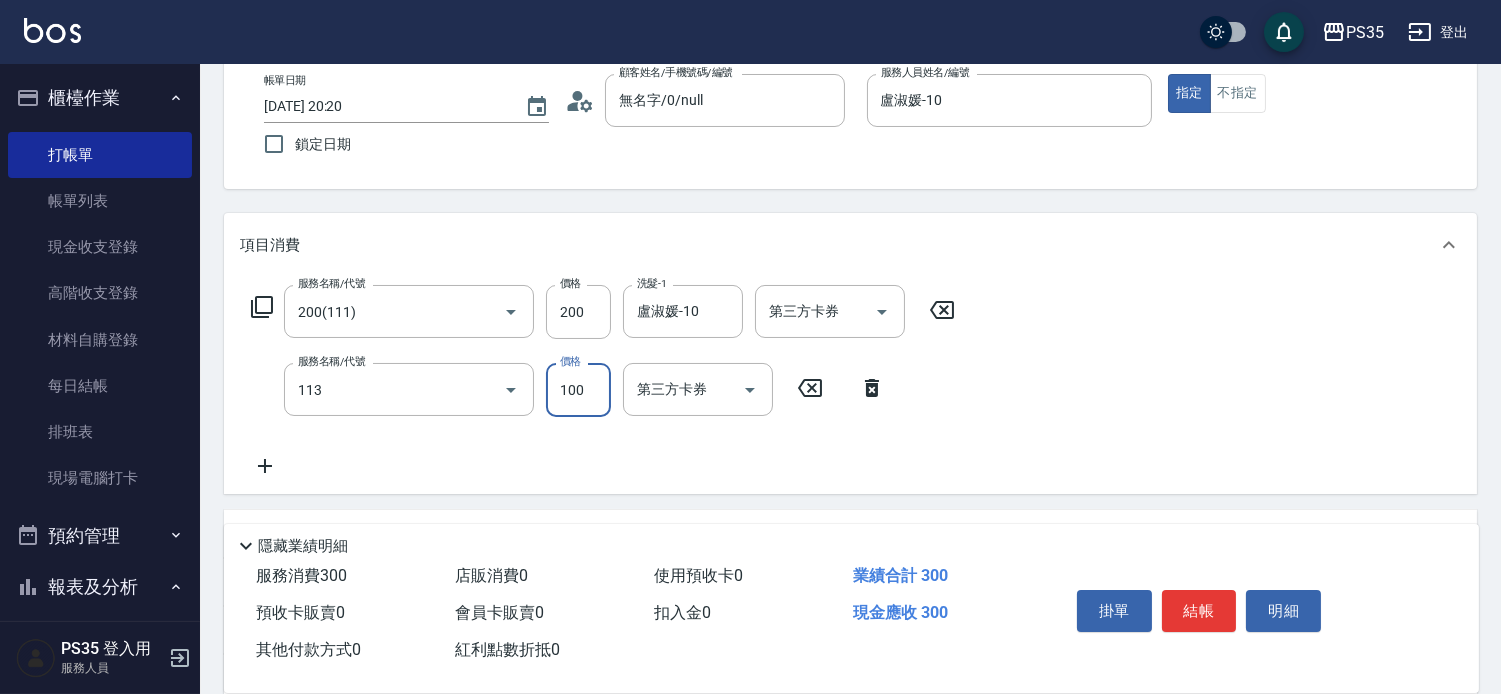 type on "瞬護100(113)" 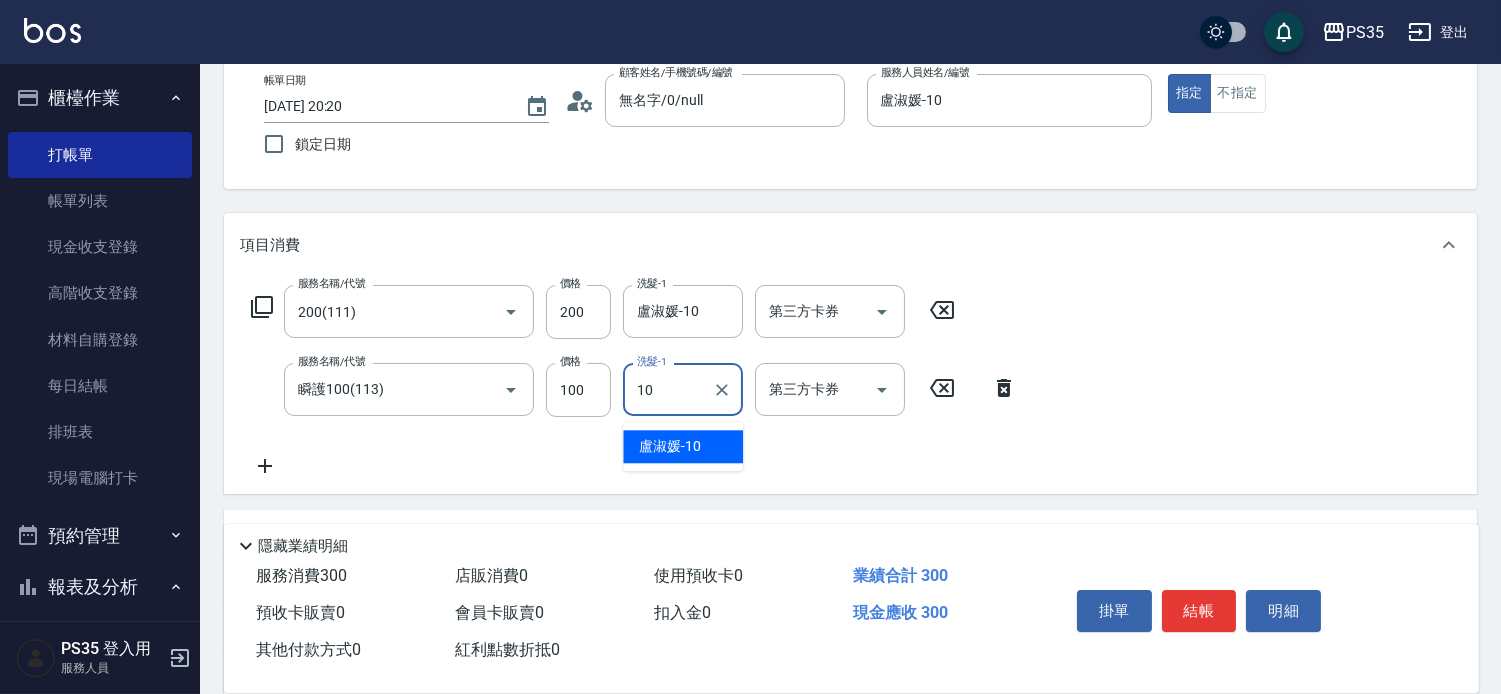 type on "盧淑媛-10" 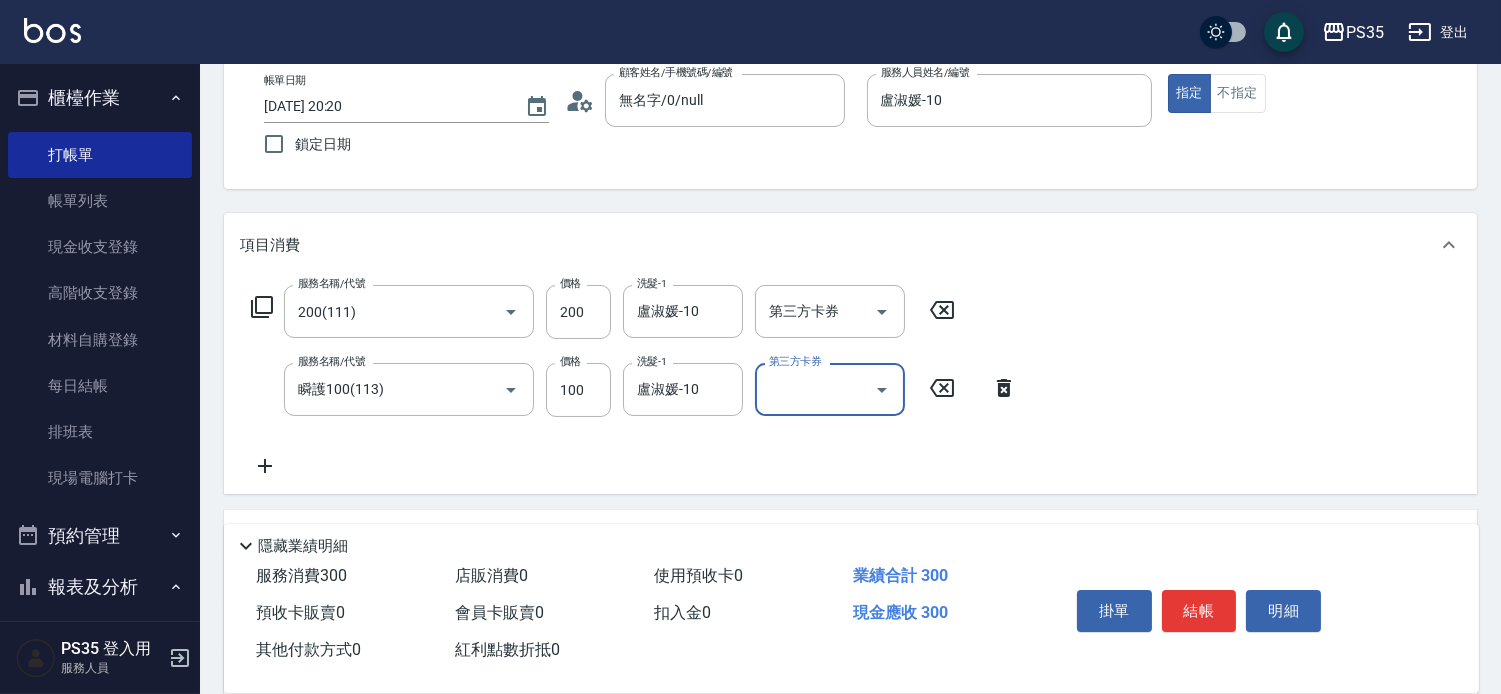click on "結帳" at bounding box center (1199, 611) 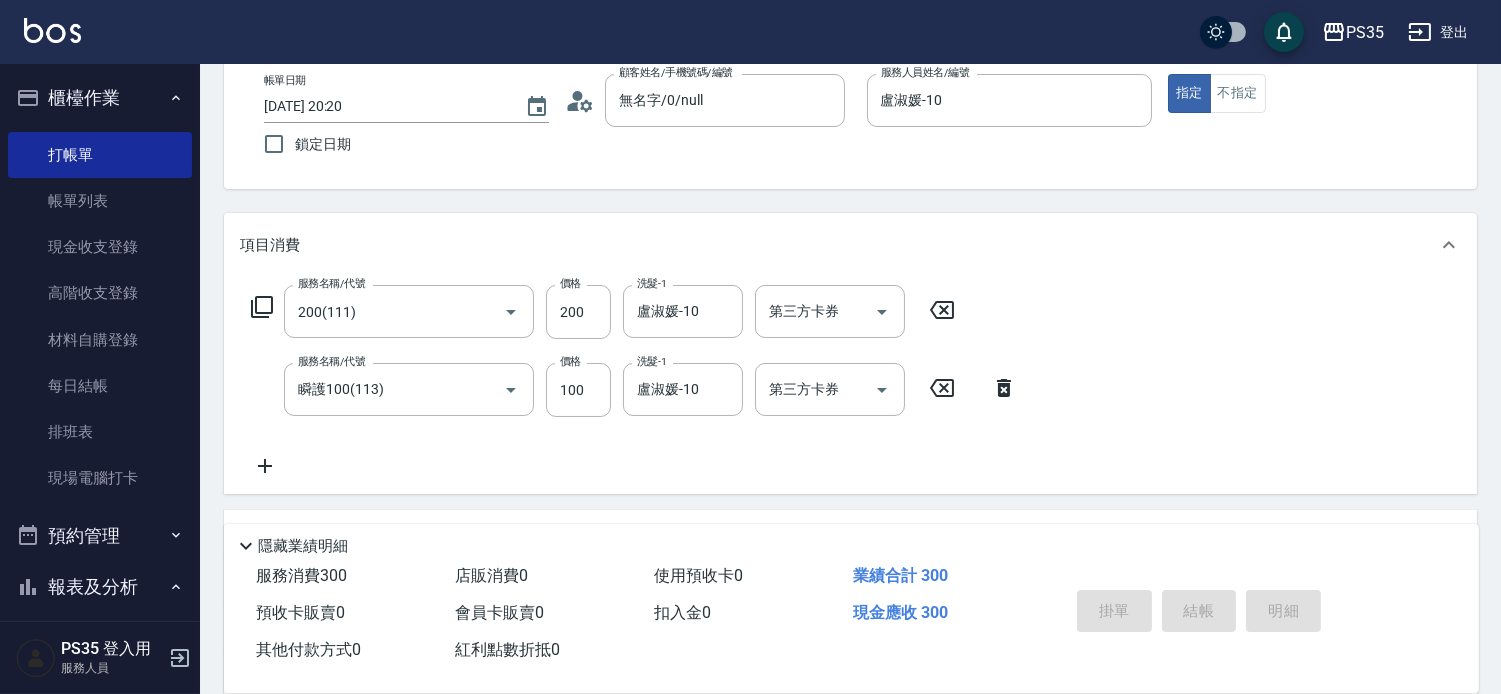 type on "[DATE] 20:21" 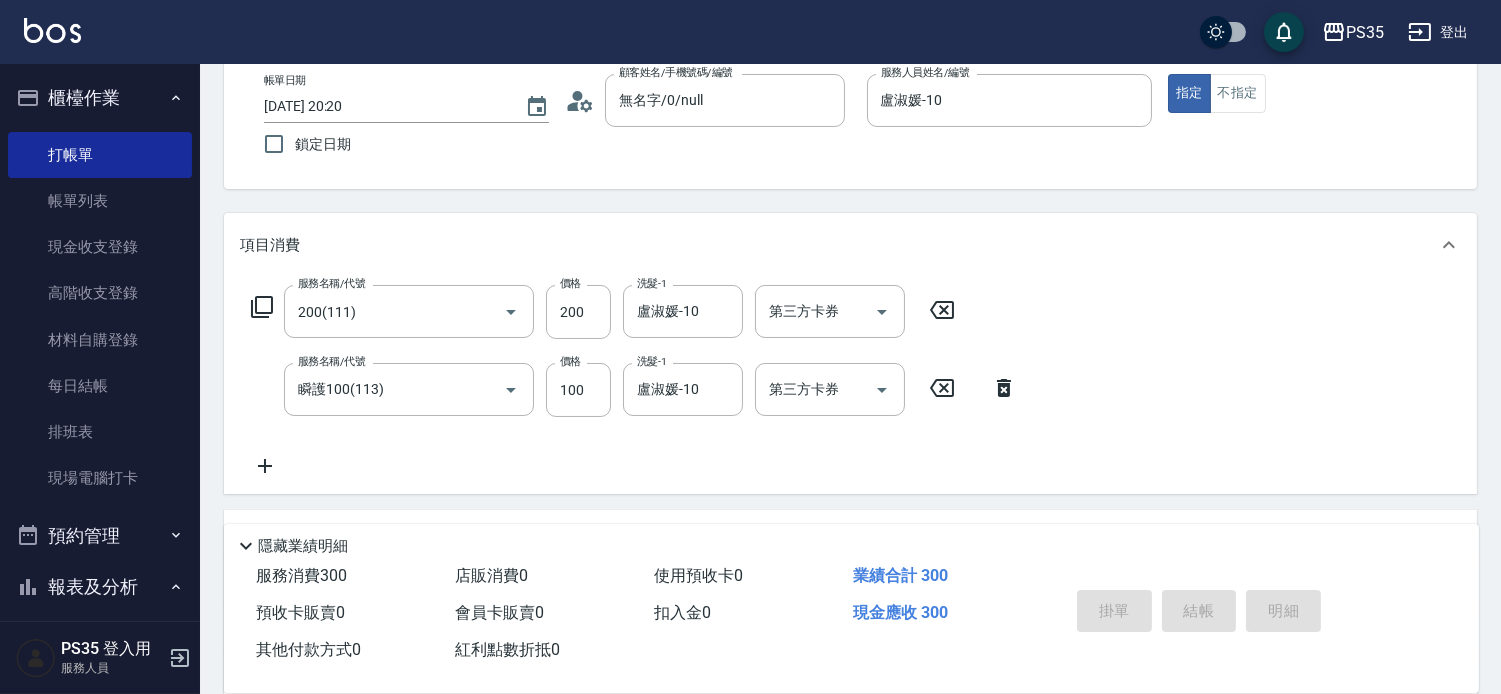 type 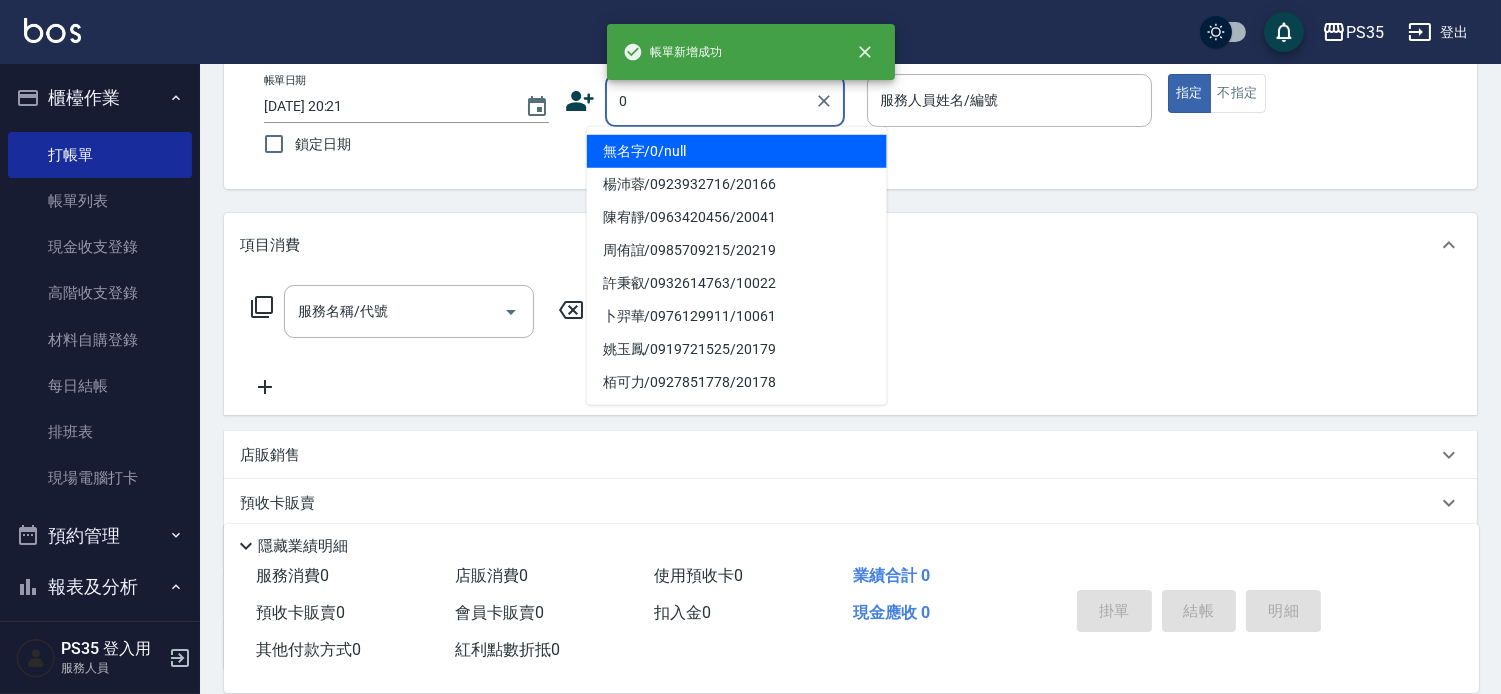 type on "無名字/0/null" 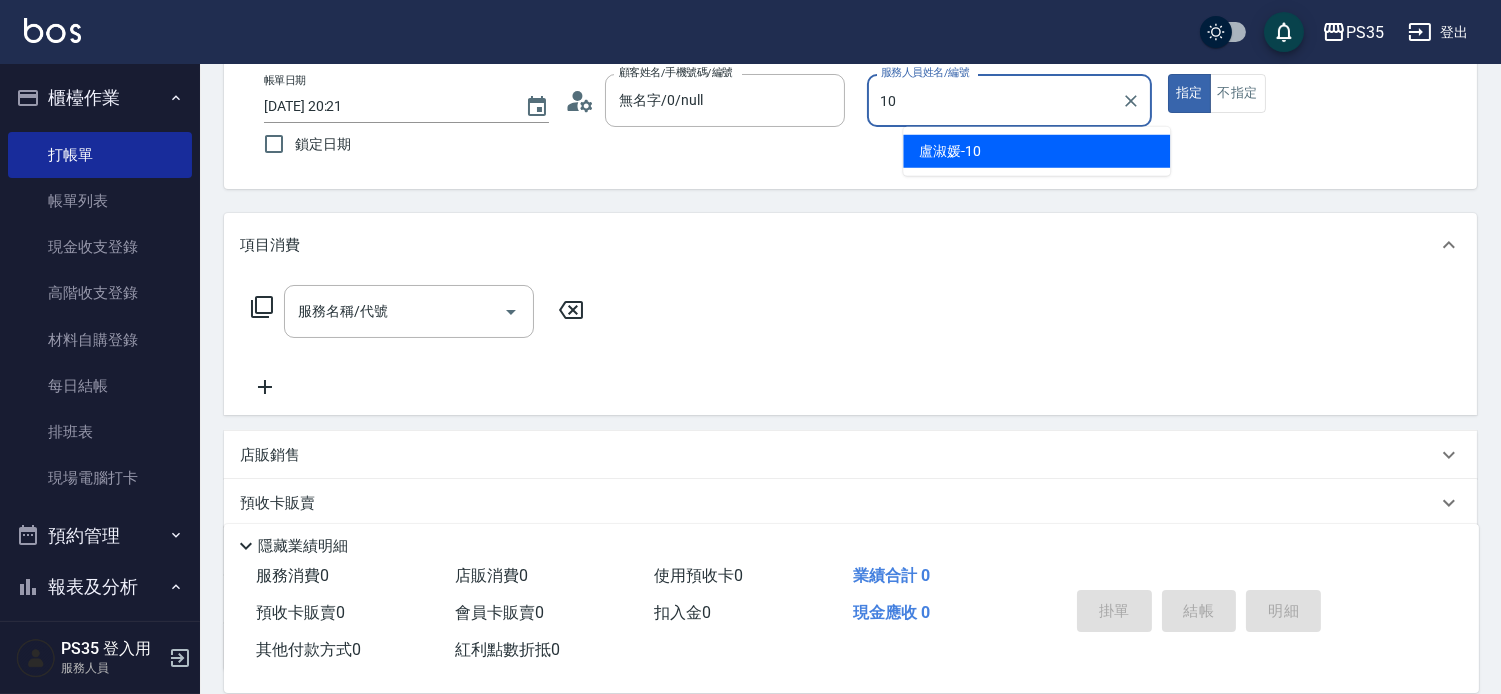 type on "盧淑媛-10" 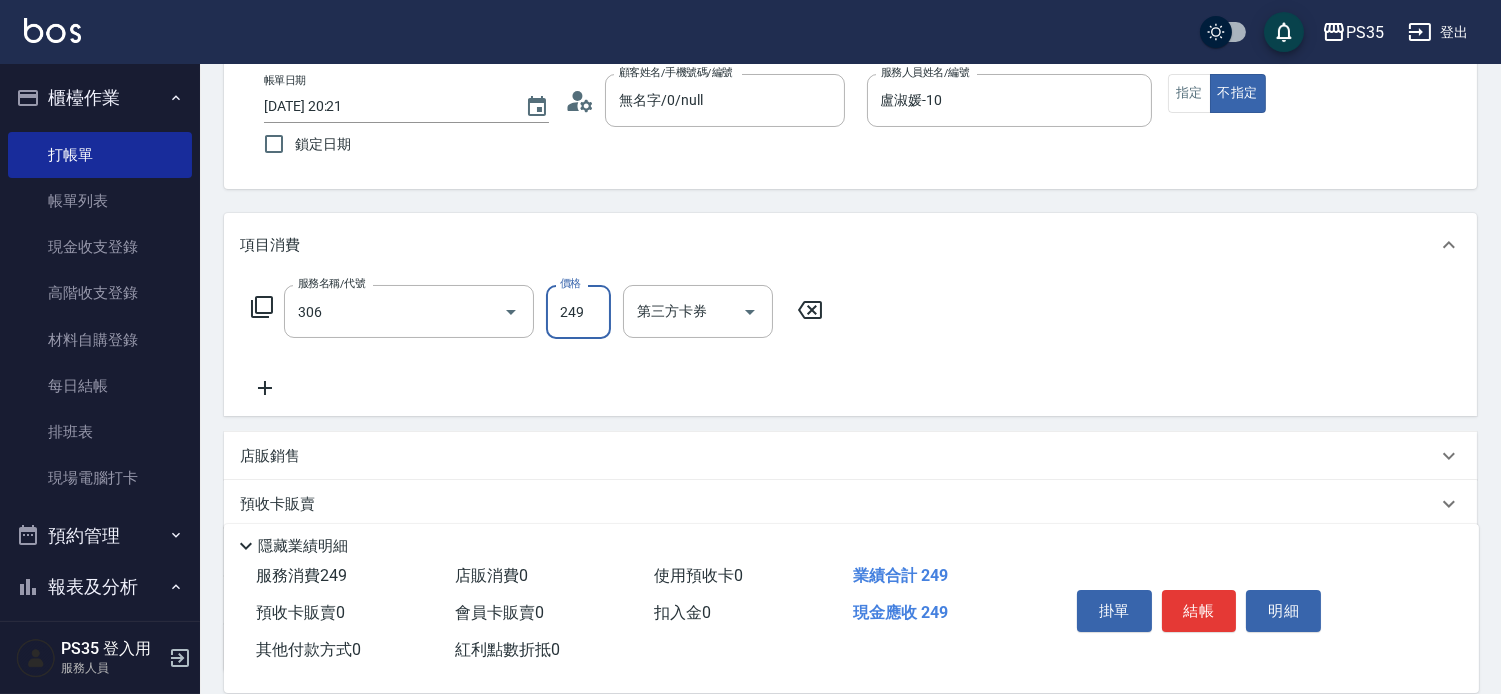type on "剪髮(306)" 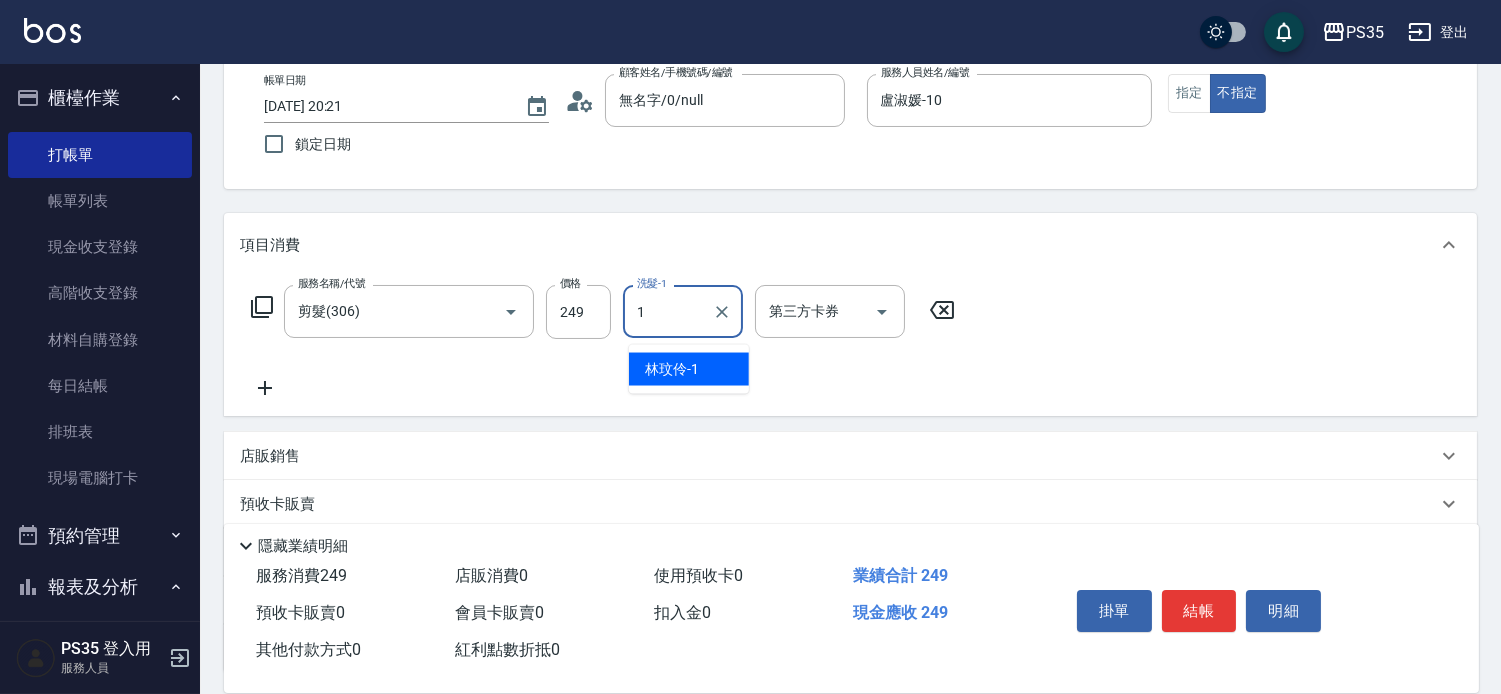type on "林玟伶-1" 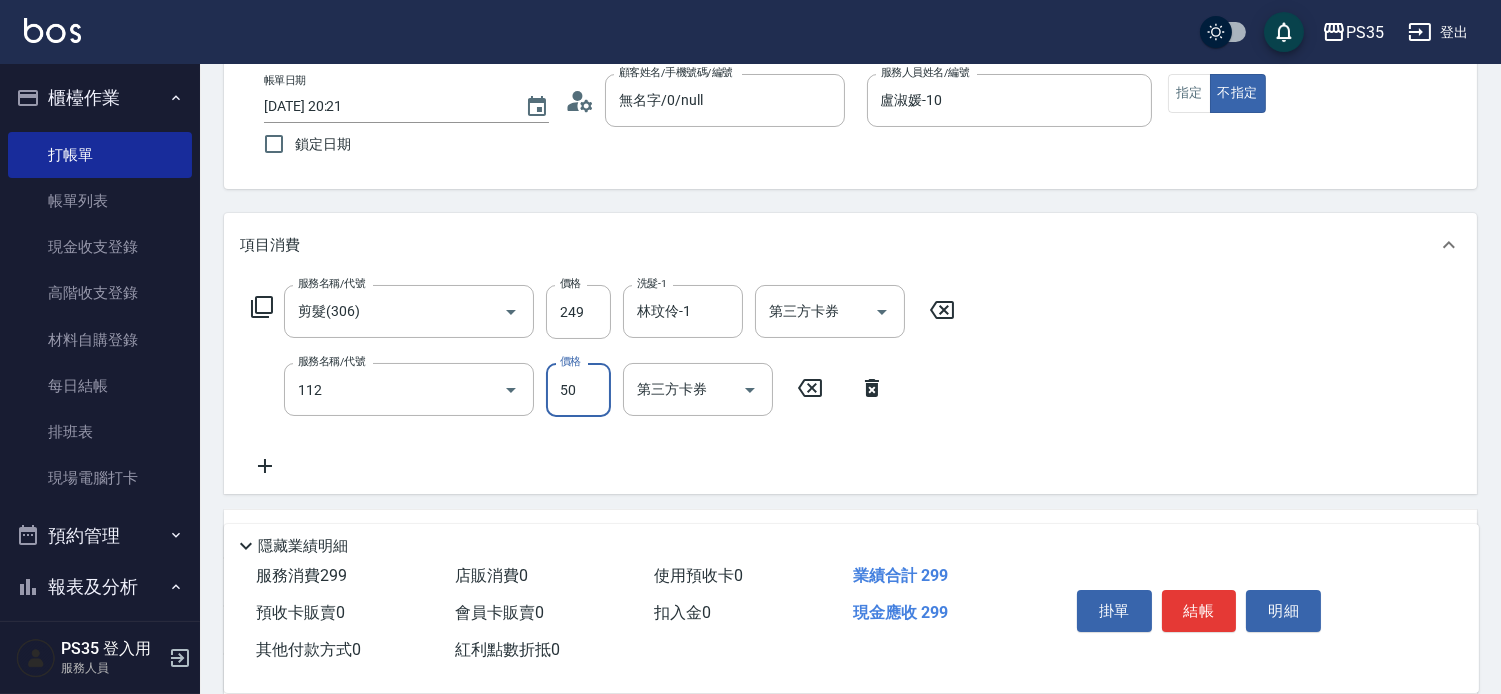 type on "精油50(112)" 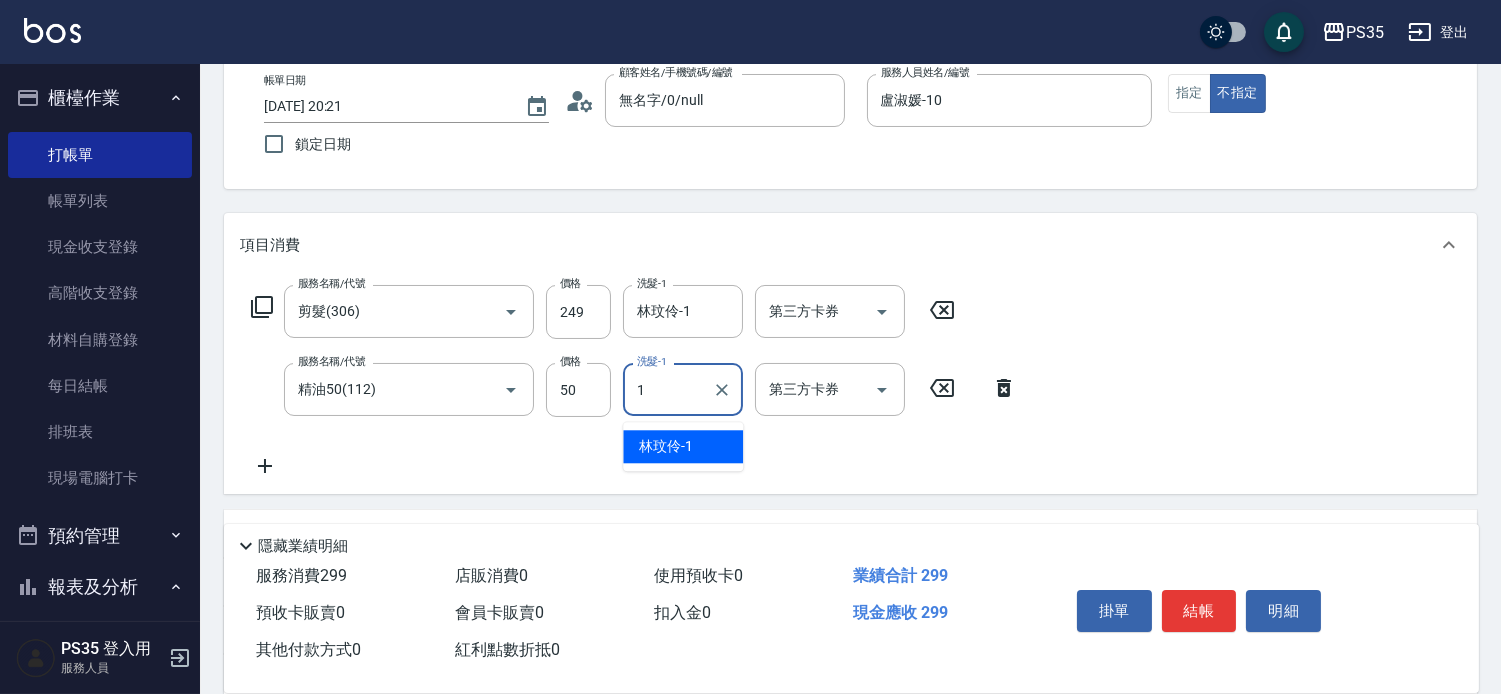 type on "林玟伶-1" 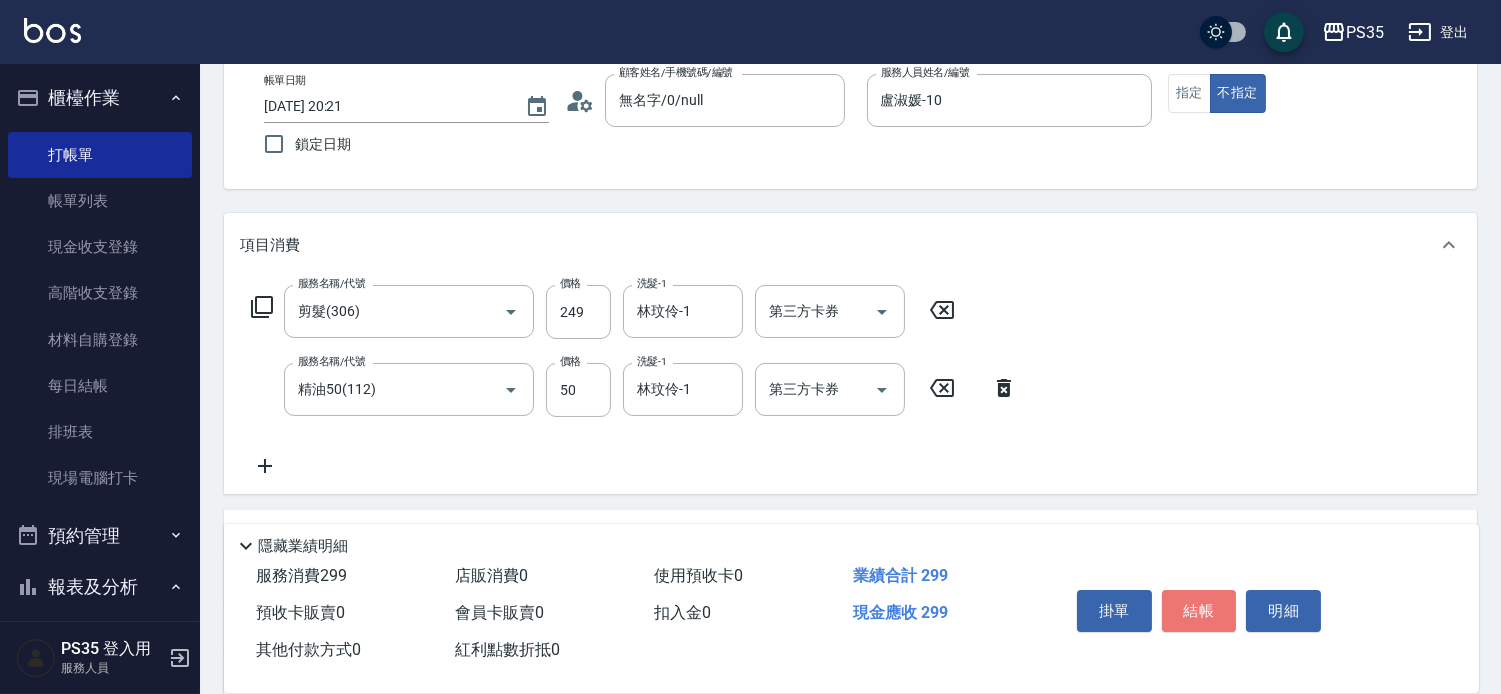 click on "結帳" at bounding box center (1199, 611) 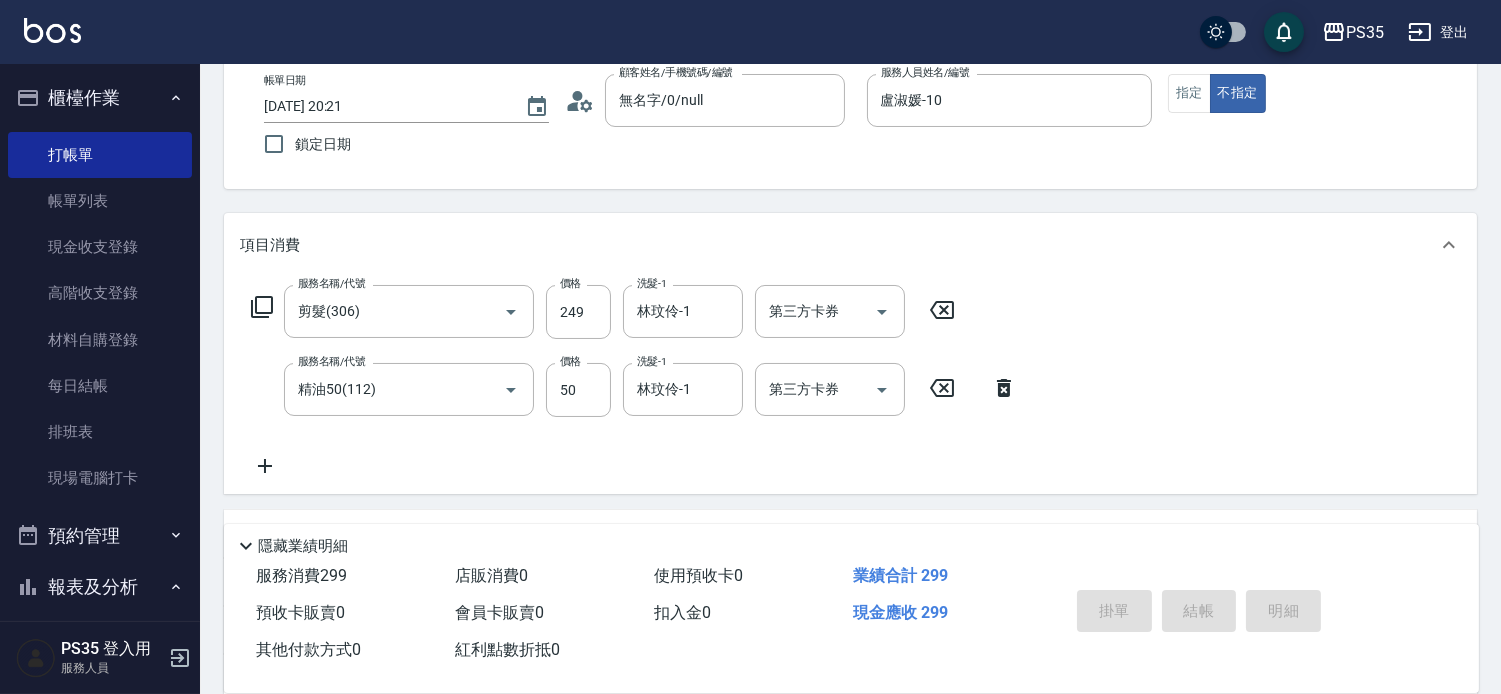 type 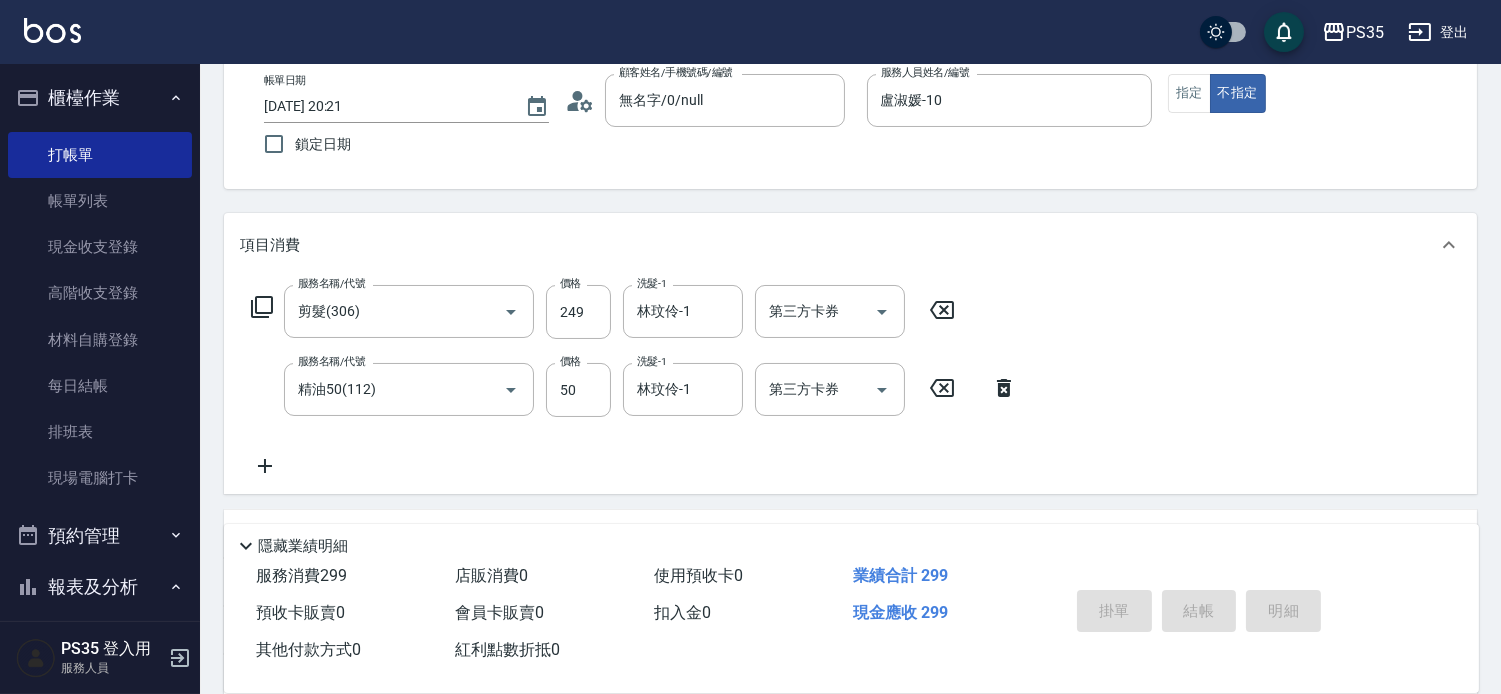 type 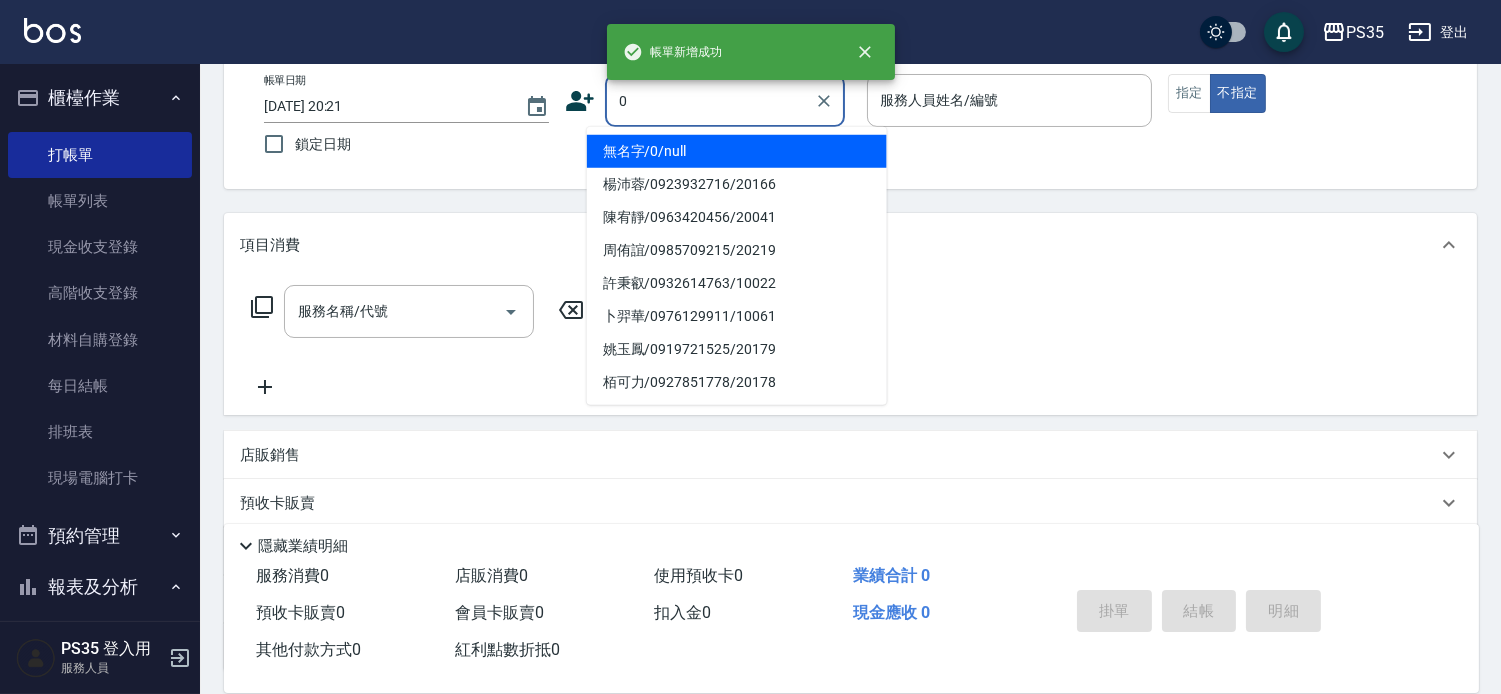 type on "無名字/0/null" 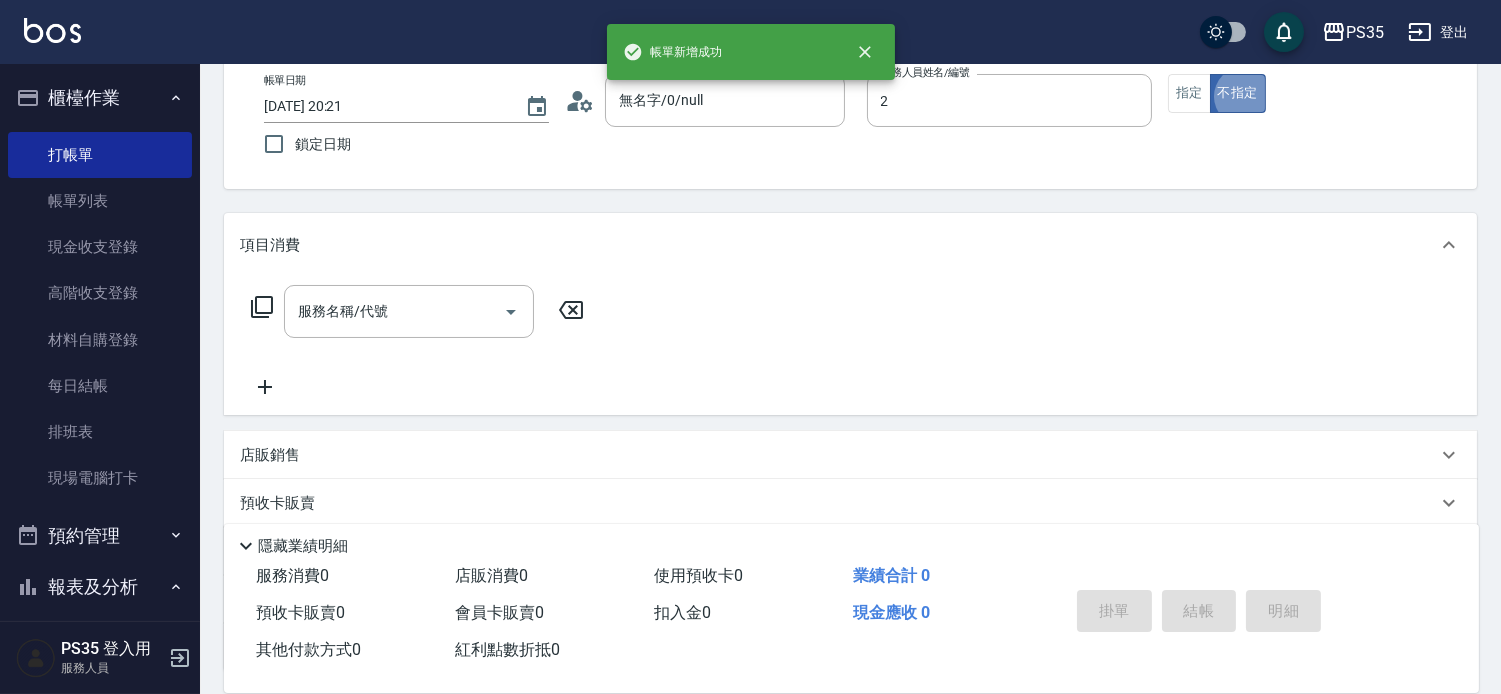 type on "[PERSON_NAME]-2" 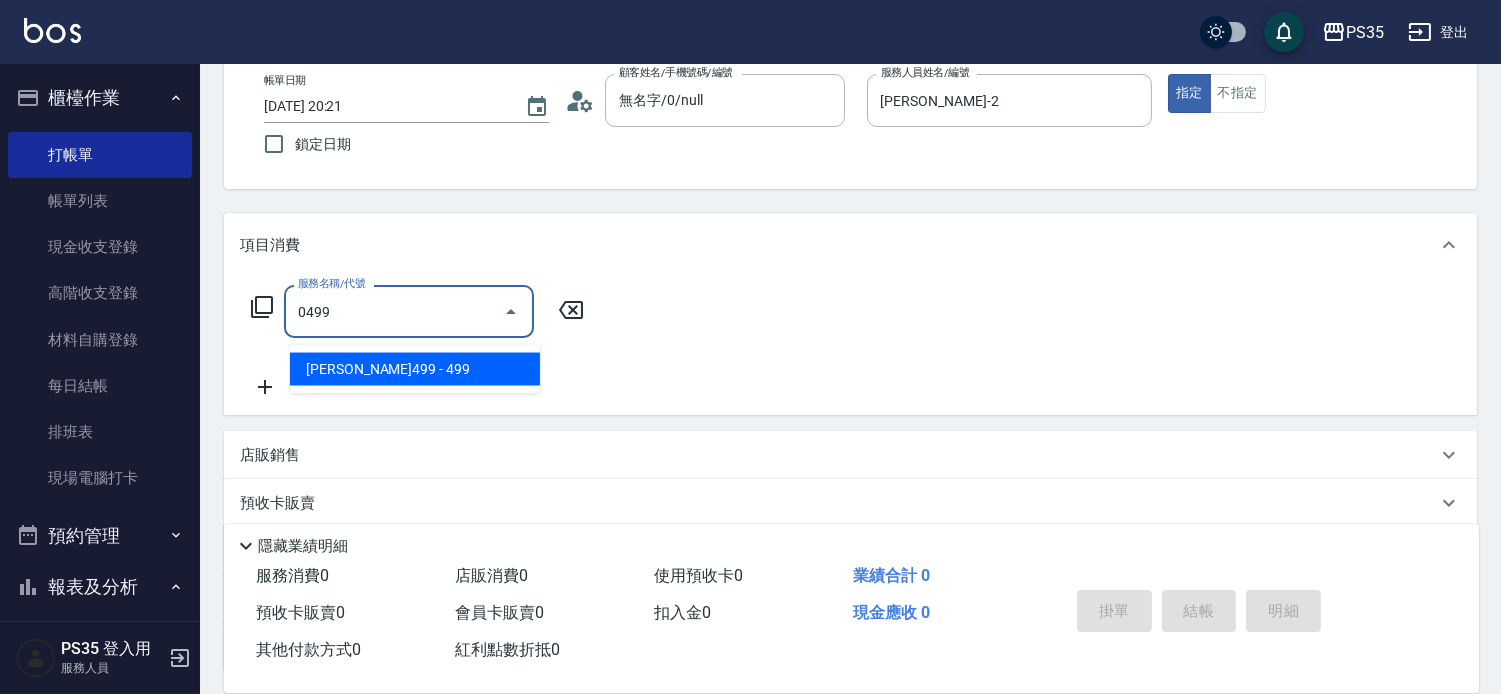 type on "[PERSON_NAME]499(0499)" 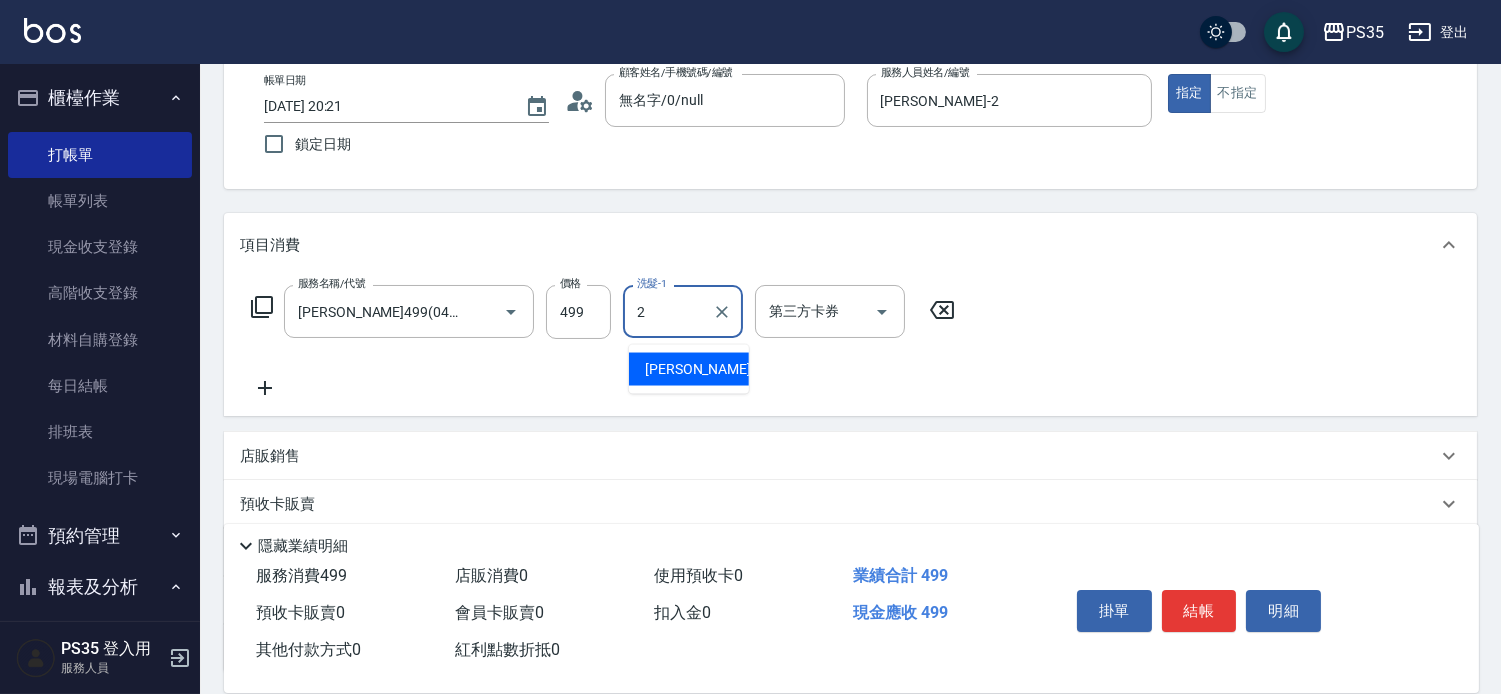 type on "[PERSON_NAME]-2" 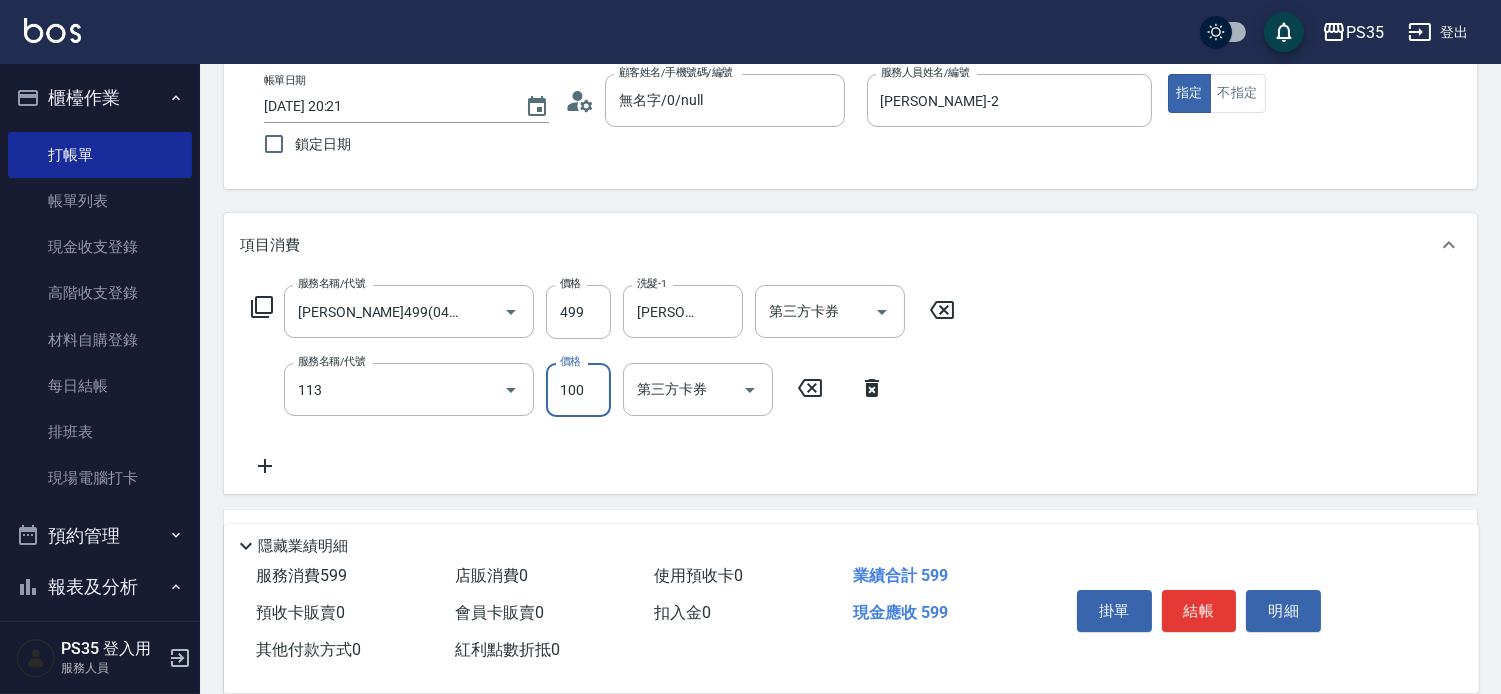 type on "瞬護100(113)" 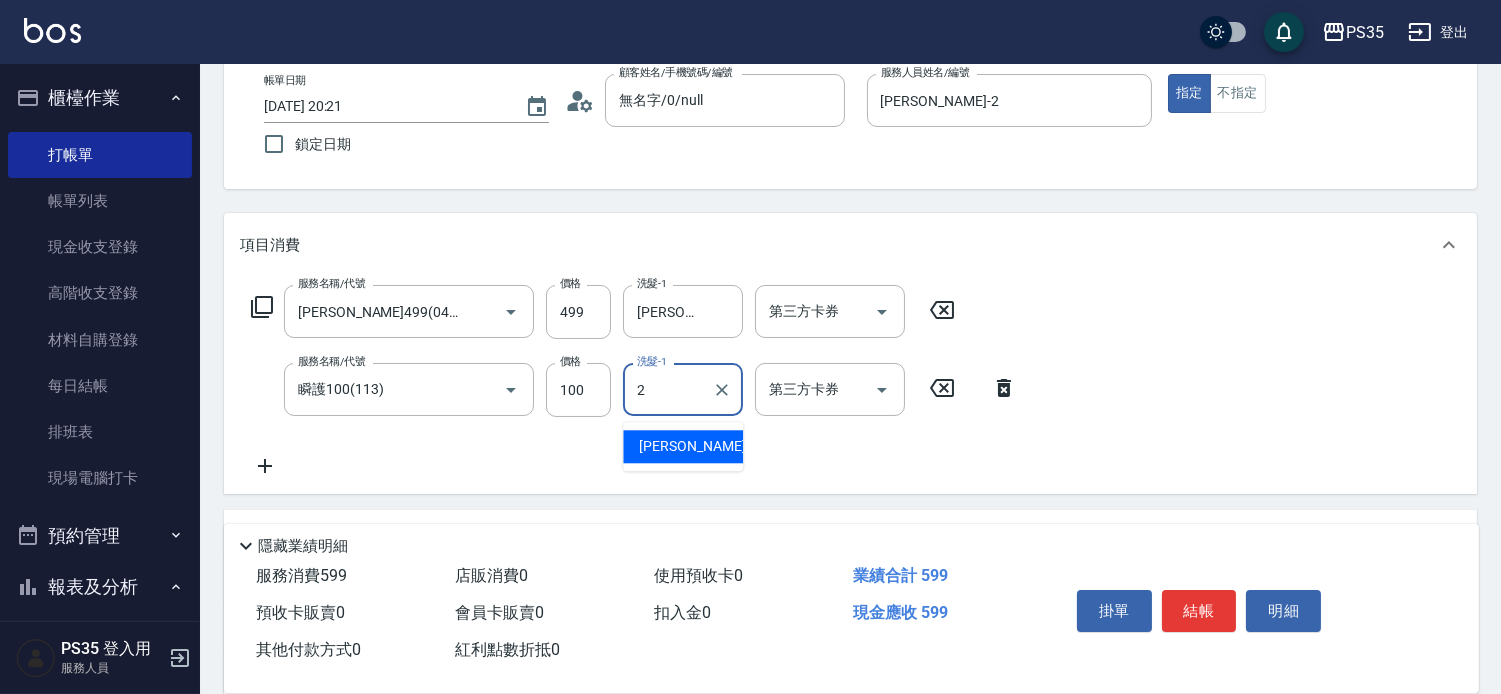 type on "[PERSON_NAME]-2" 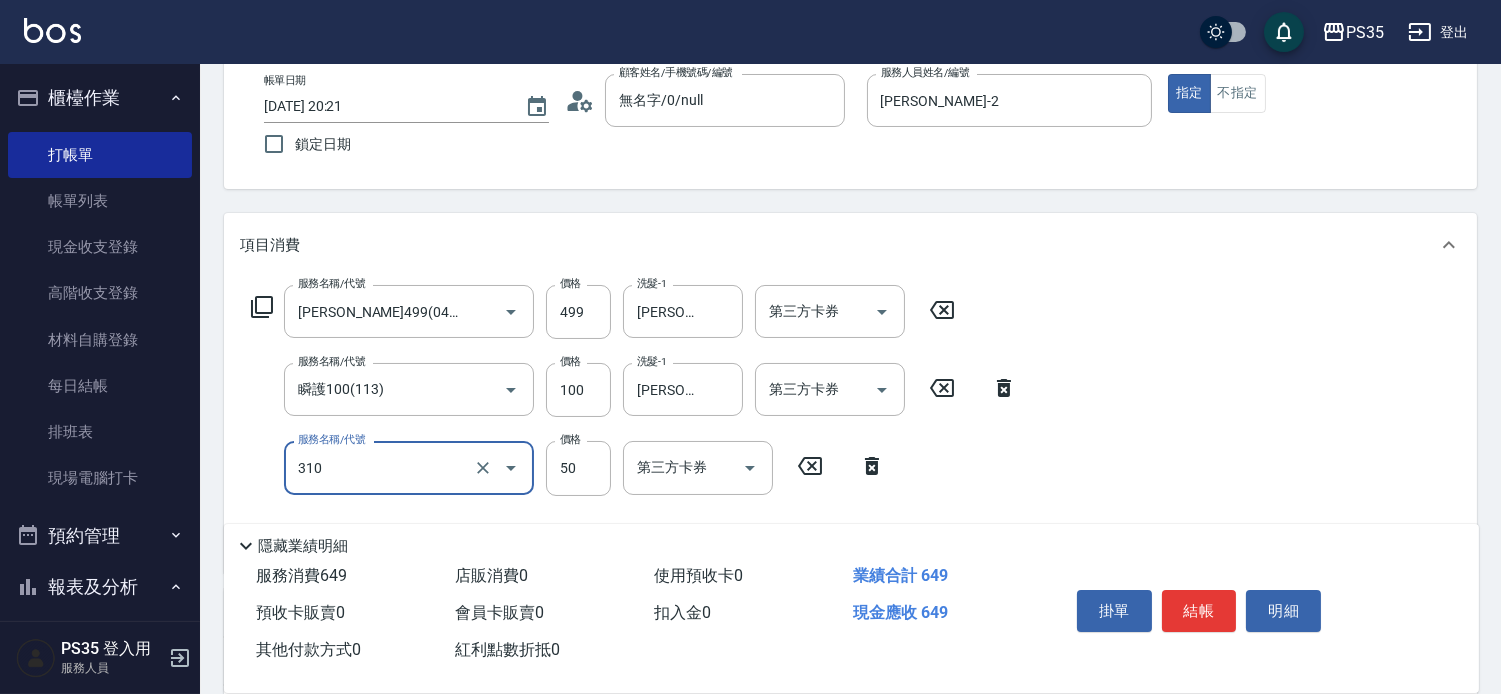 type on "剪瀏海(310)" 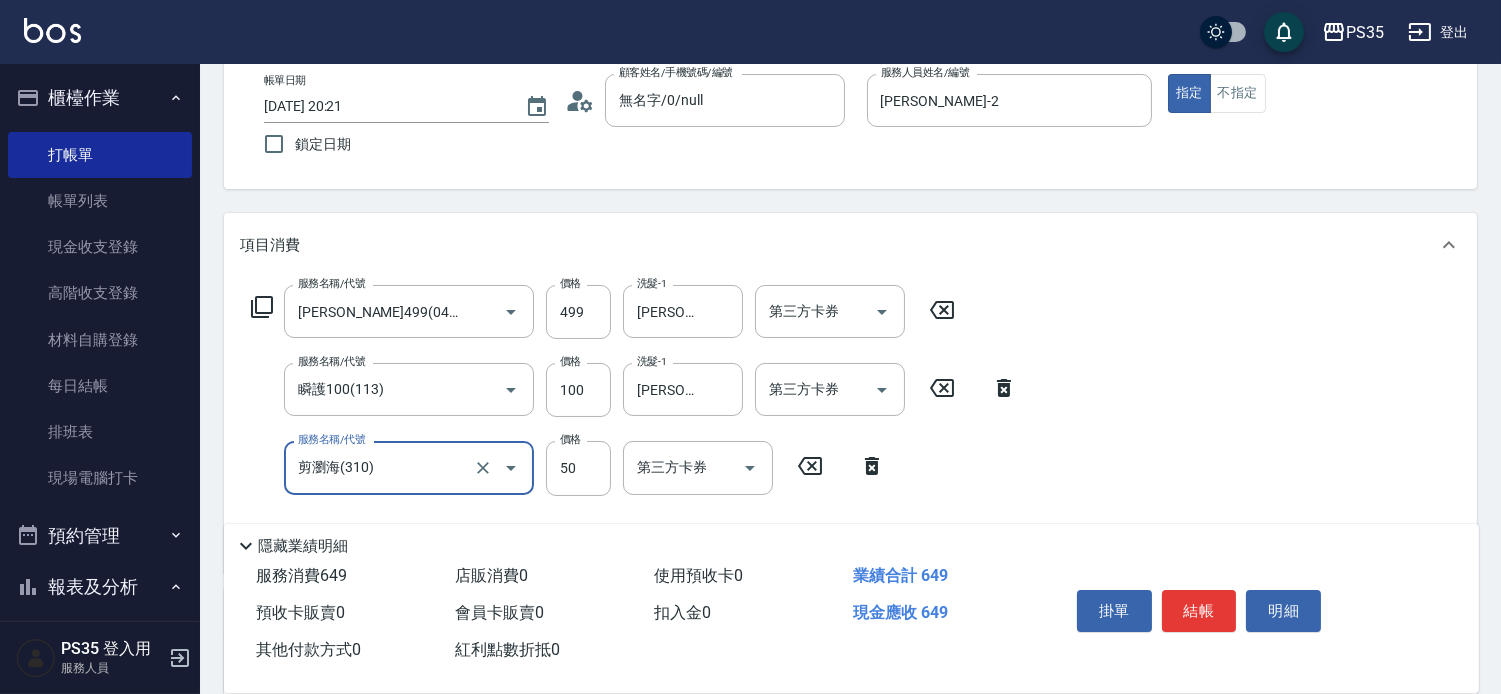 click on "結帳" at bounding box center (1199, 611) 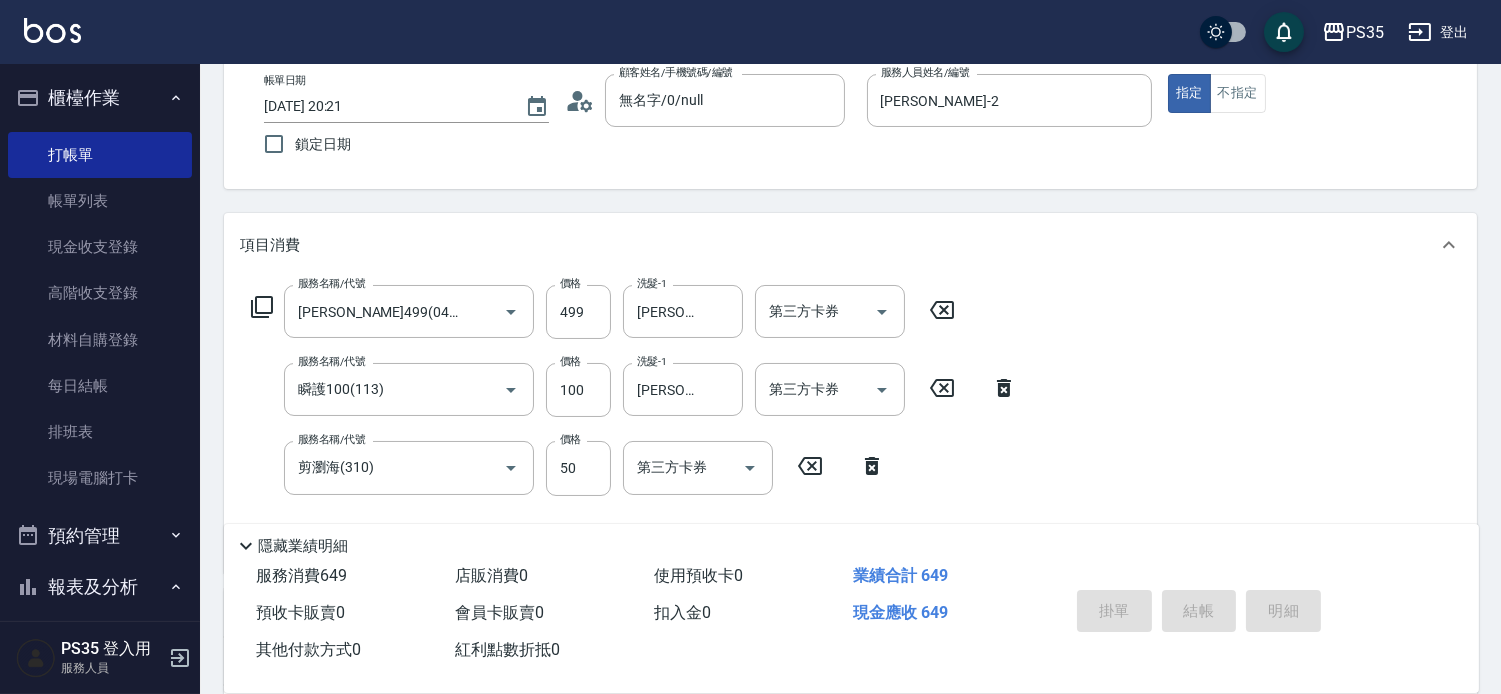 type 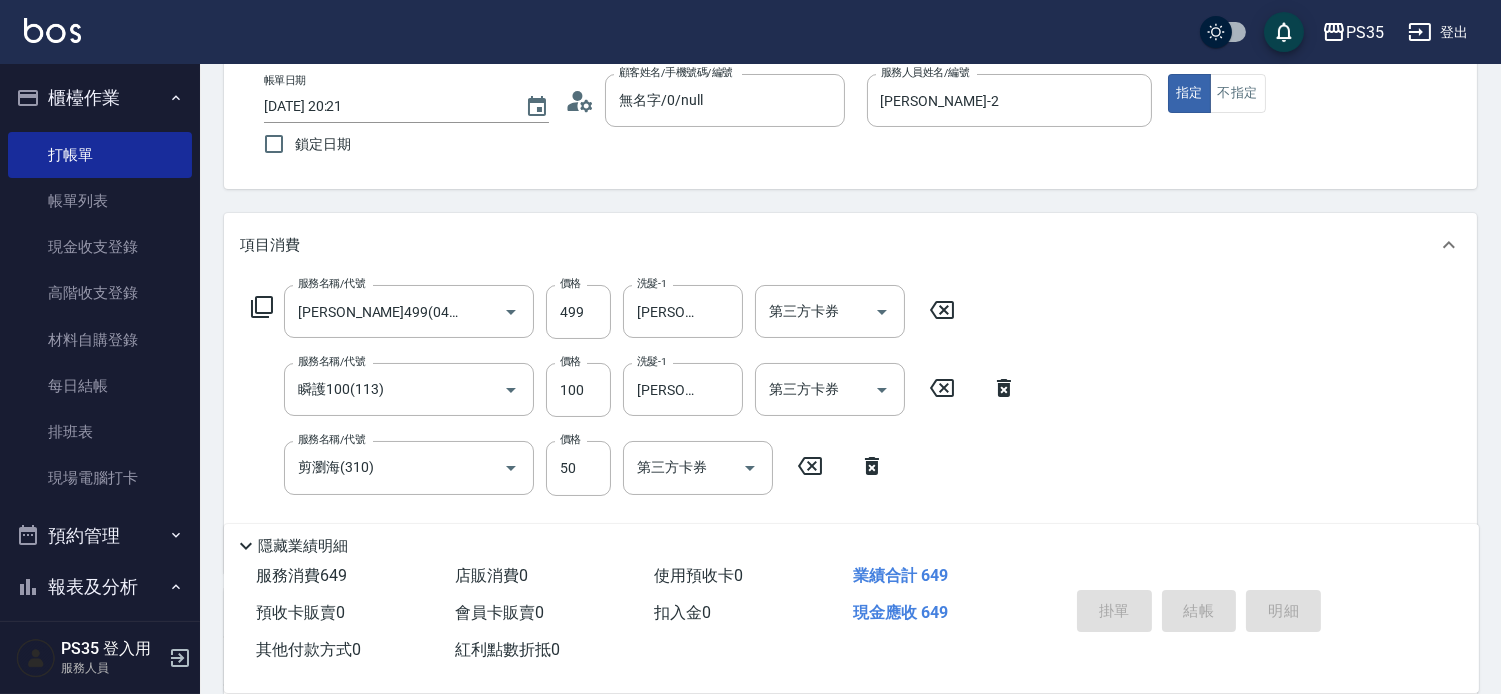type 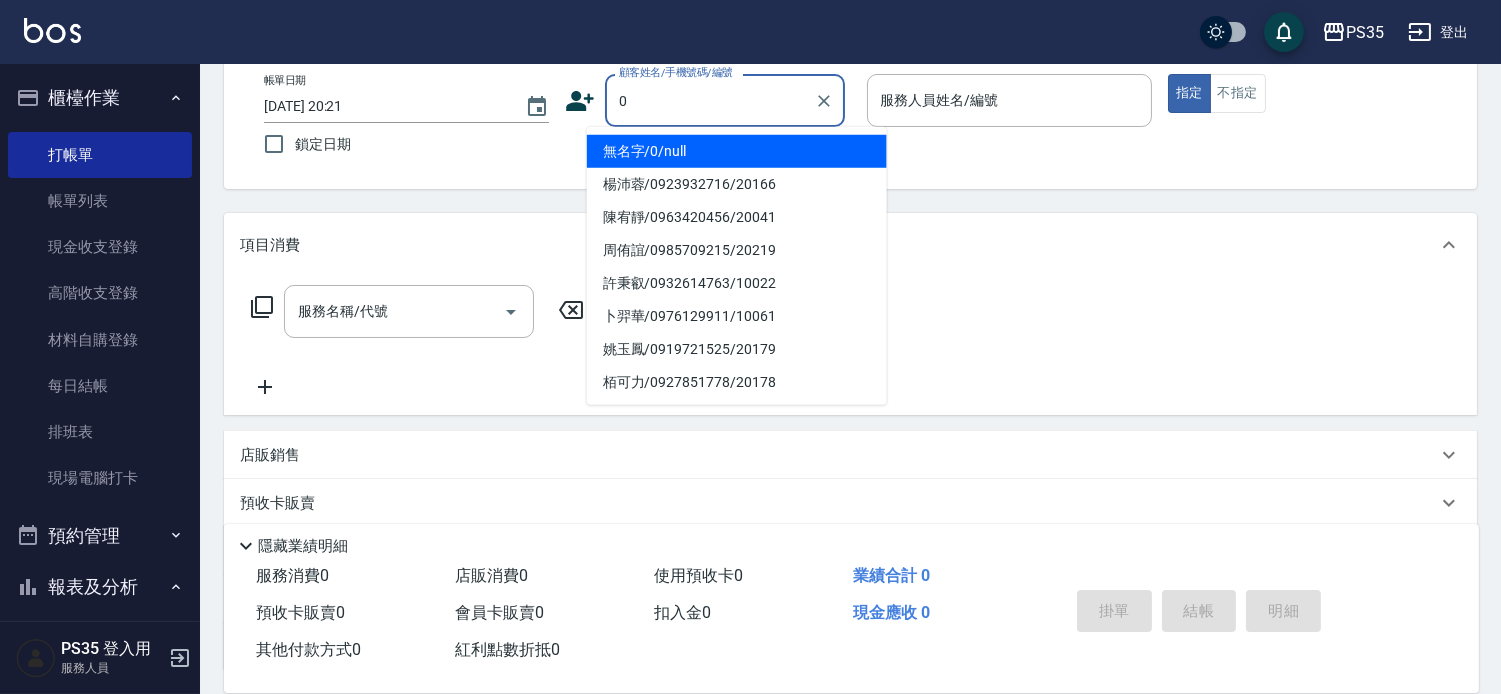 type on "0" 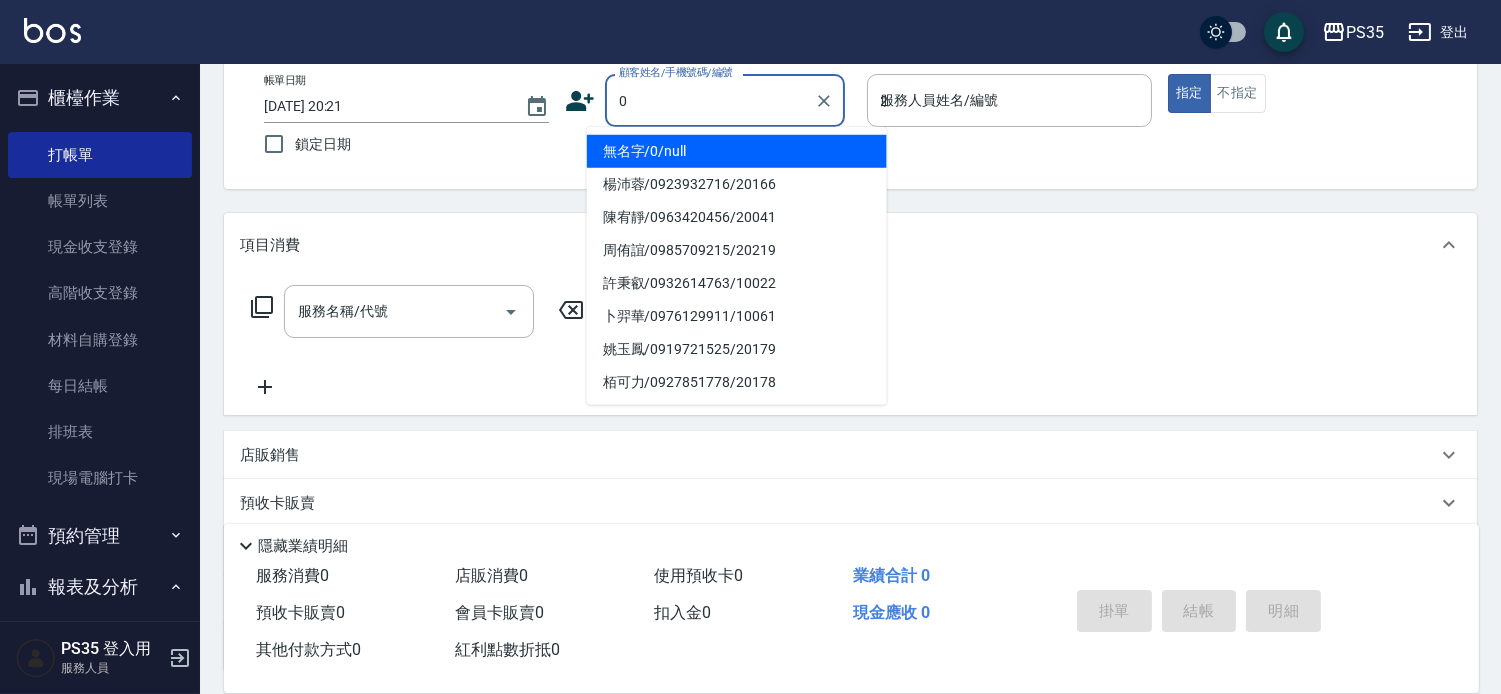 type on "無名字/0/null" 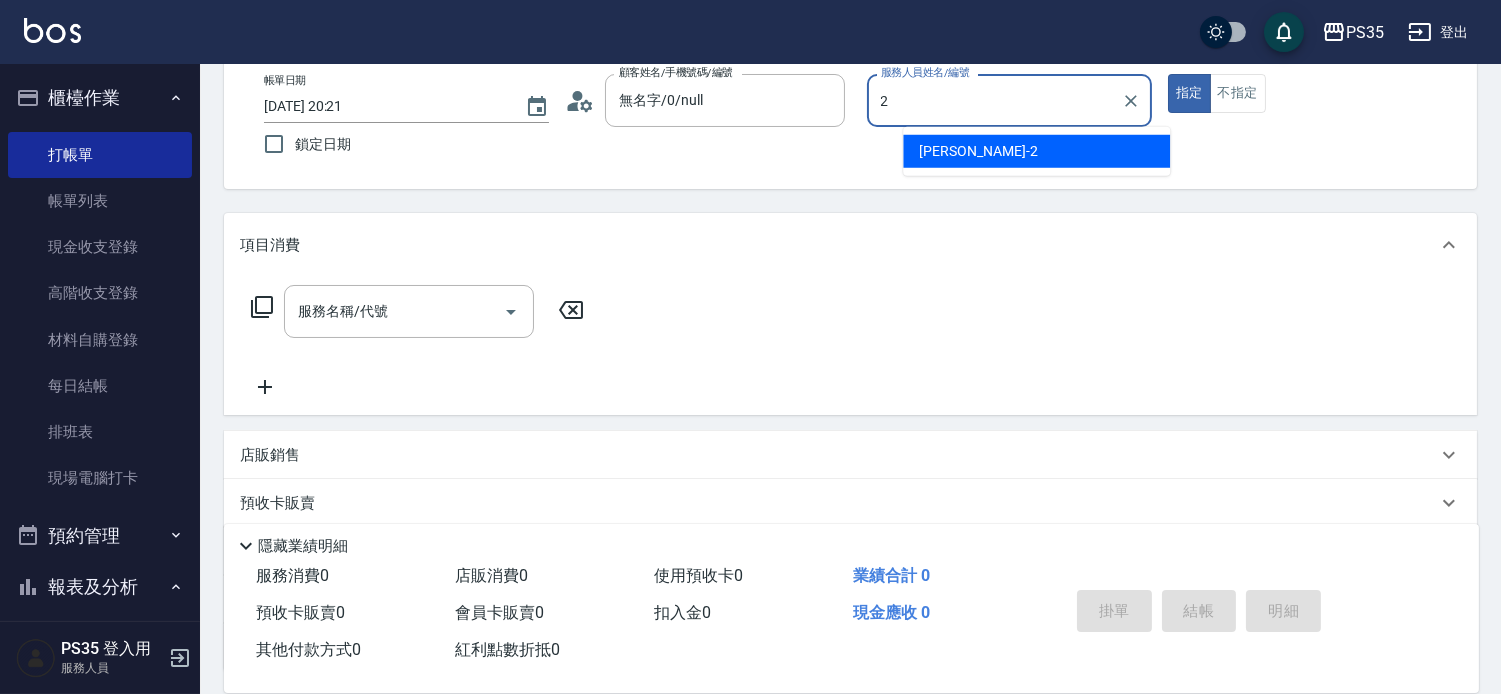 type on "[PERSON_NAME]-2" 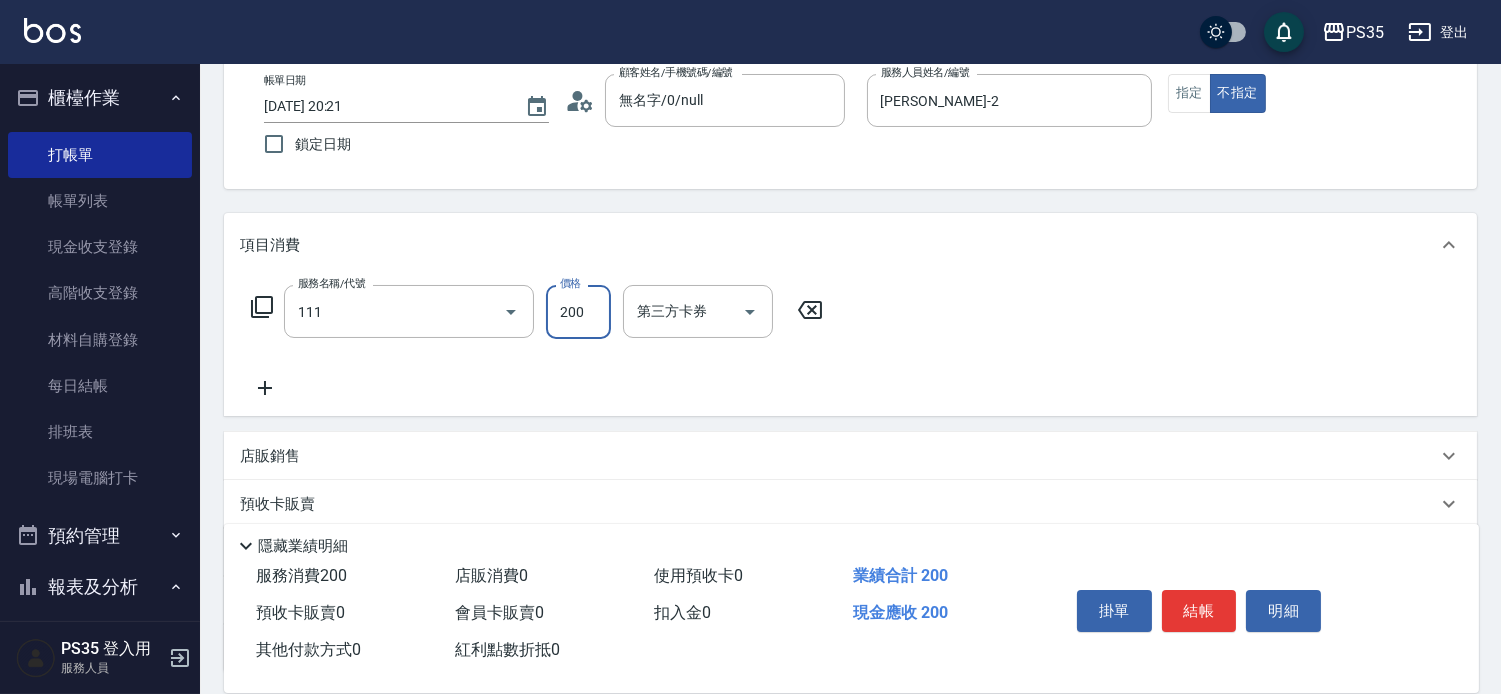 type on "200(111)" 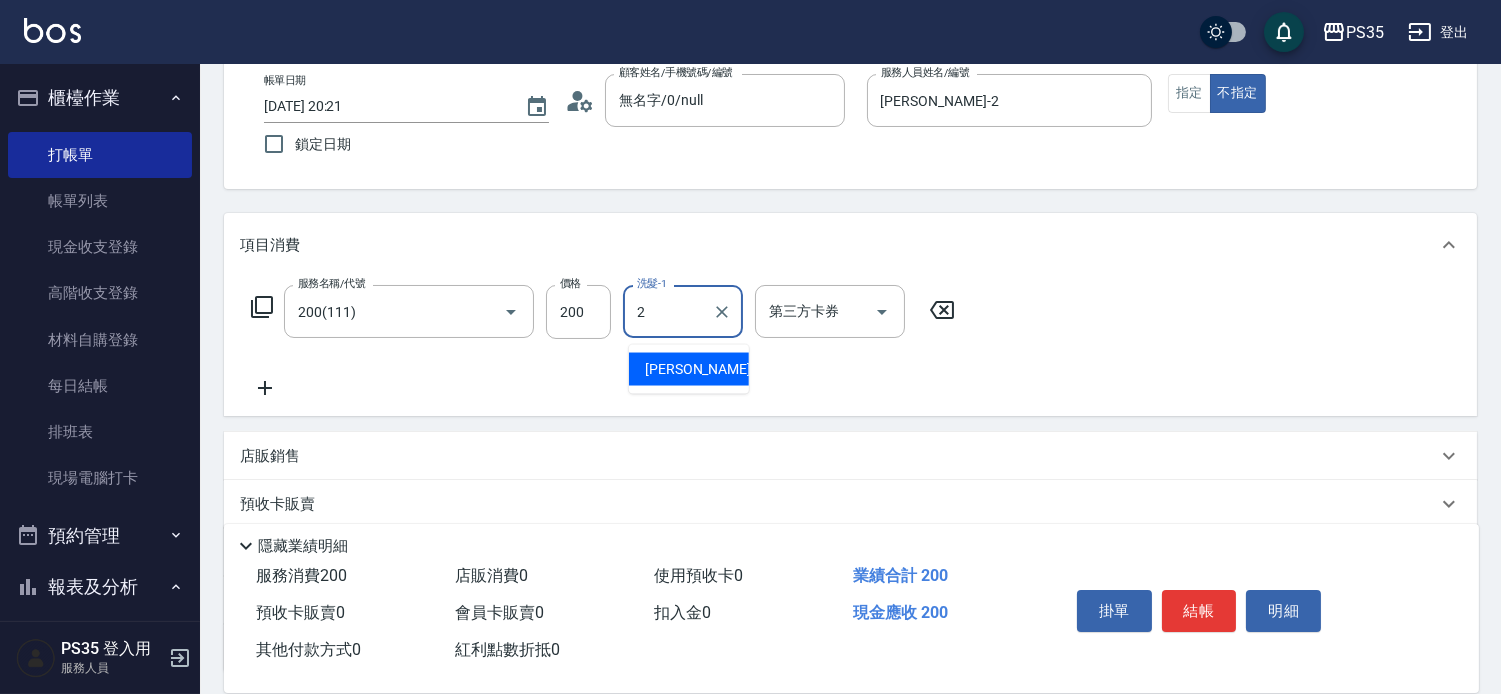 type on "[PERSON_NAME]-2" 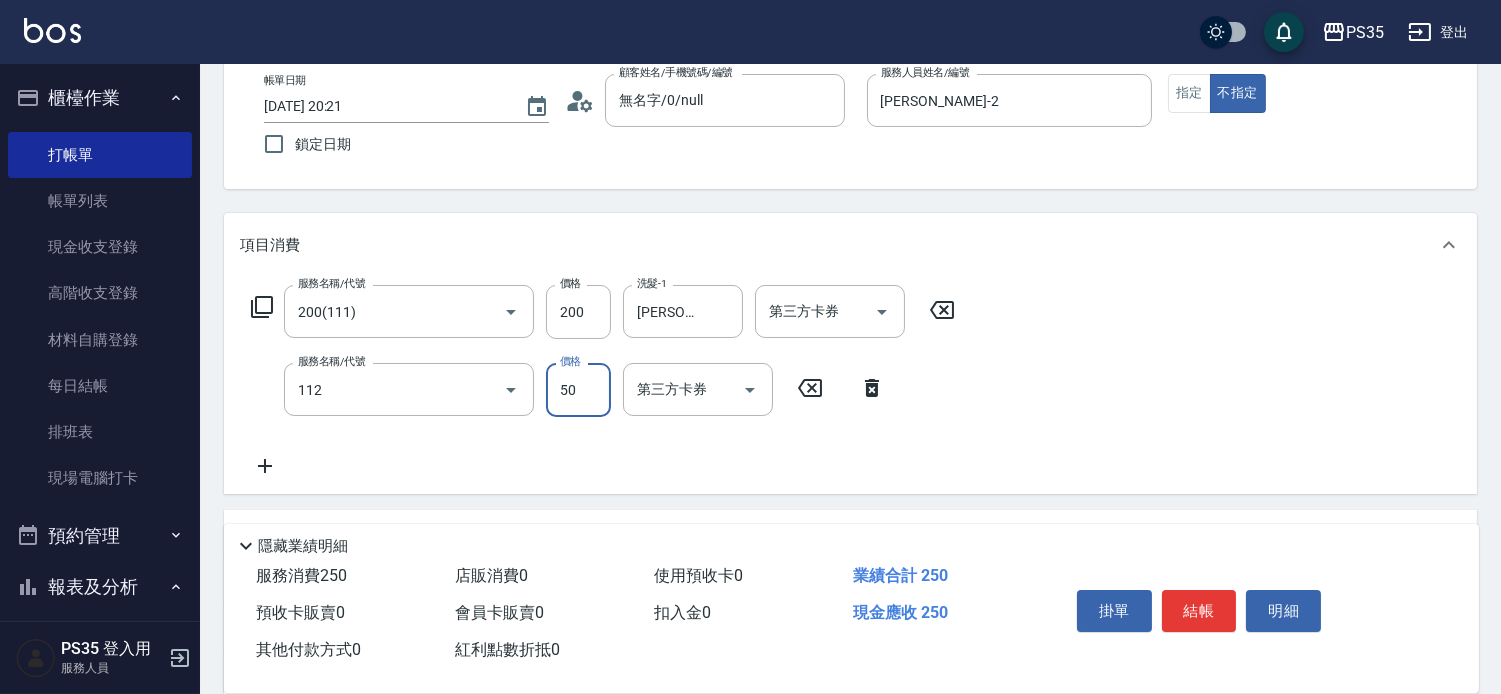 type on "精油50(112)" 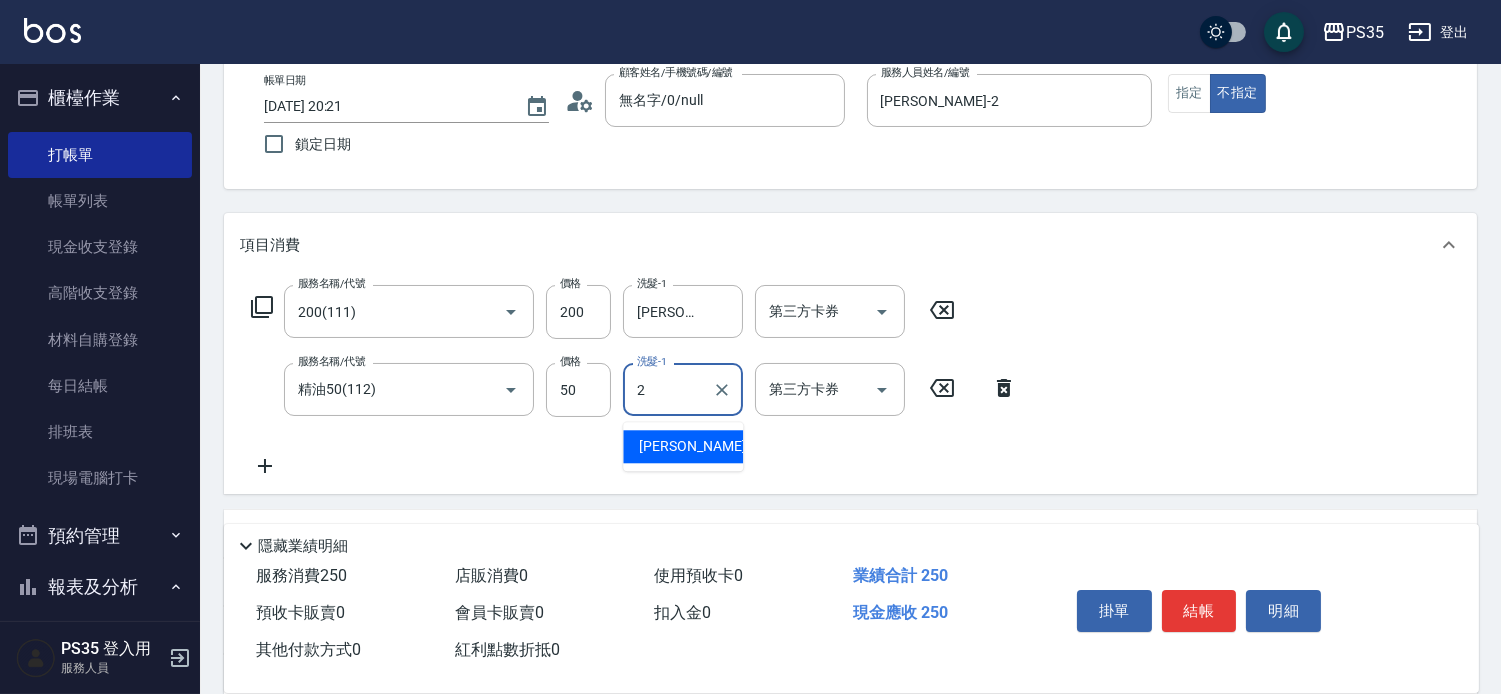 type on "[PERSON_NAME]-2" 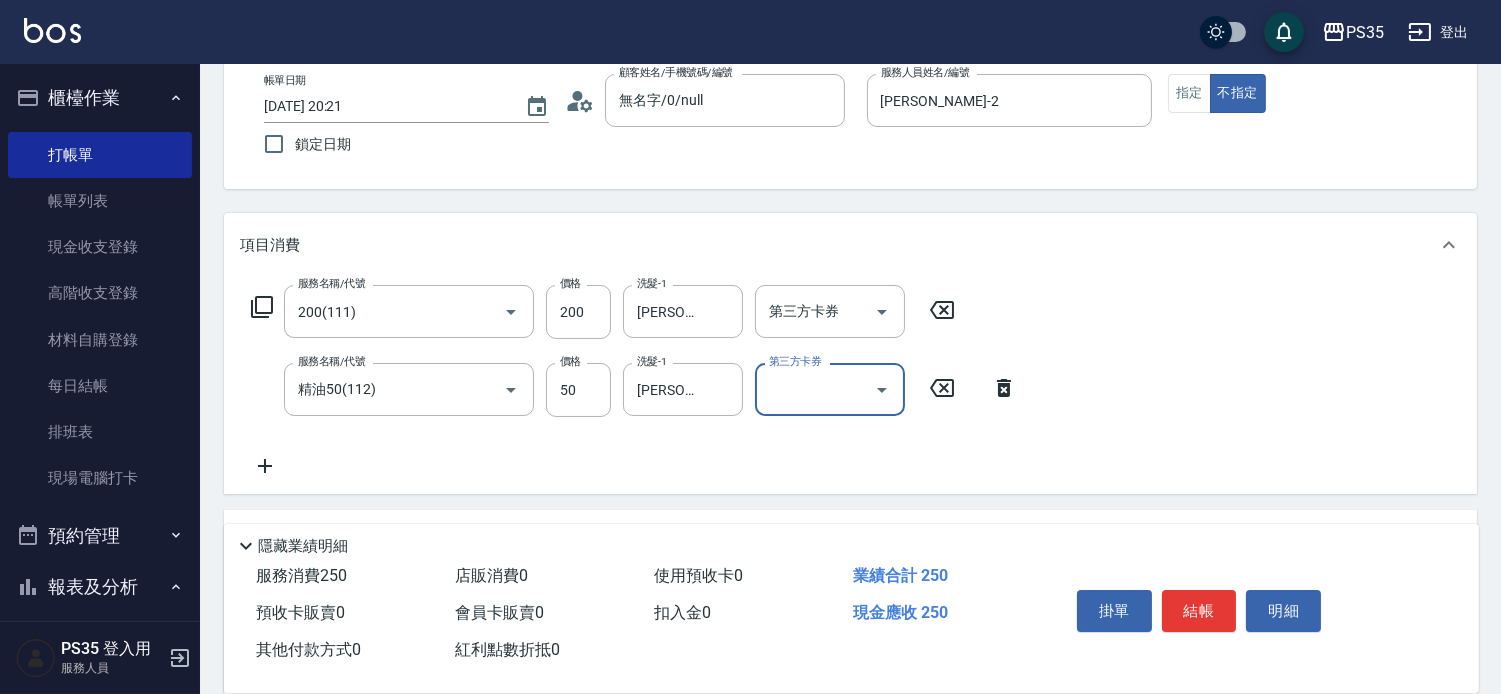 click on "結帳" at bounding box center (1199, 611) 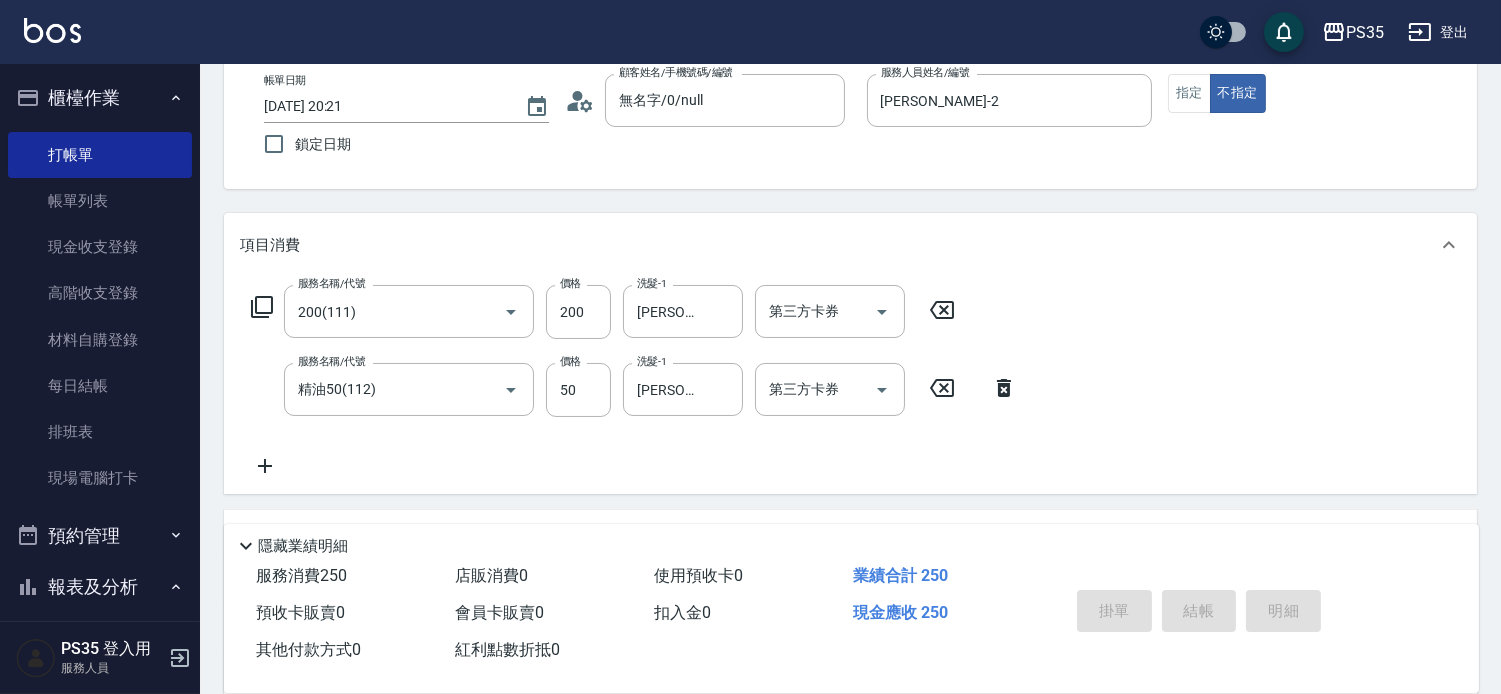 type 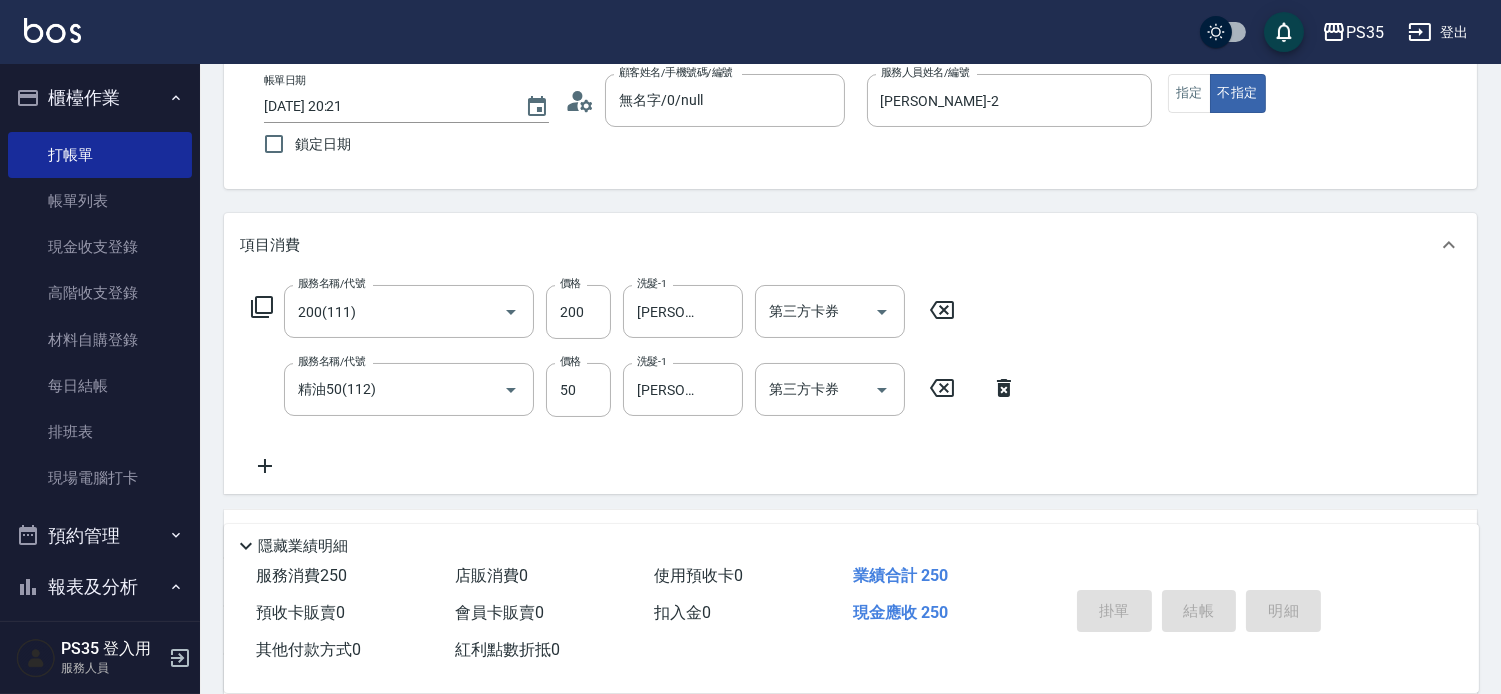 type 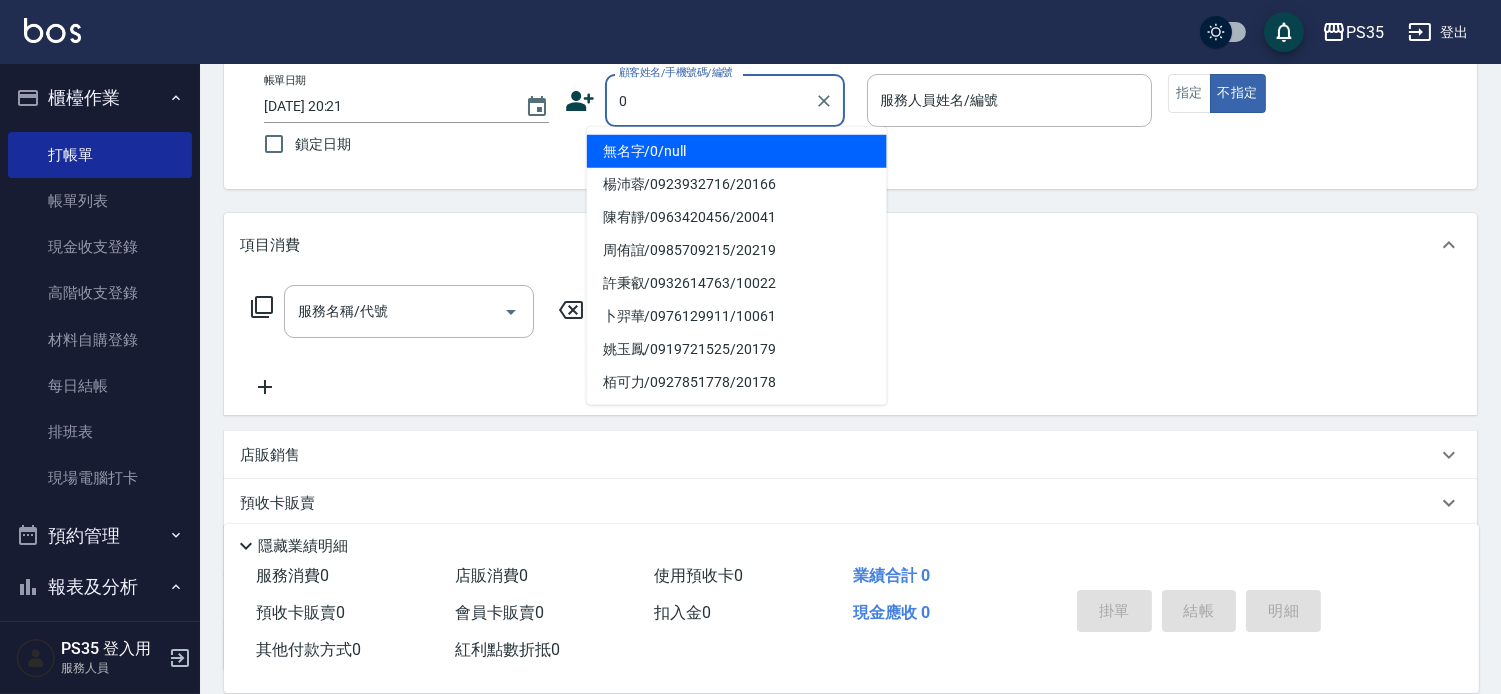 type on "0" 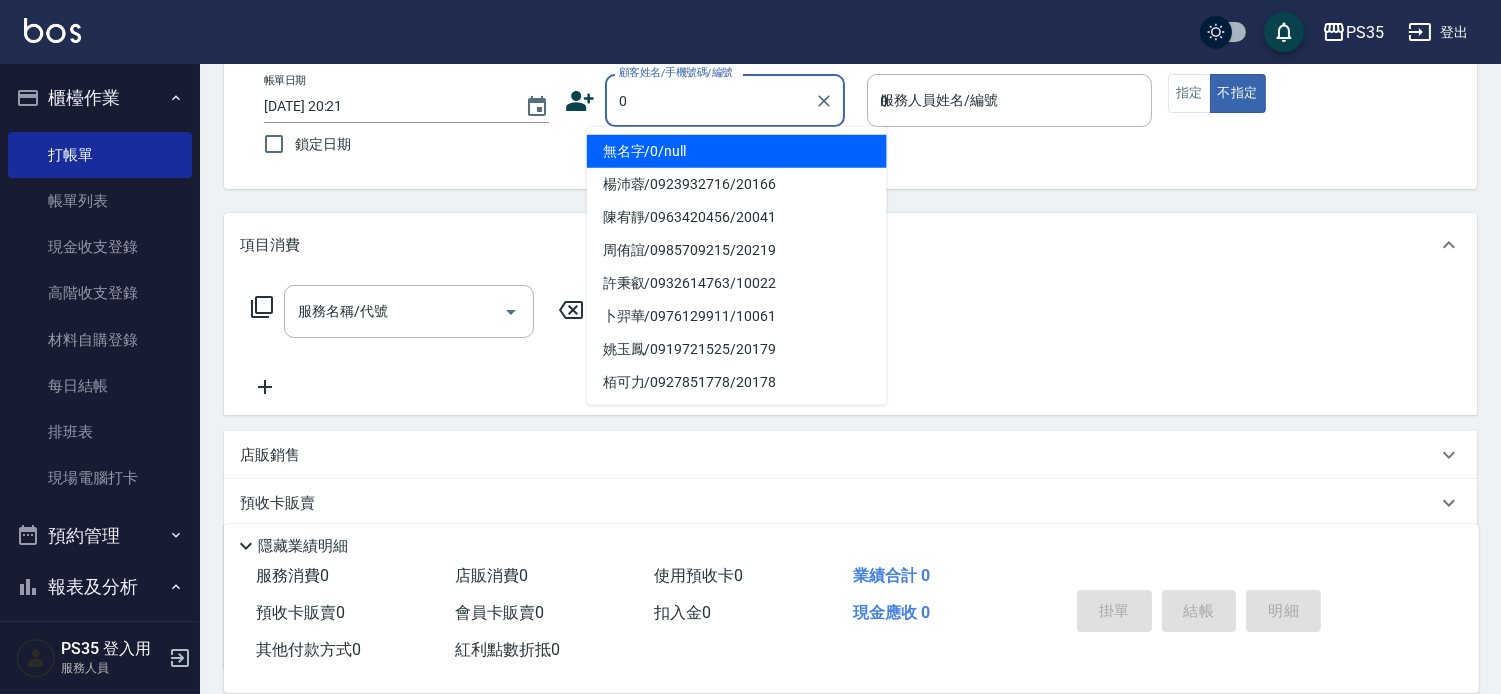 type on "無名字/0/null" 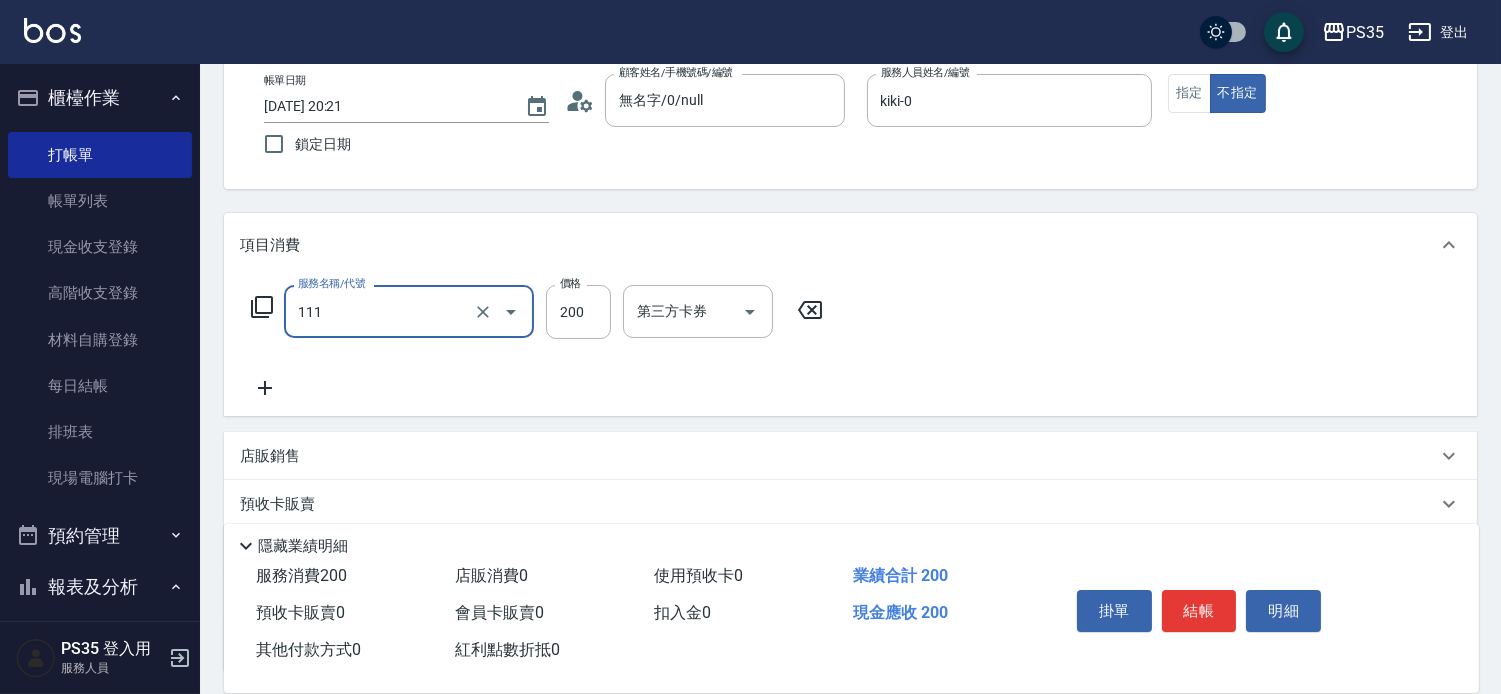 type on "200(111)" 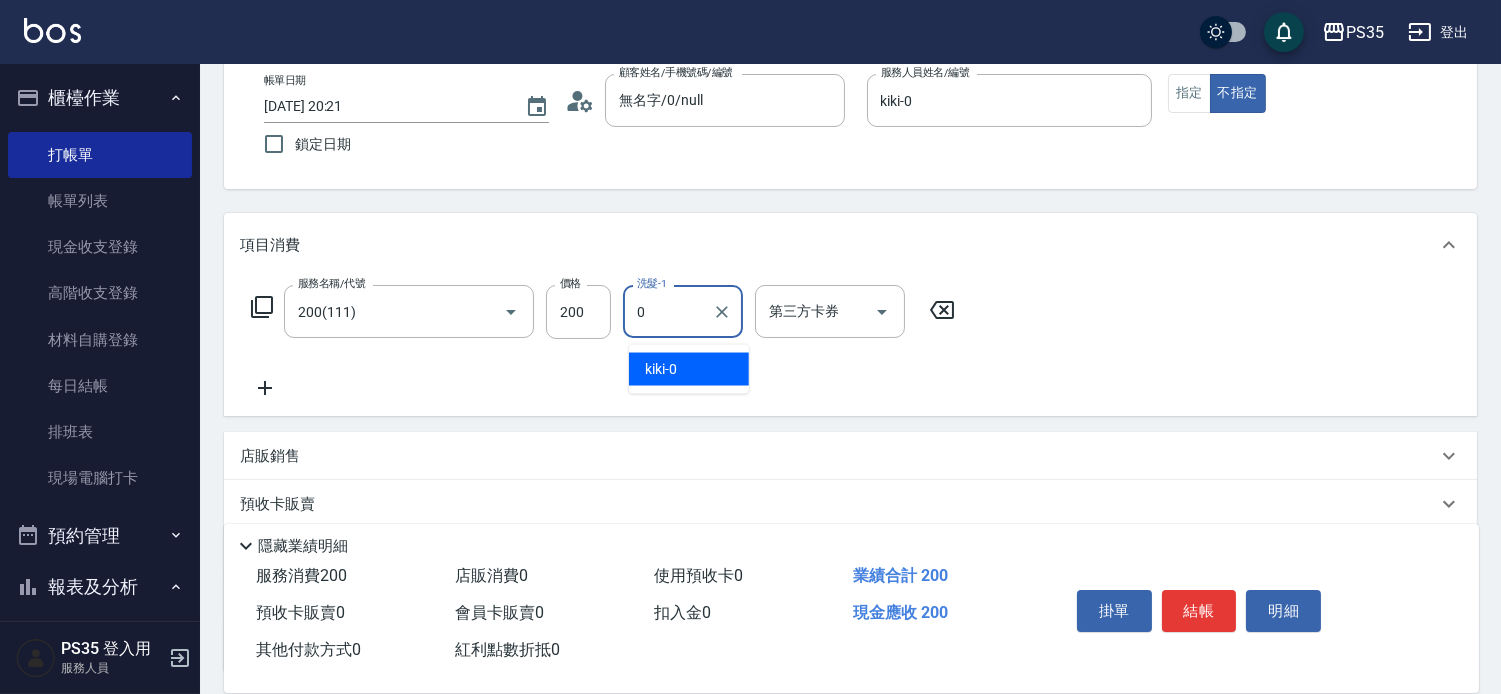 type on "kiki-0" 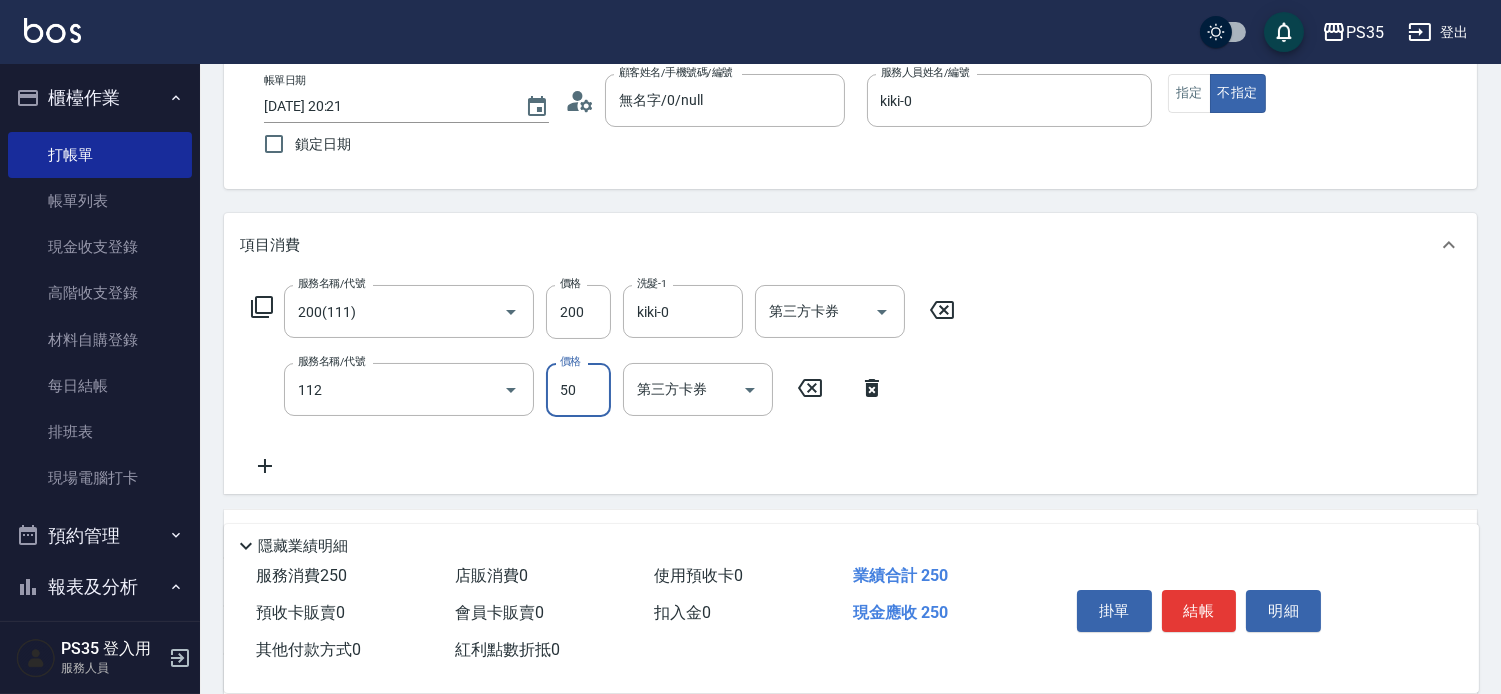 type on "精油50(112)" 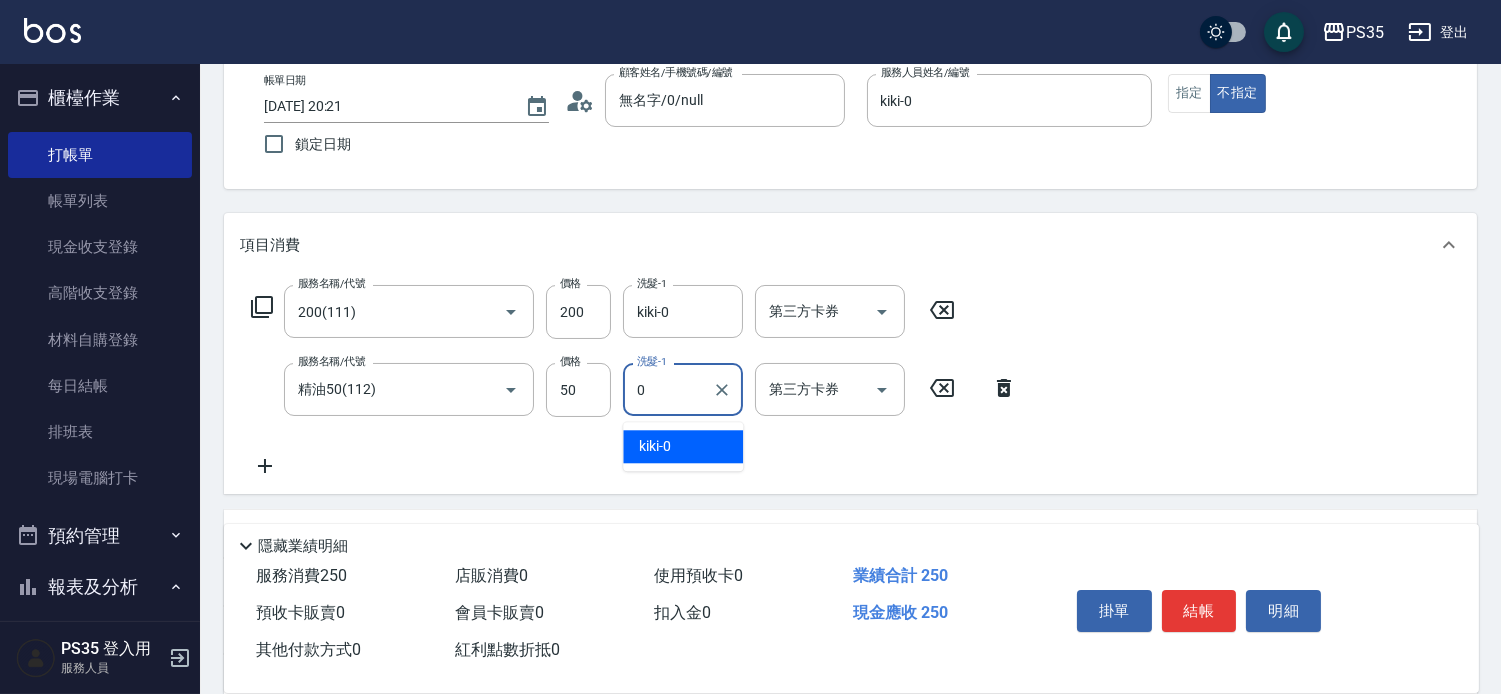type on "kiki-0" 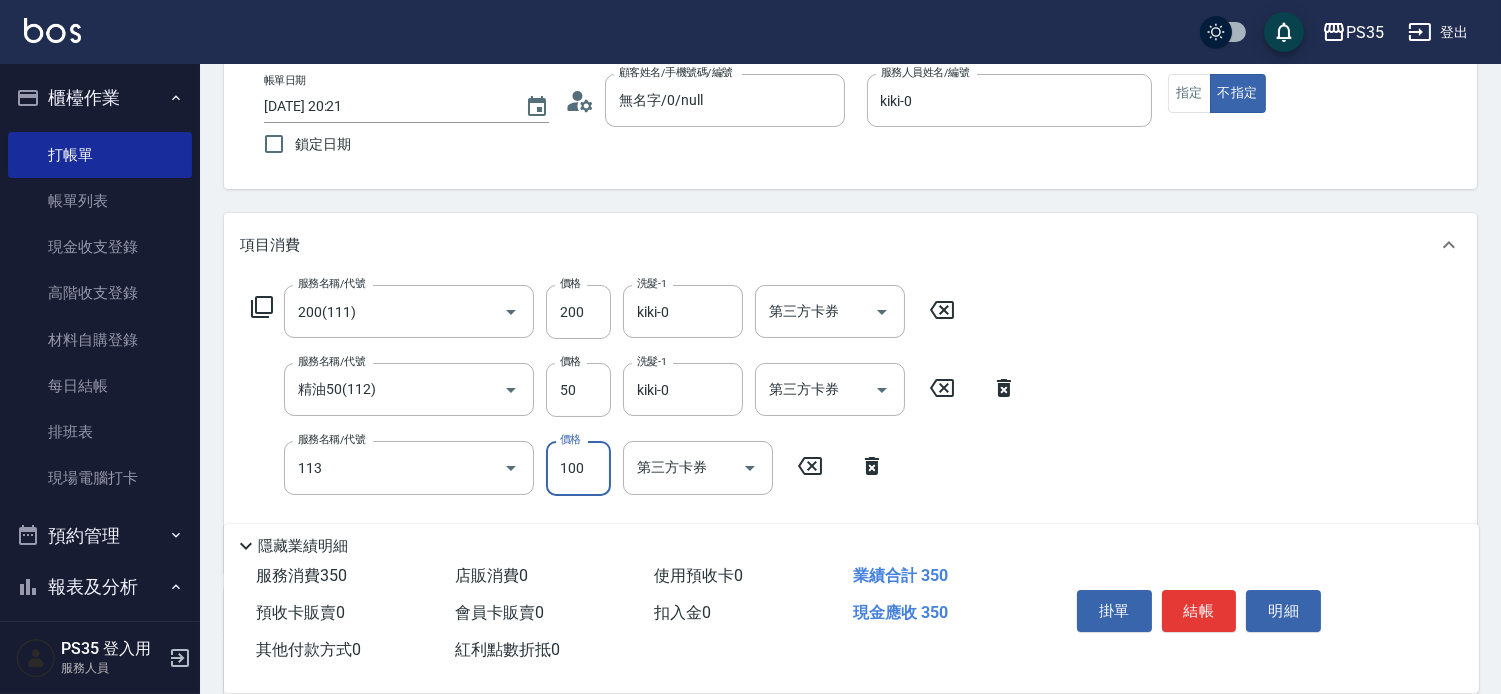 type on "瞬護100(113)" 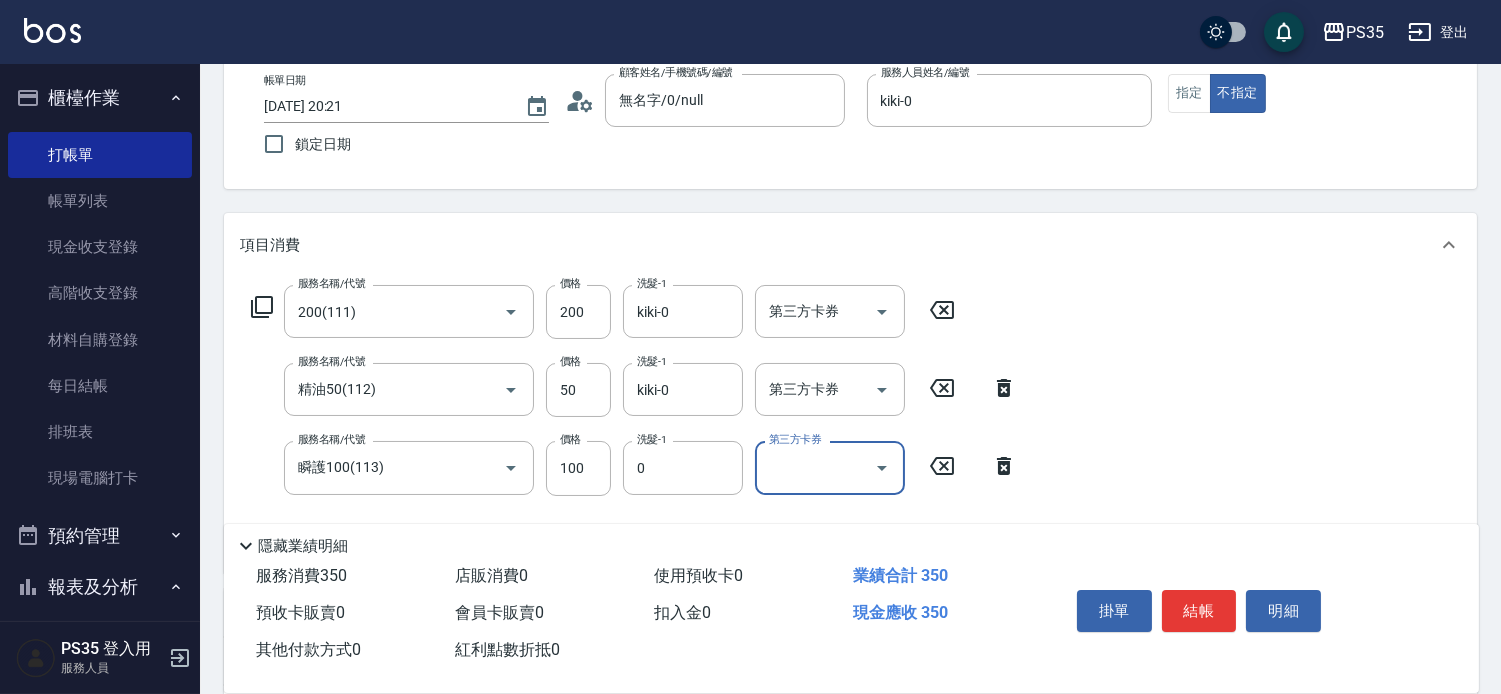 type on "kiki-0" 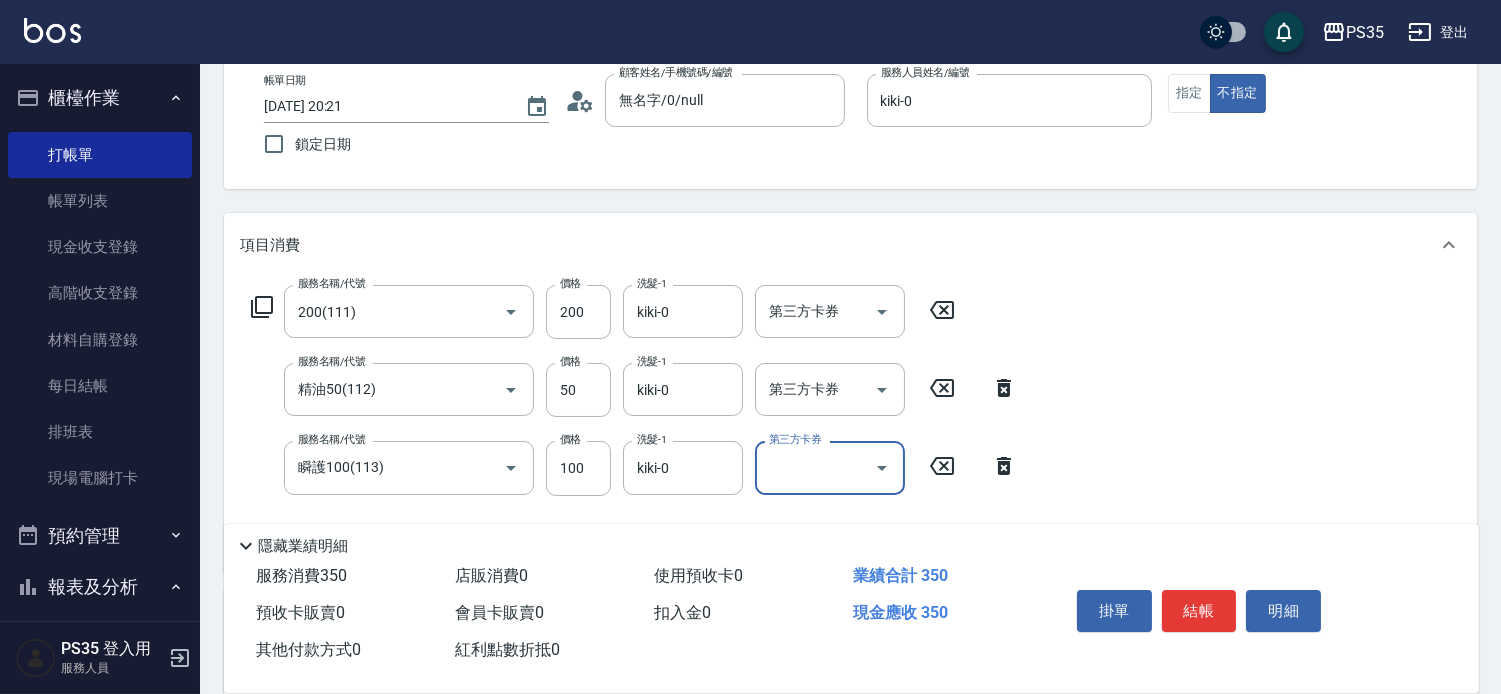 click on "結帳" at bounding box center (1199, 611) 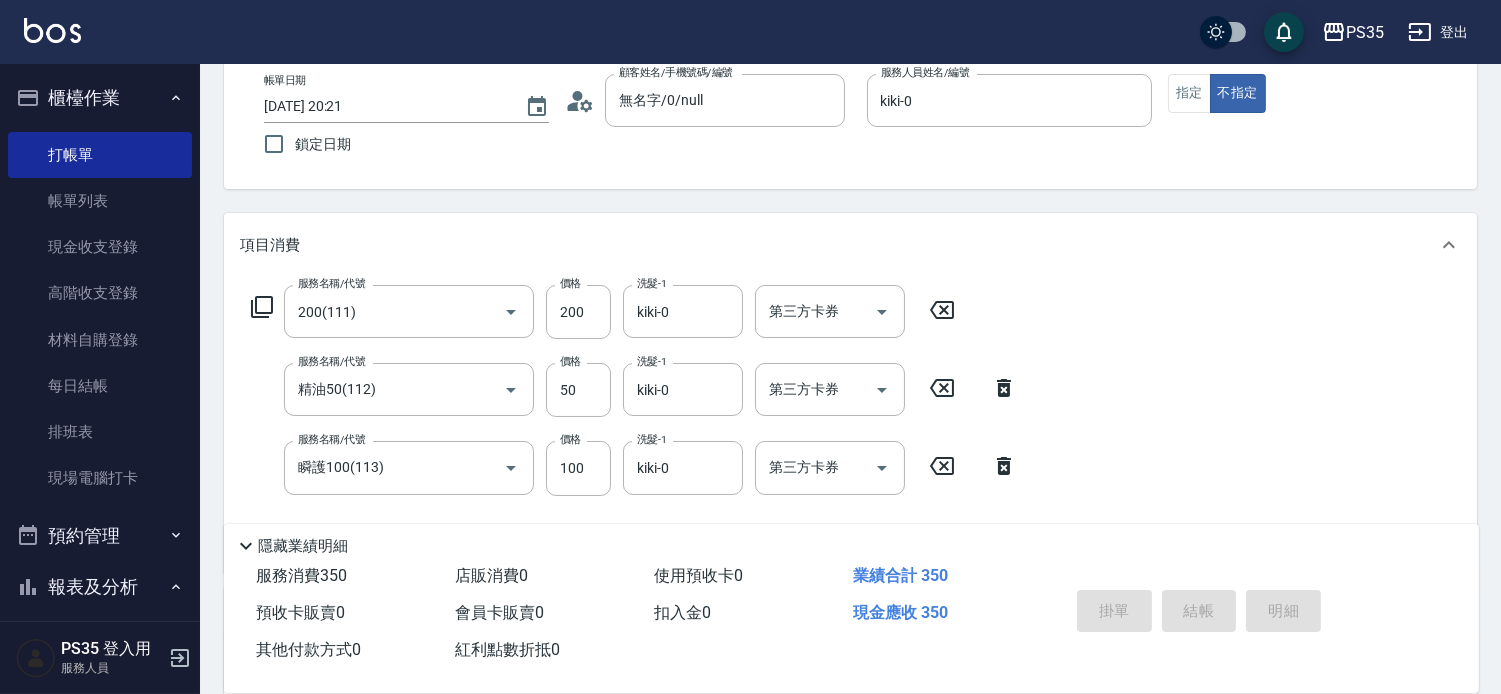 type on "[DATE] 20:22" 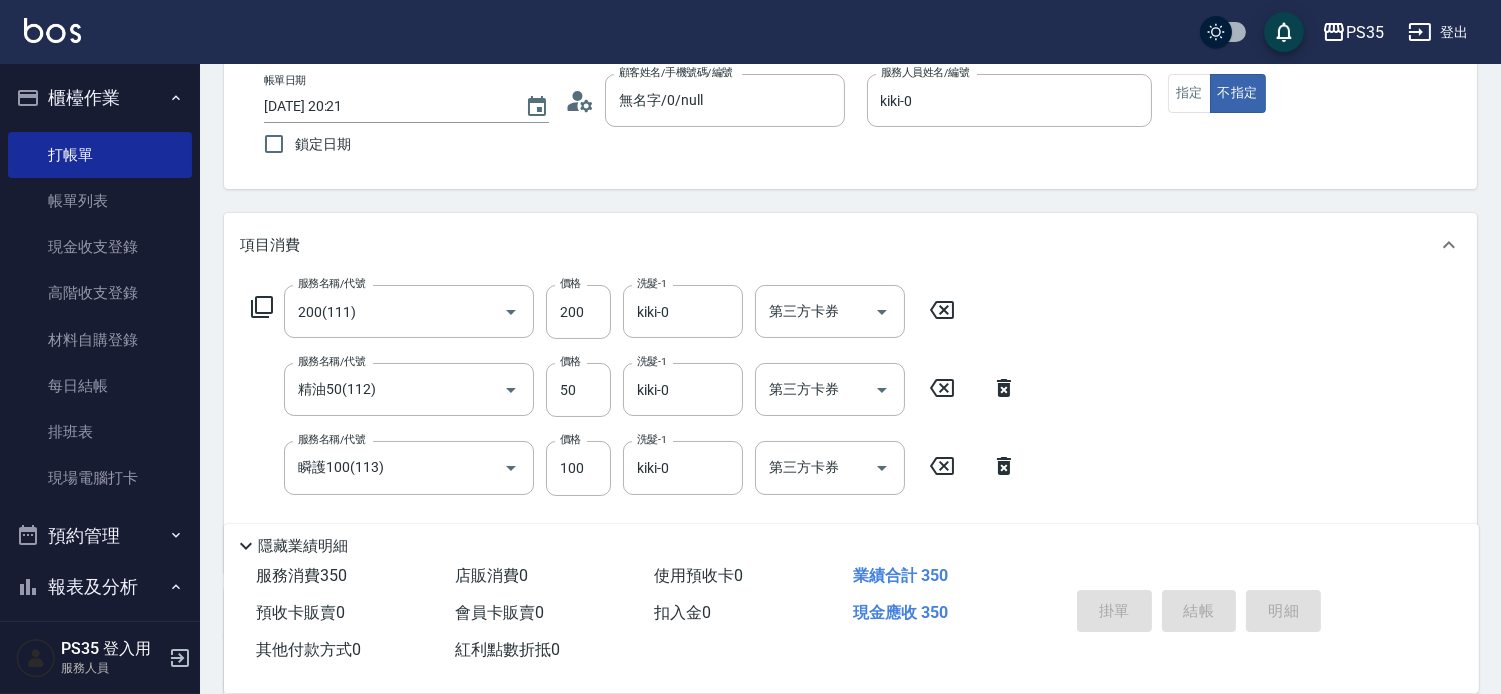 type 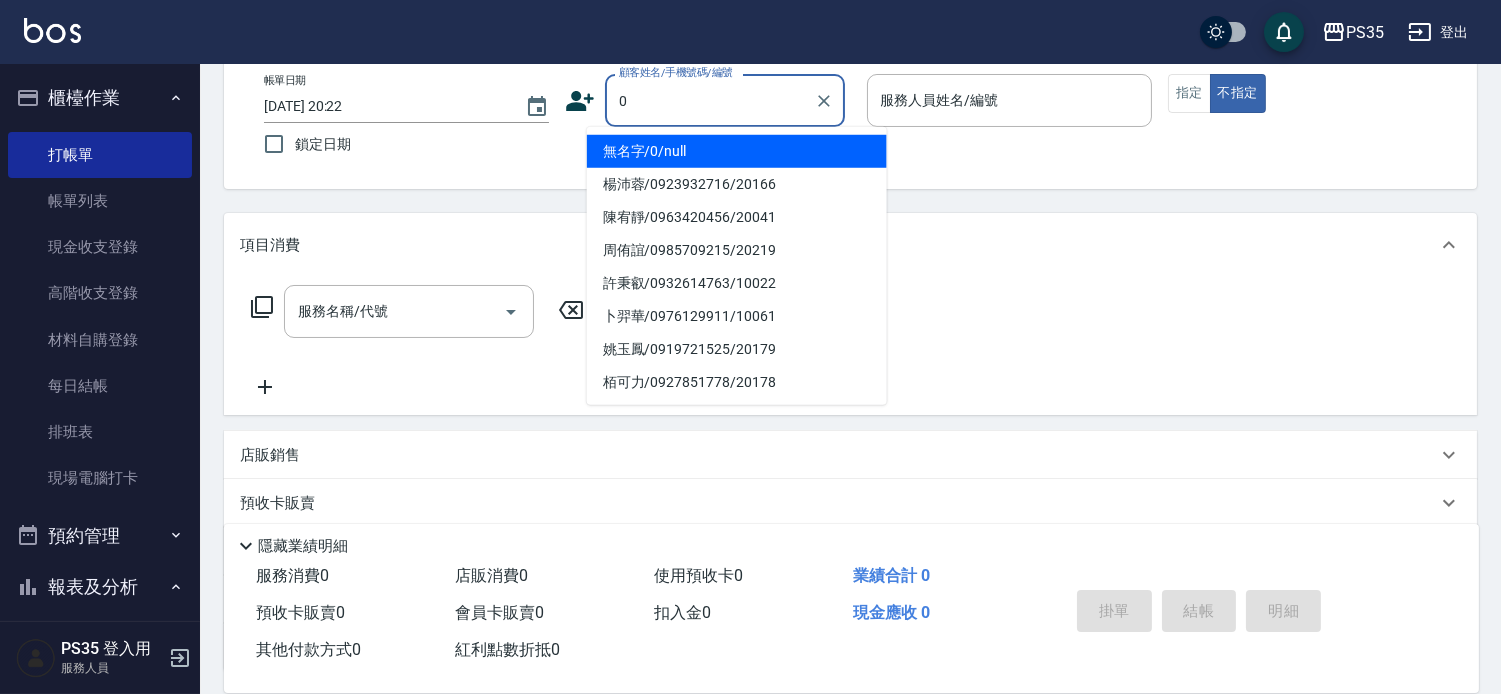 type on "無名字/0/null" 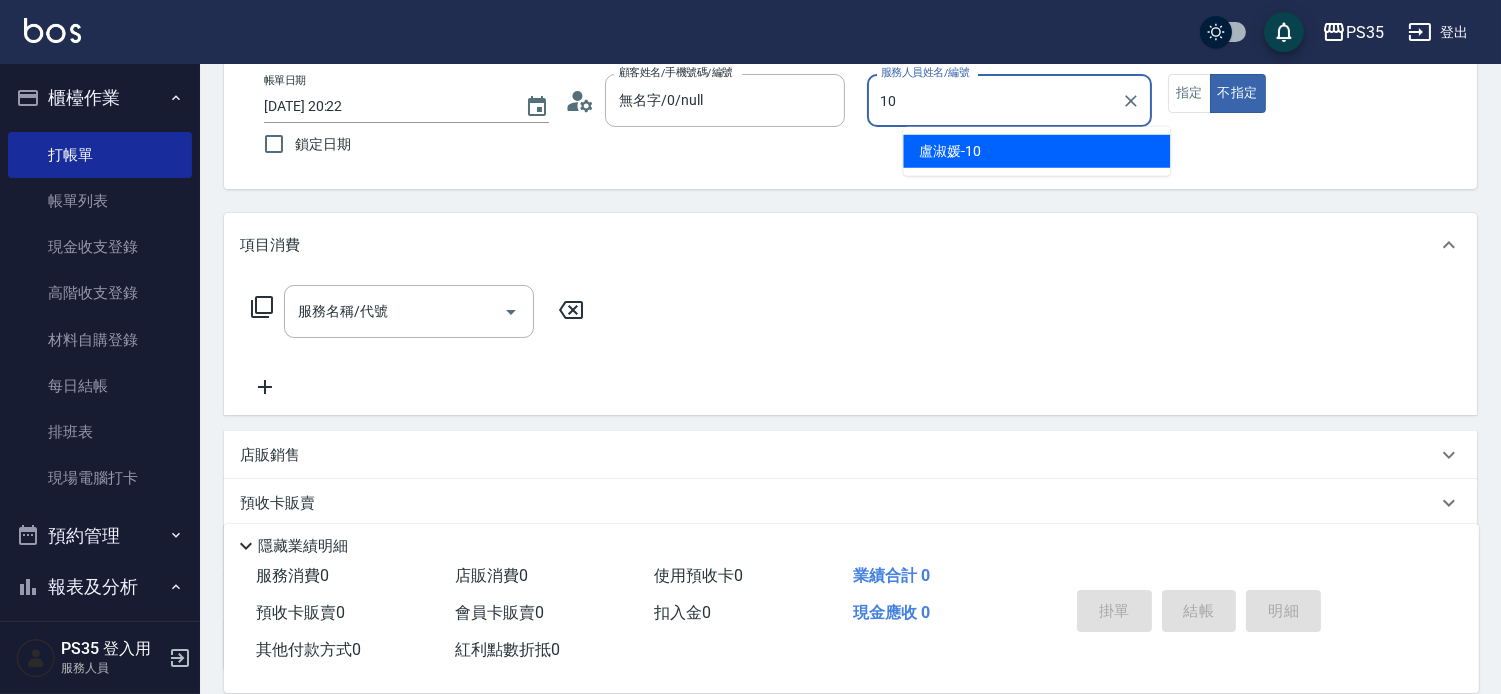 type 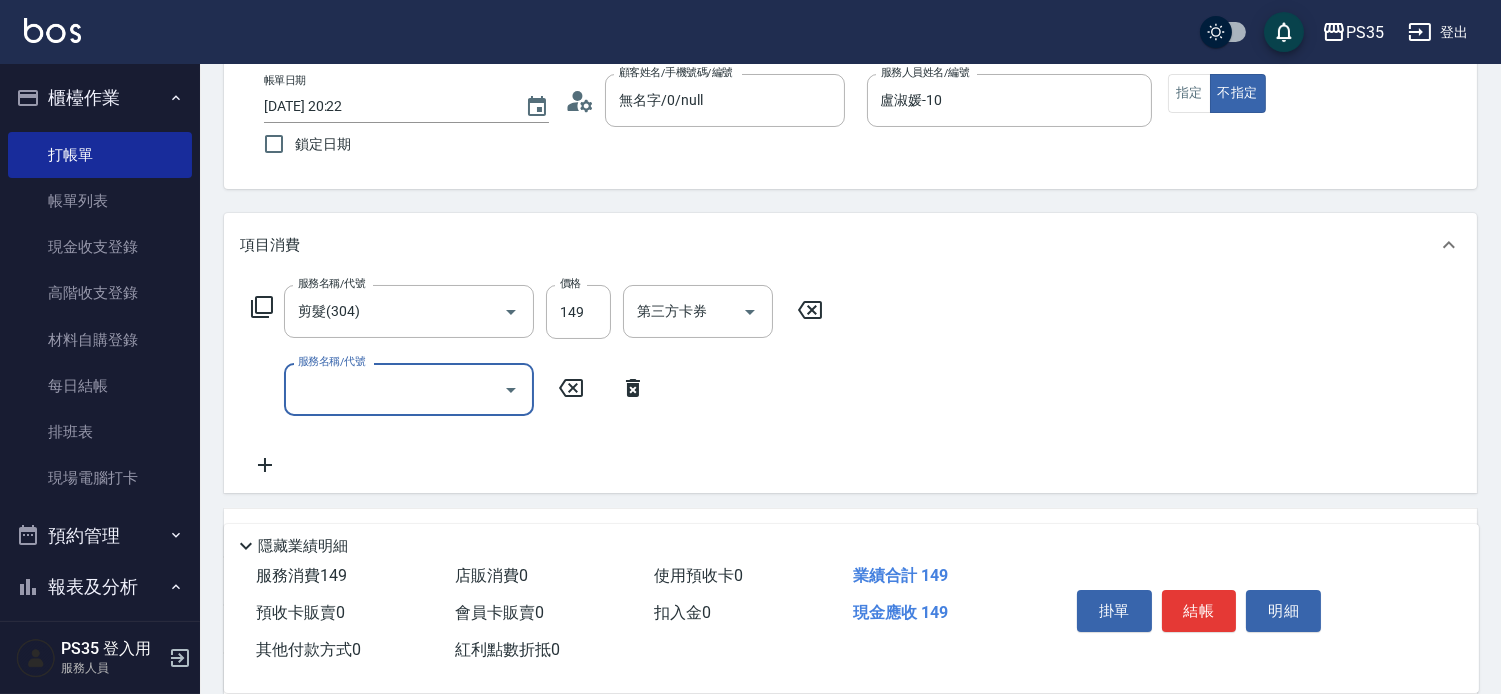 click on "結帳" at bounding box center (1199, 611) 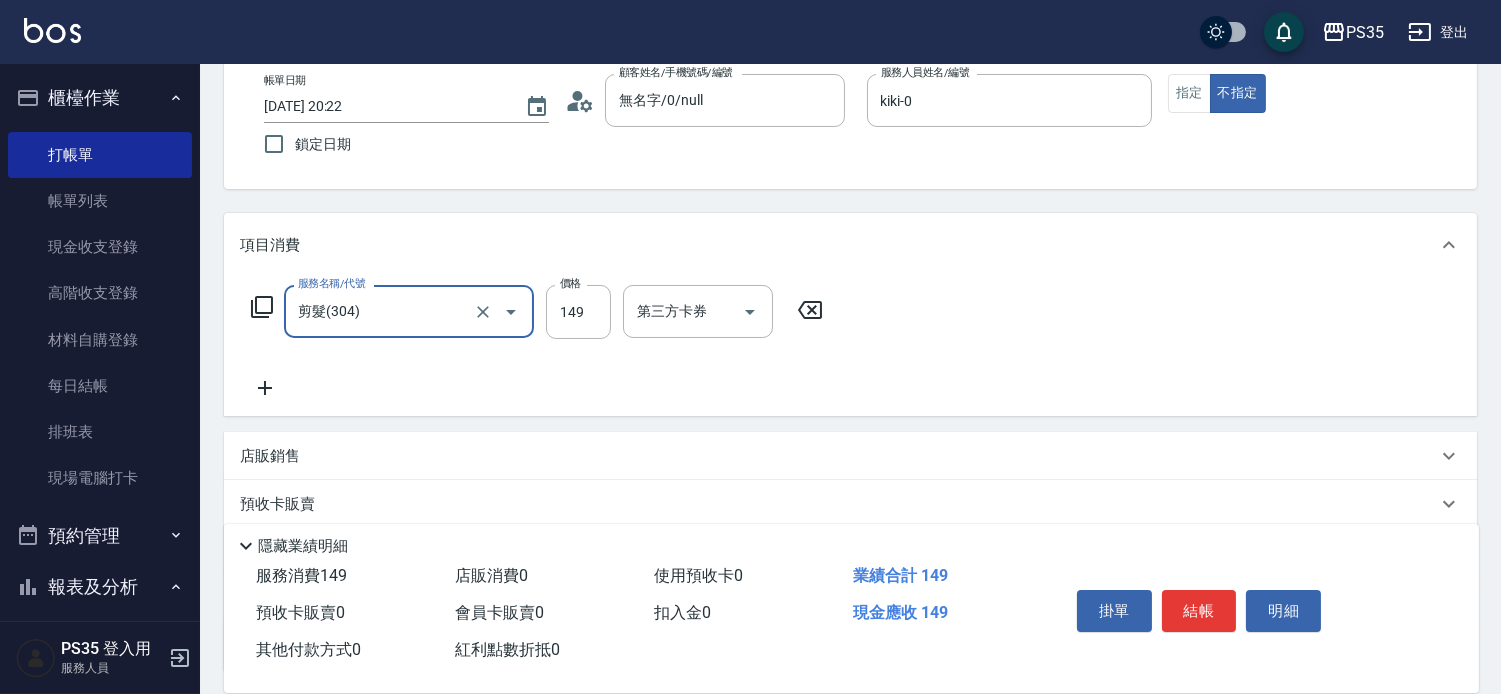 click on "結帳" at bounding box center [1199, 611] 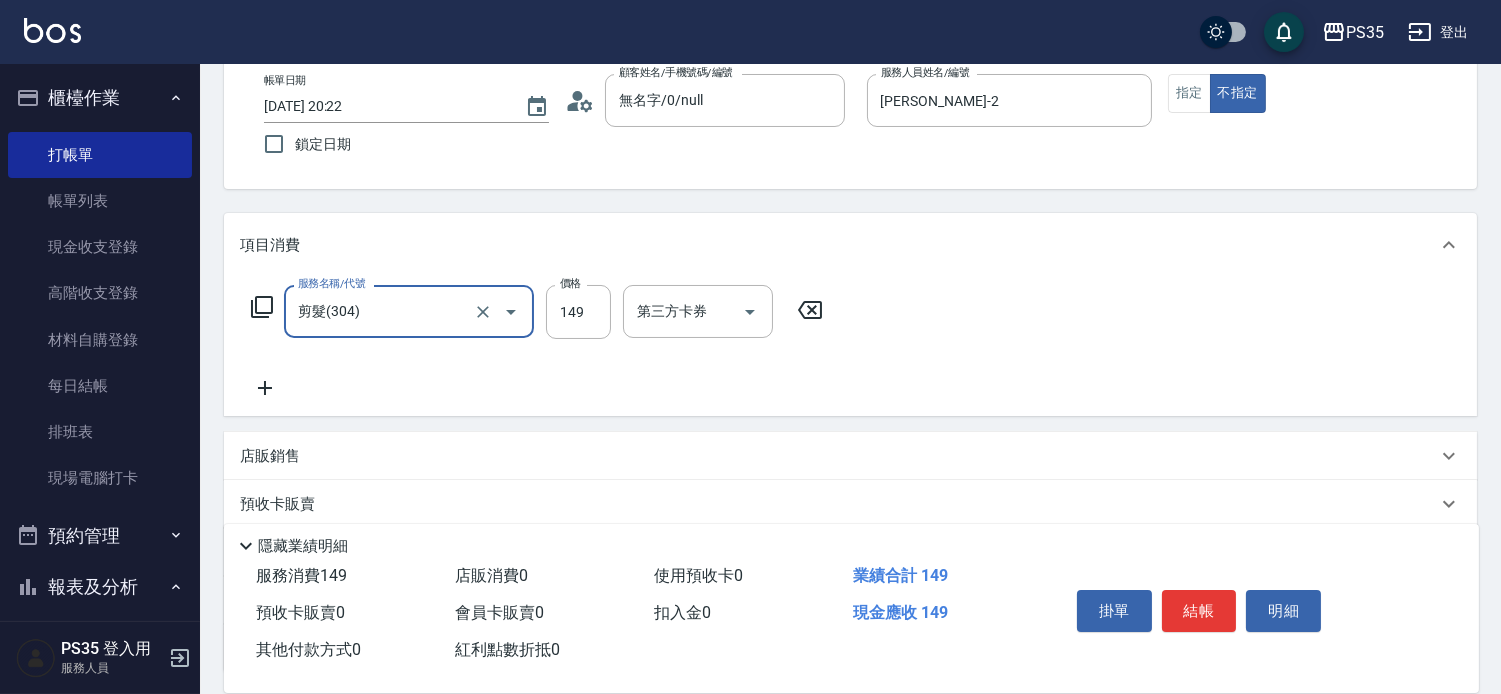 click on "結帳" at bounding box center (1199, 611) 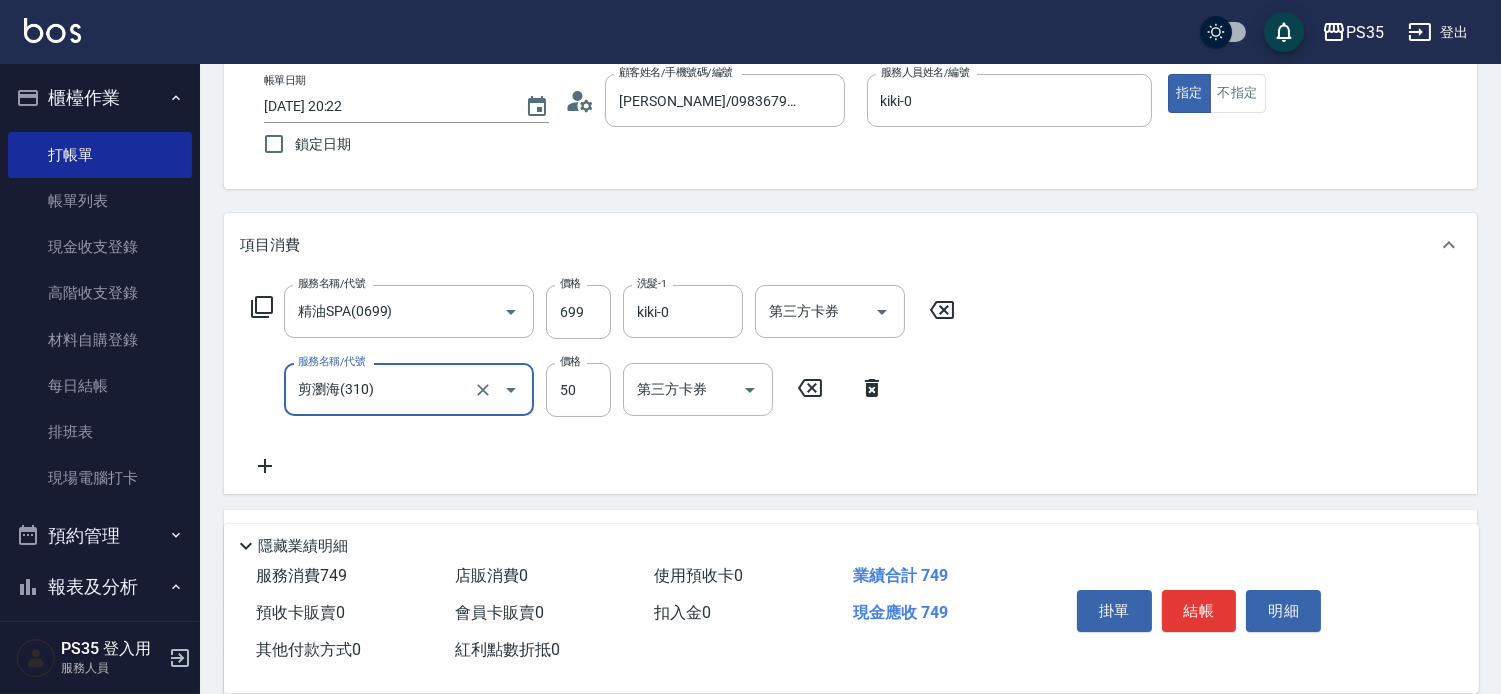click on "結帳" at bounding box center (1199, 611) 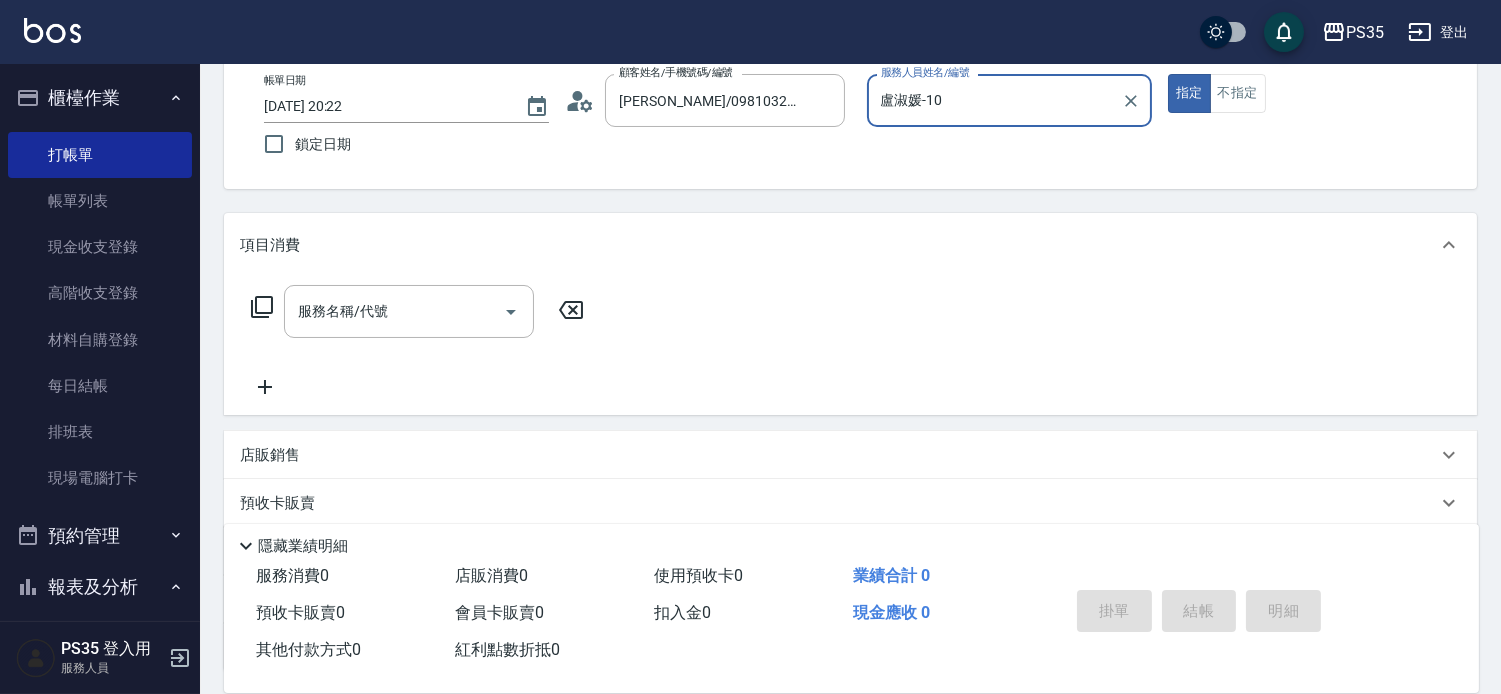 click on "指定" at bounding box center [1189, 93] 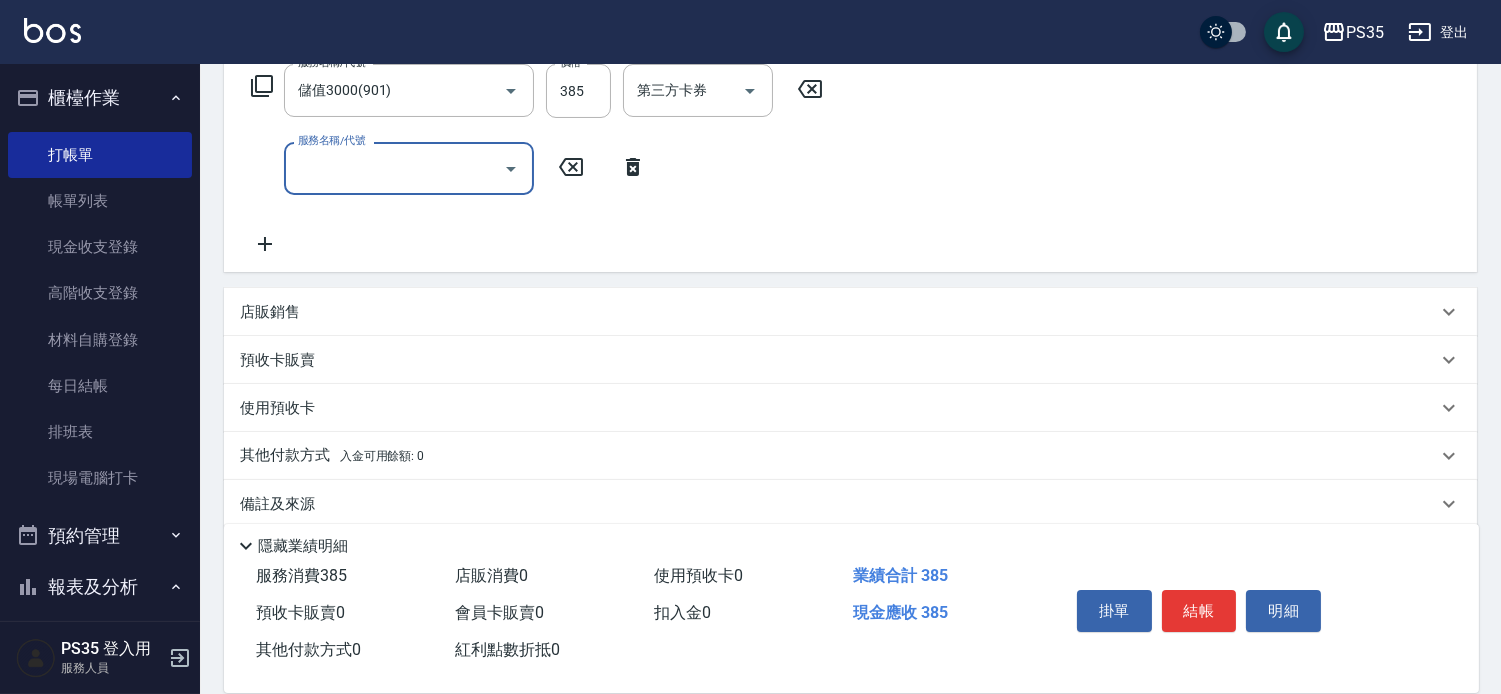 scroll, scrollTop: 333, scrollLeft: 0, axis: vertical 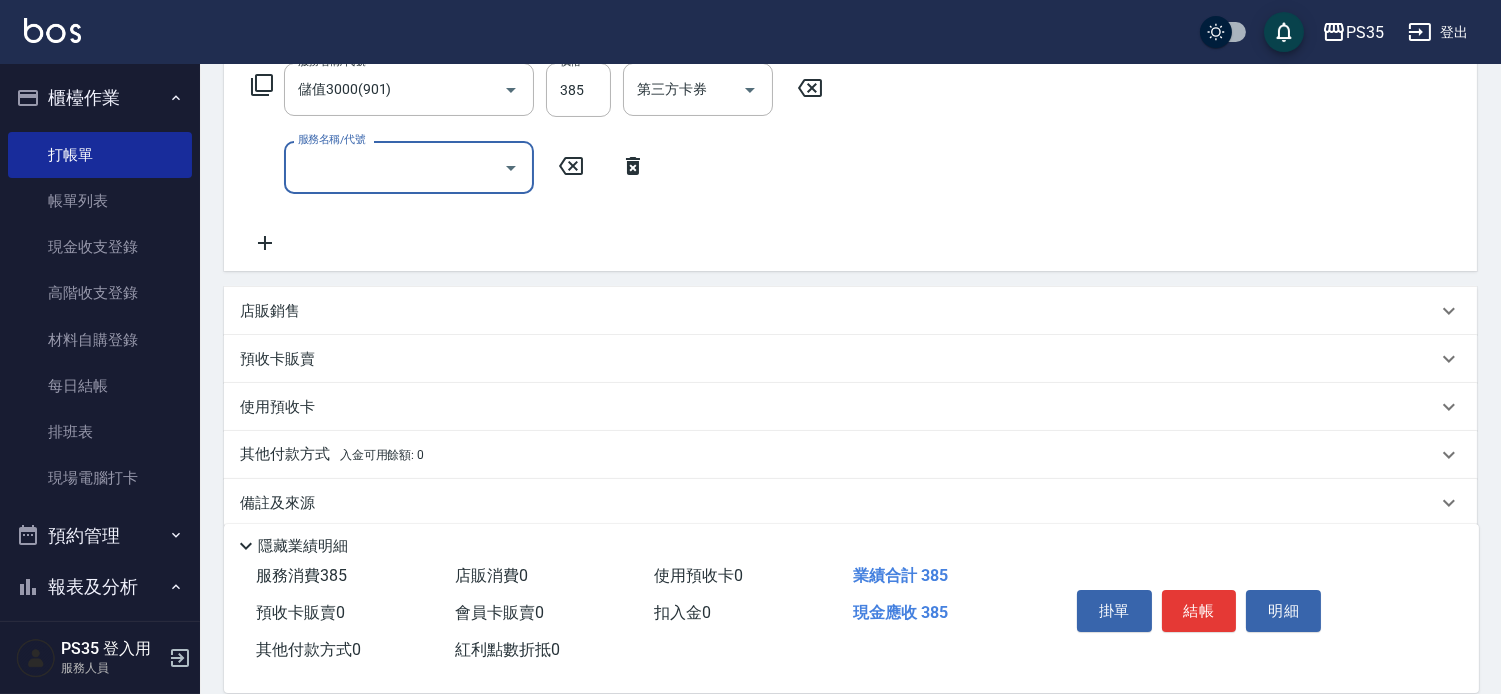 click on "服務名稱/代號" at bounding box center (394, 167) 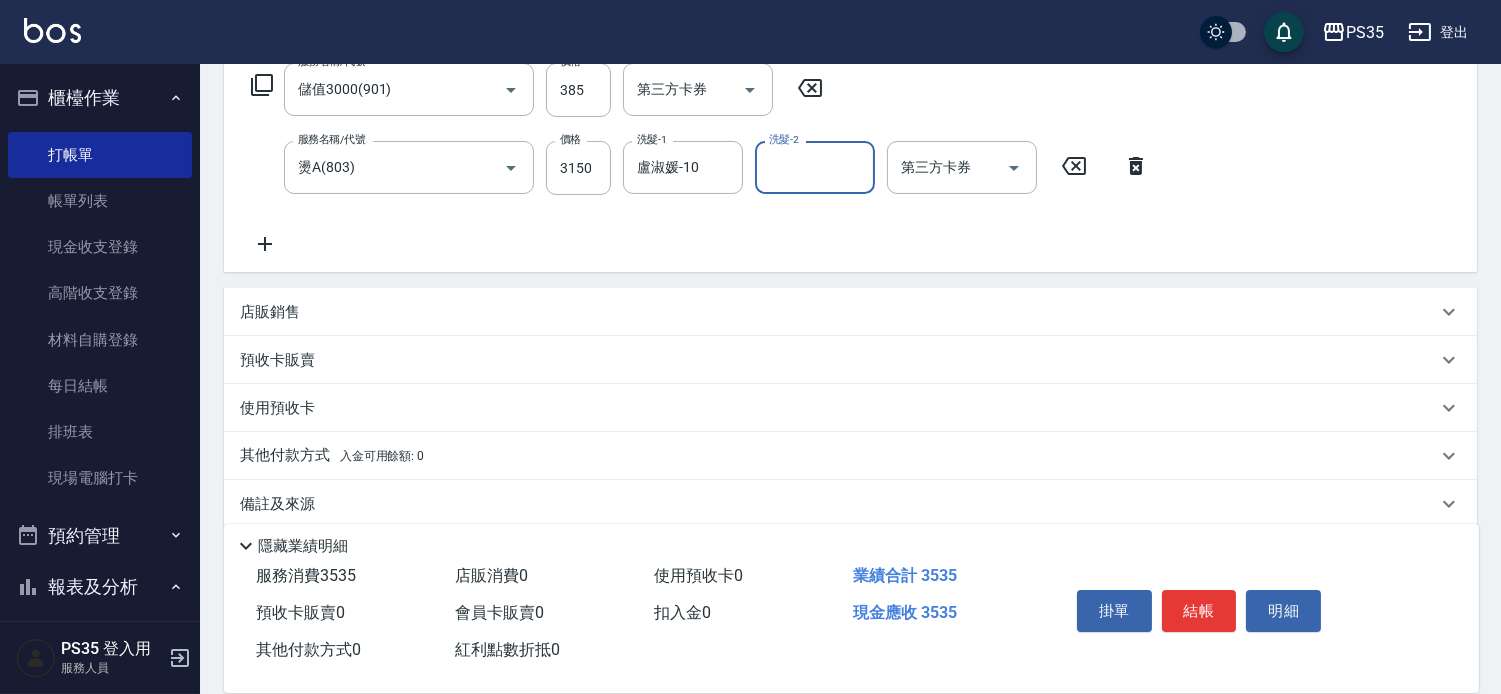 click 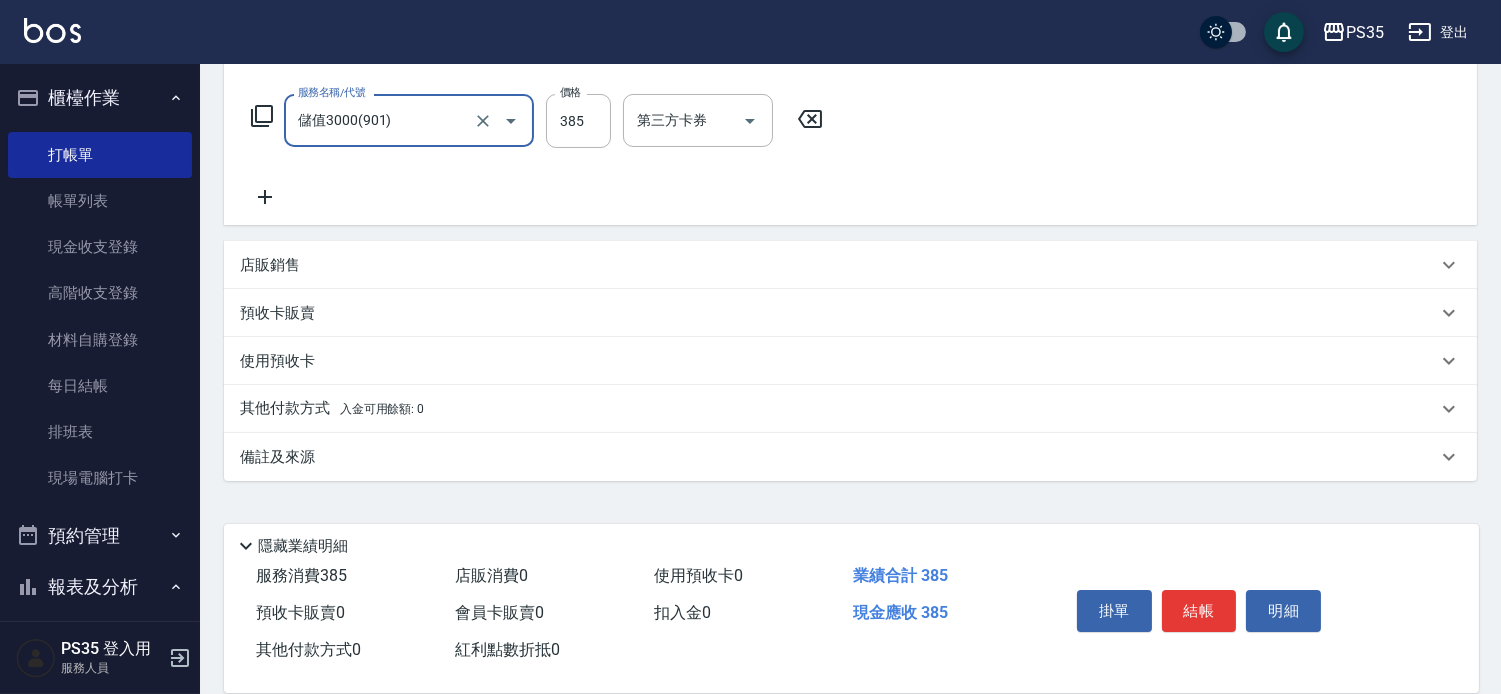 scroll, scrollTop: 313, scrollLeft: 0, axis: vertical 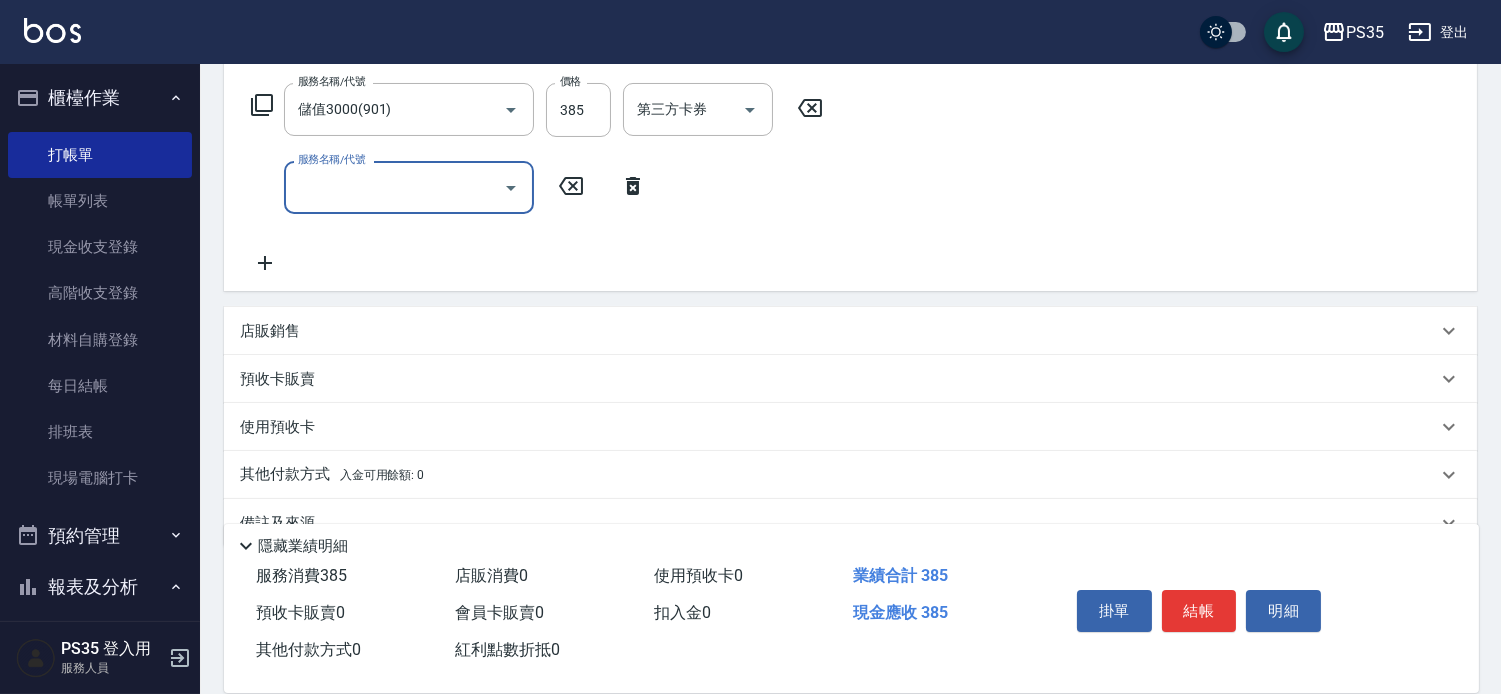 click on "服務名稱/代號" at bounding box center (394, 187) 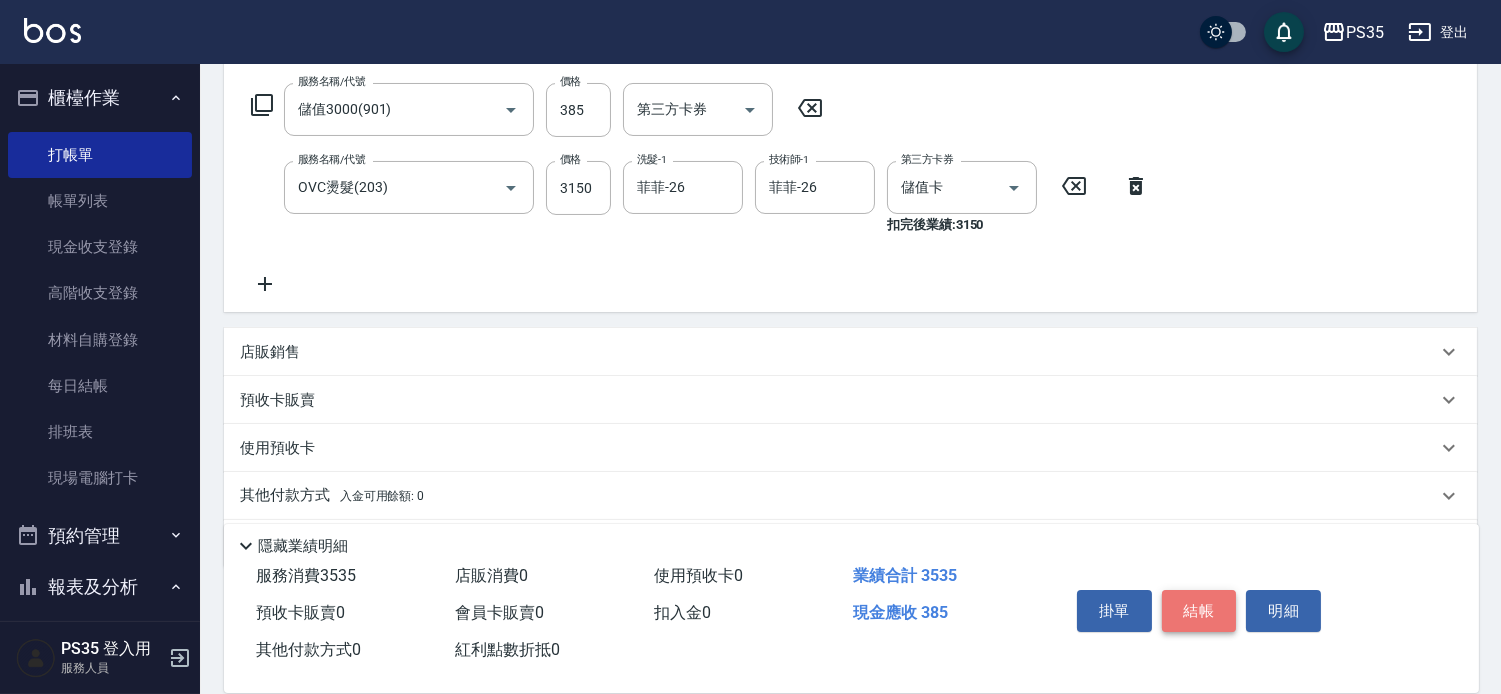click on "結帳" at bounding box center (1199, 611) 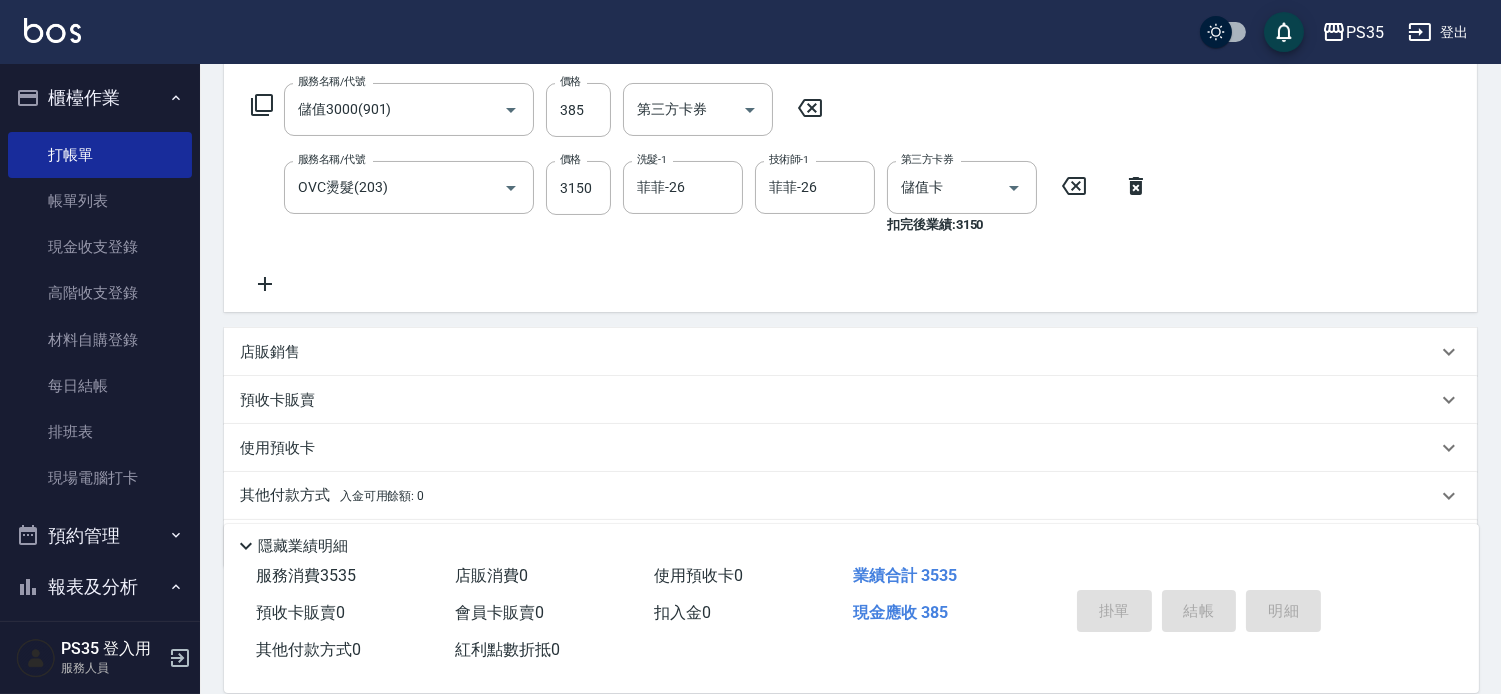 scroll, scrollTop: 0, scrollLeft: 0, axis: both 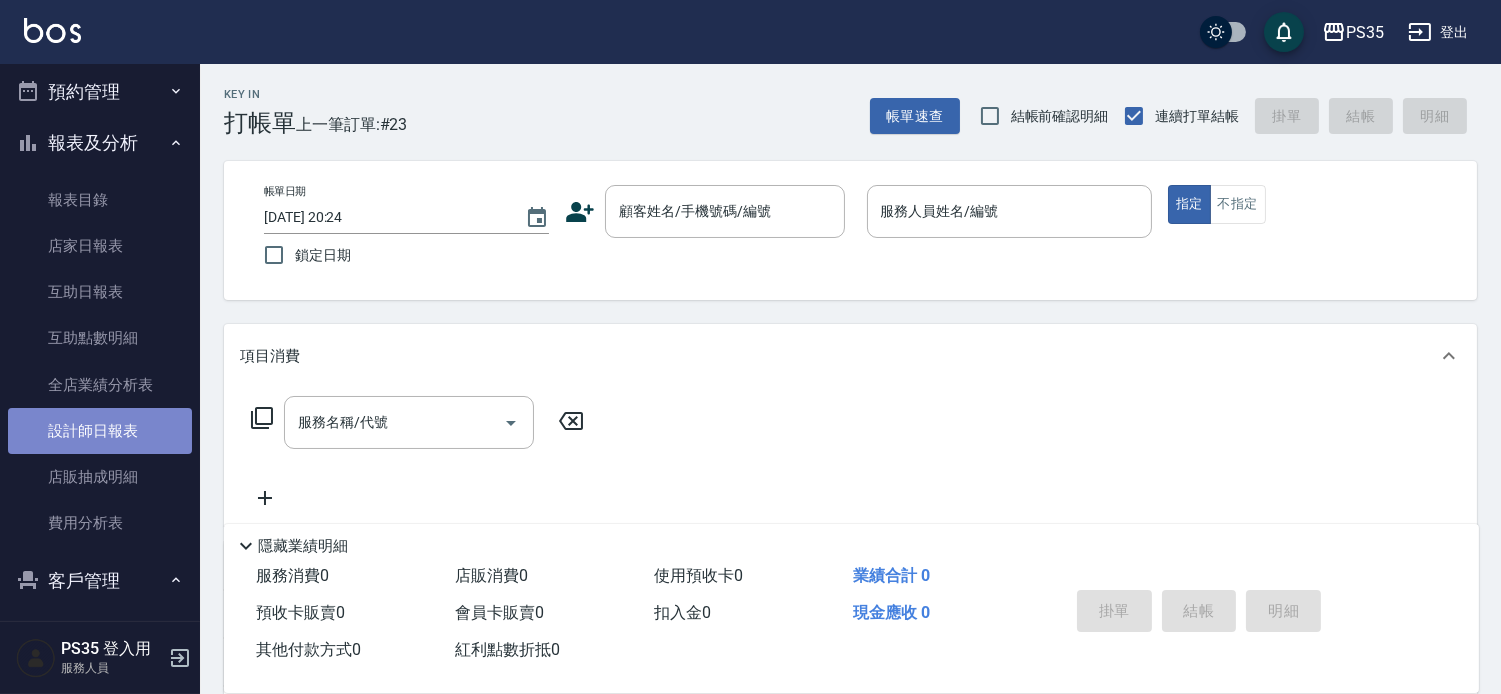 click on "設計師日報表" at bounding box center (100, 431) 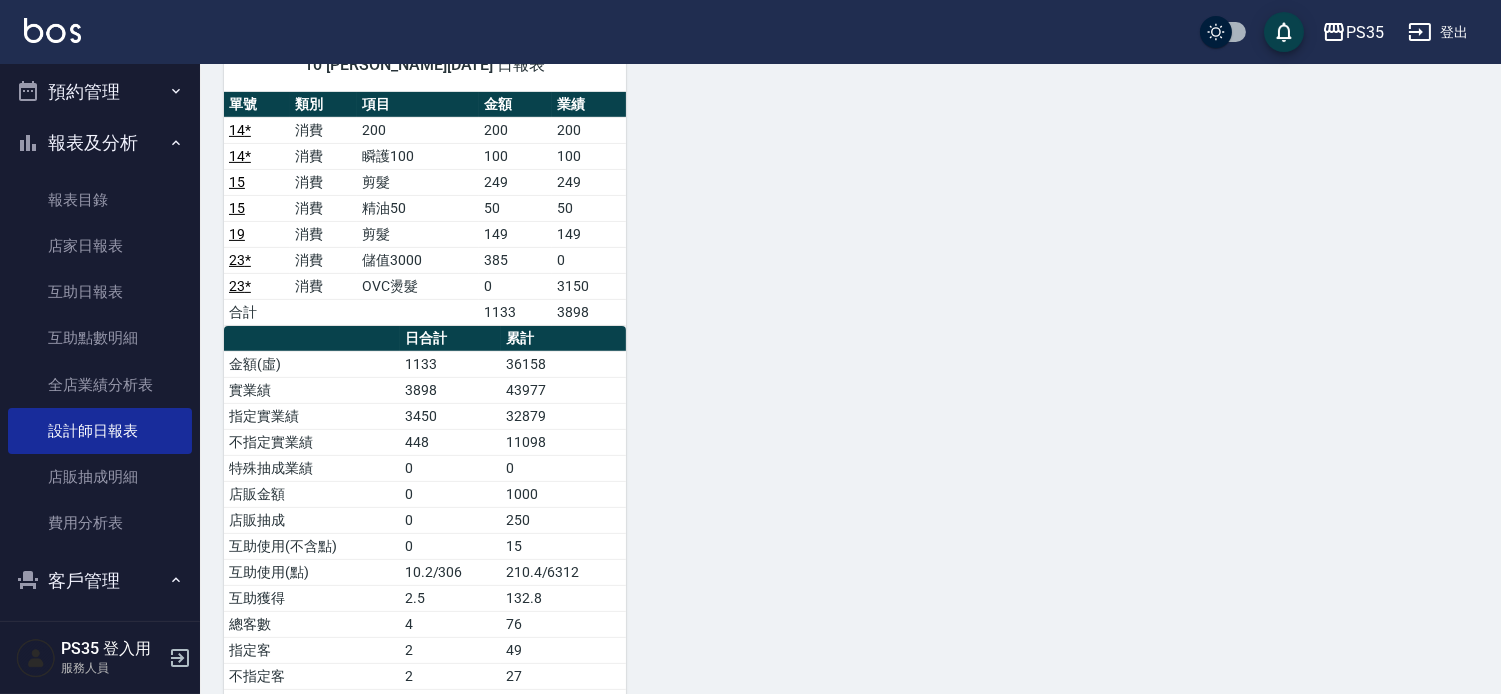 scroll, scrollTop: 1222, scrollLeft: 0, axis: vertical 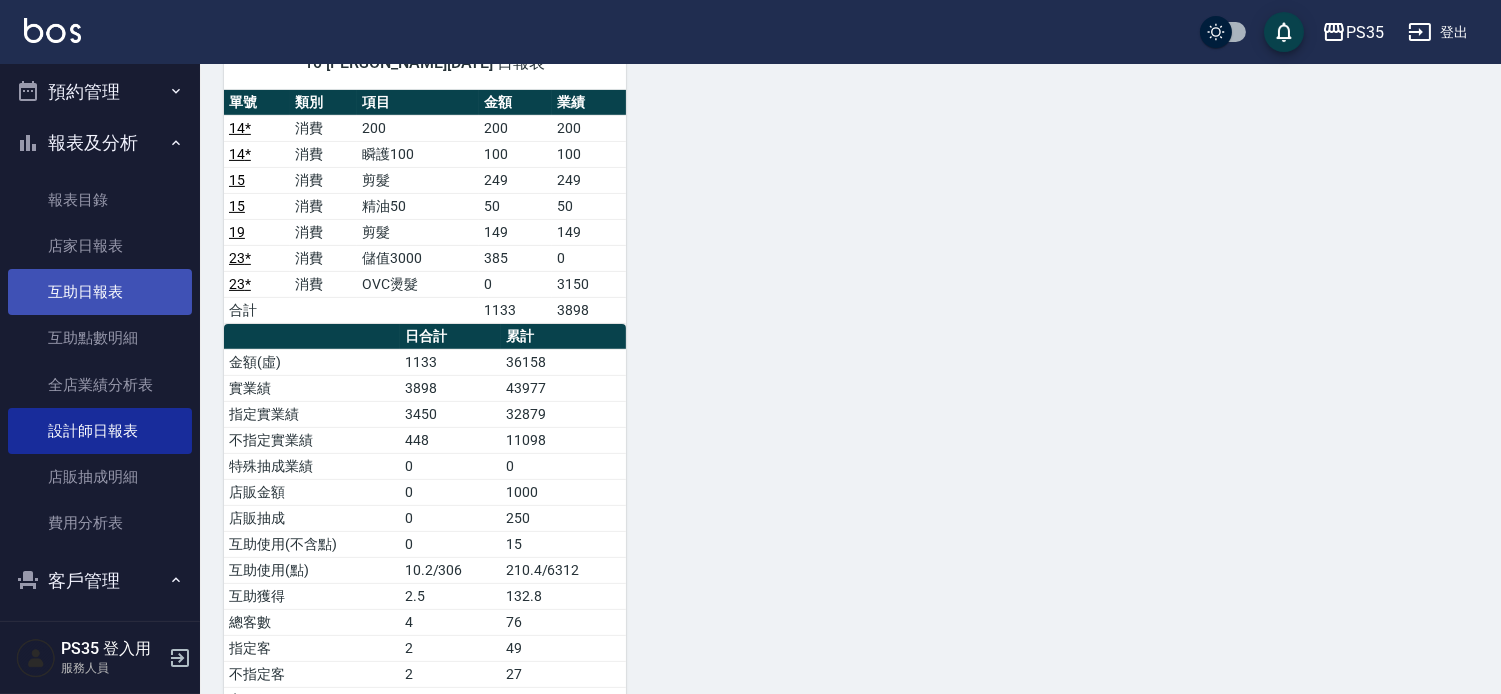 click on "互助日報表" at bounding box center [100, 292] 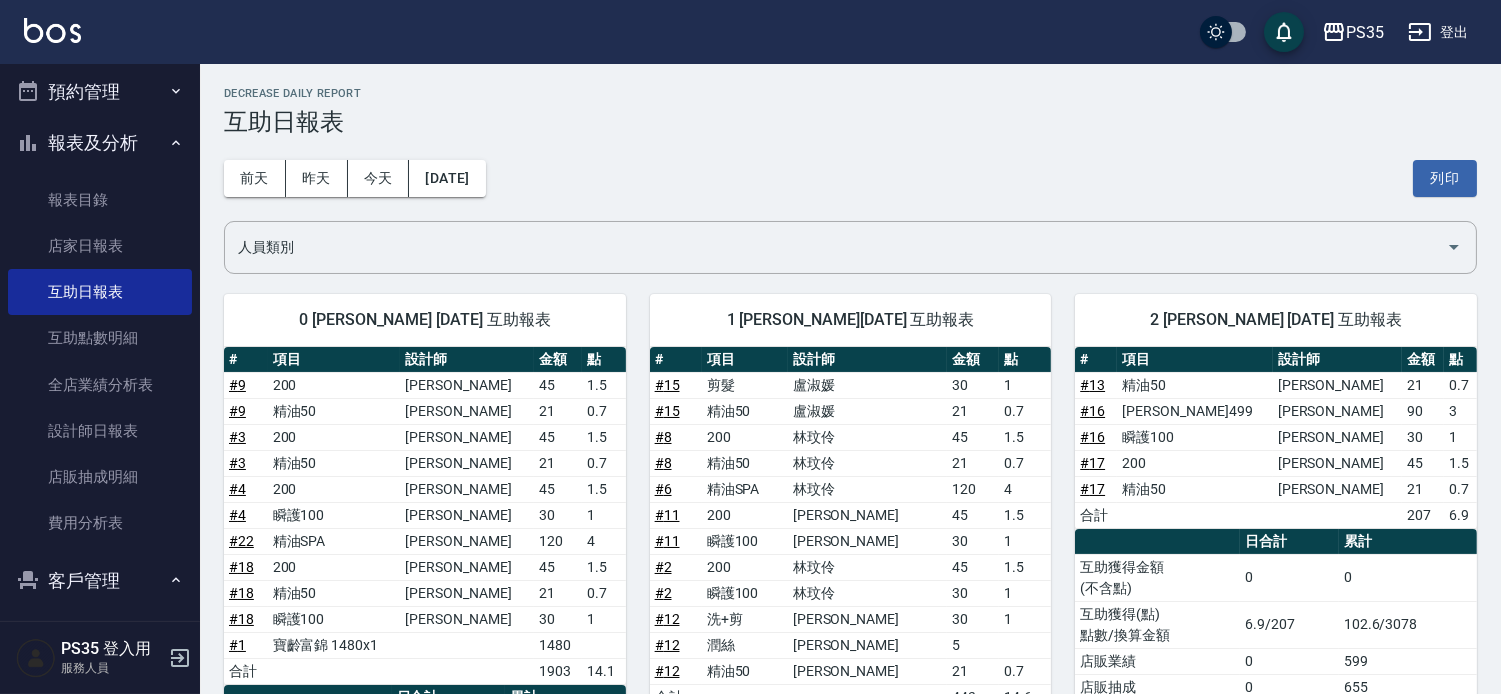 scroll, scrollTop: 0, scrollLeft: 0, axis: both 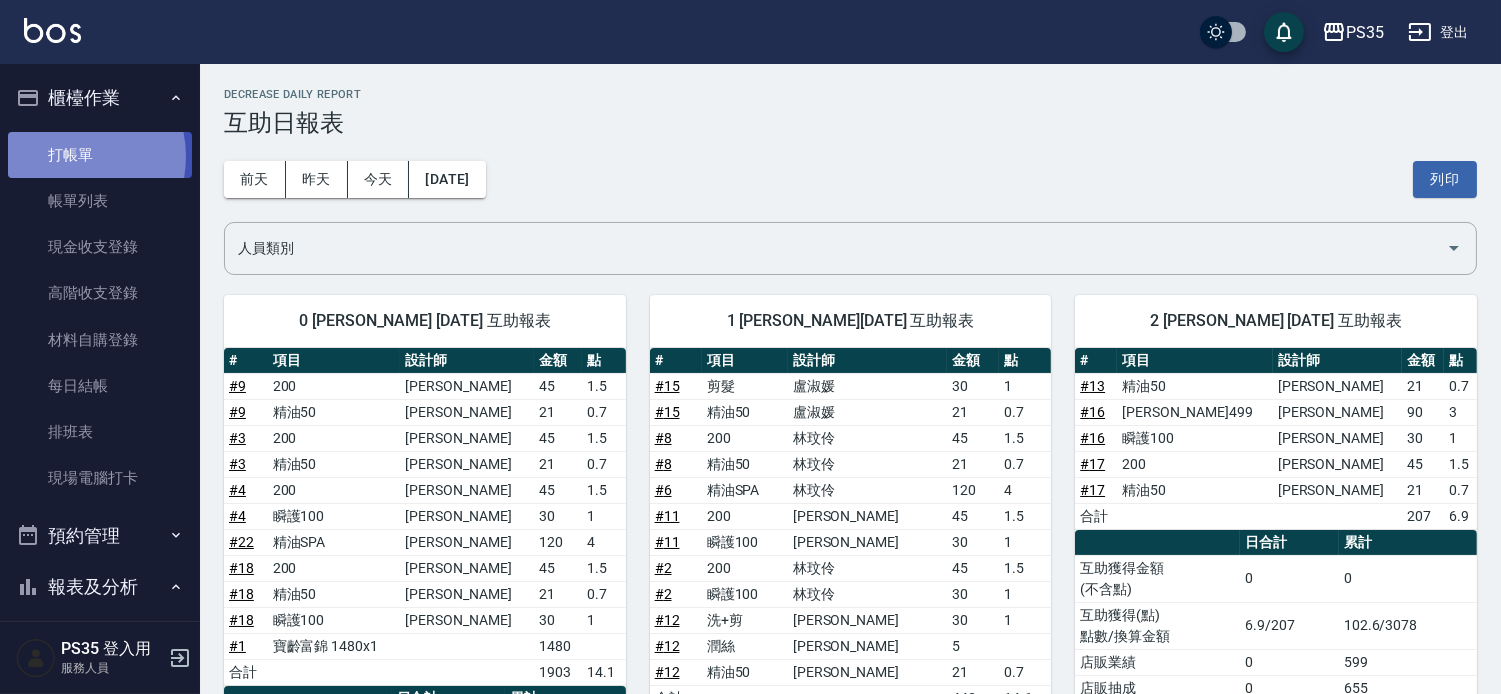 click on "打帳單" at bounding box center (100, 155) 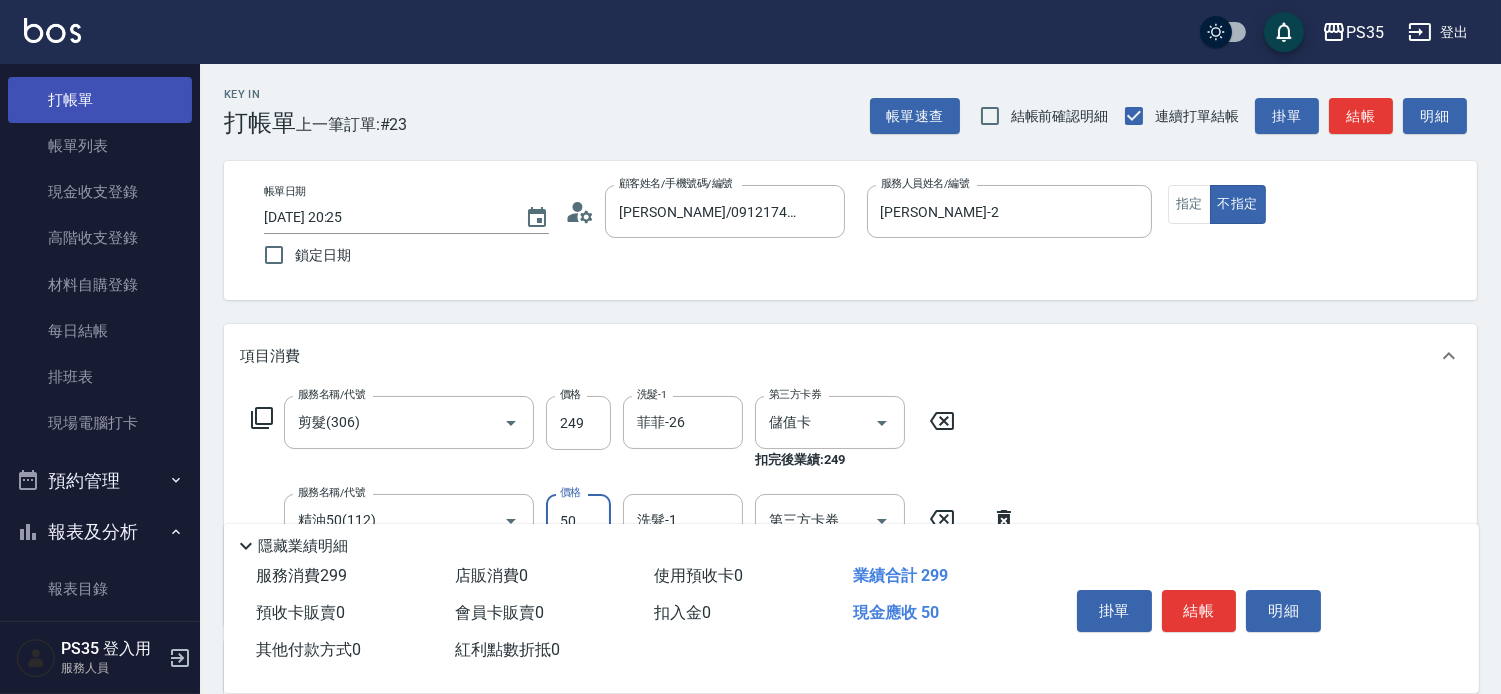 scroll, scrollTop: 111, scrollLeft: 0, axis: vertical 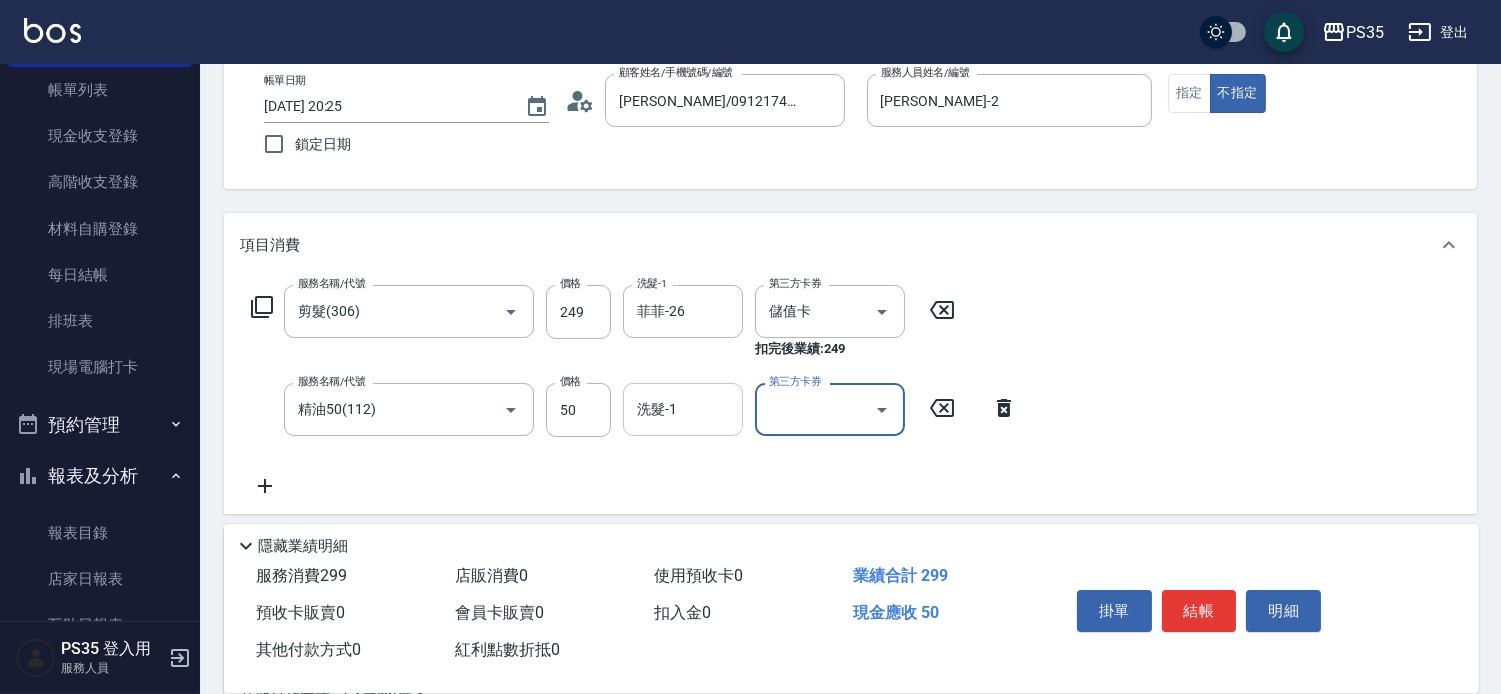 click on "洗髮-1" at bounding box center [683, 409] 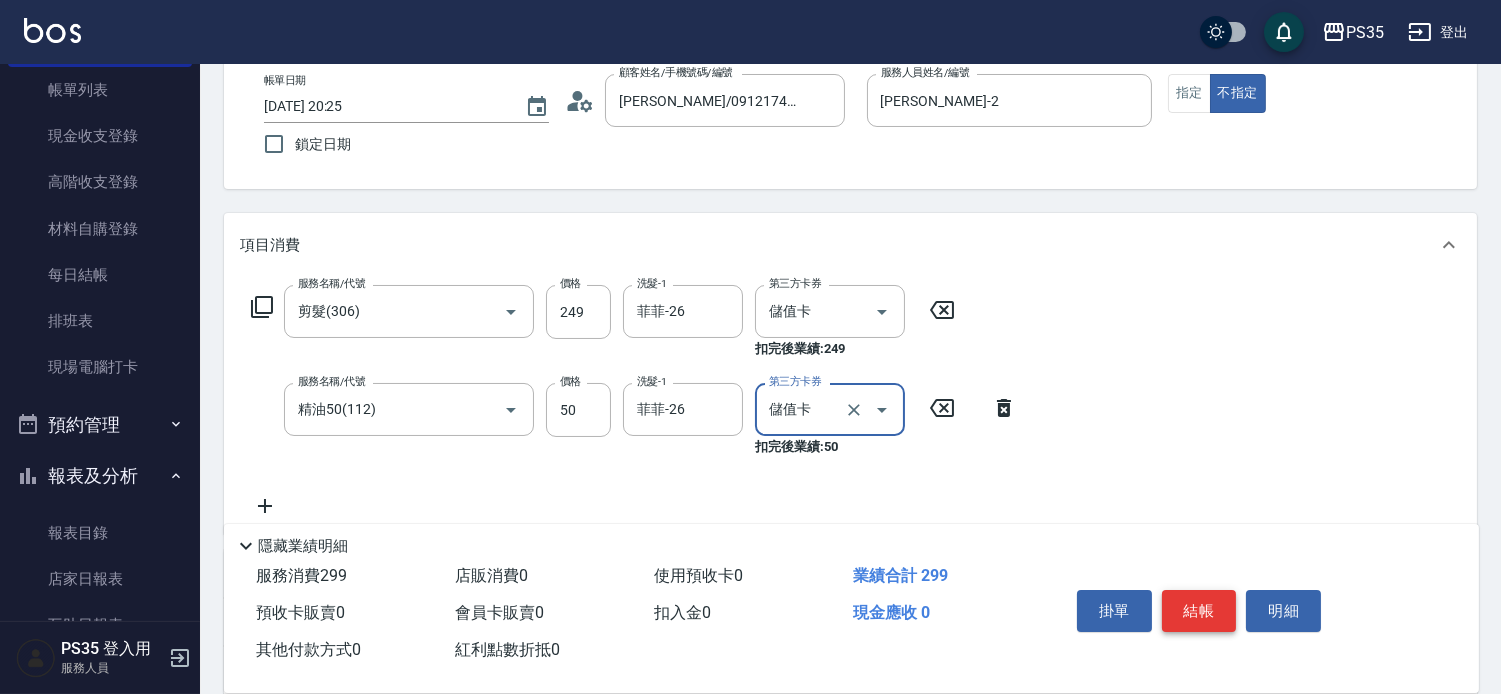 click on "結帳" at bounding box center (1199, 611) 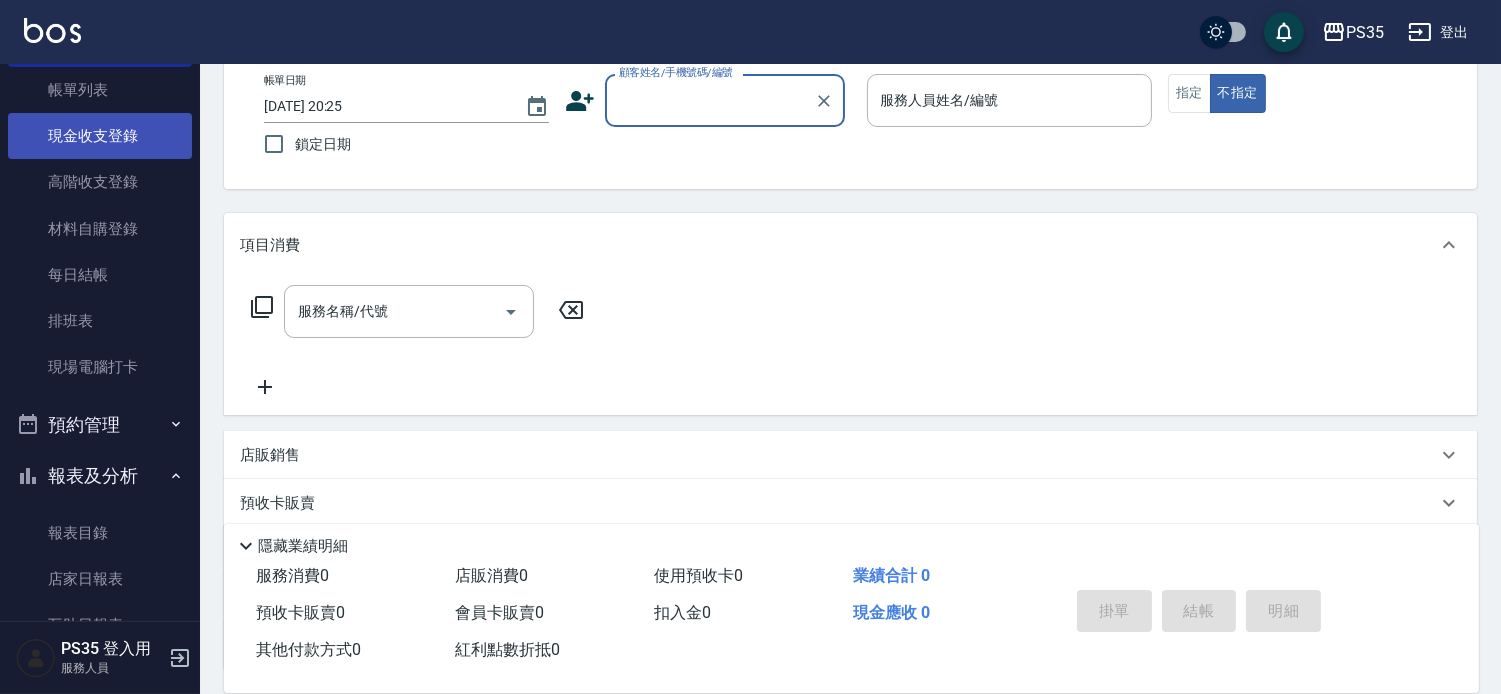 scroll, scrollTop: 0, scrollLeft: 0, axis: both 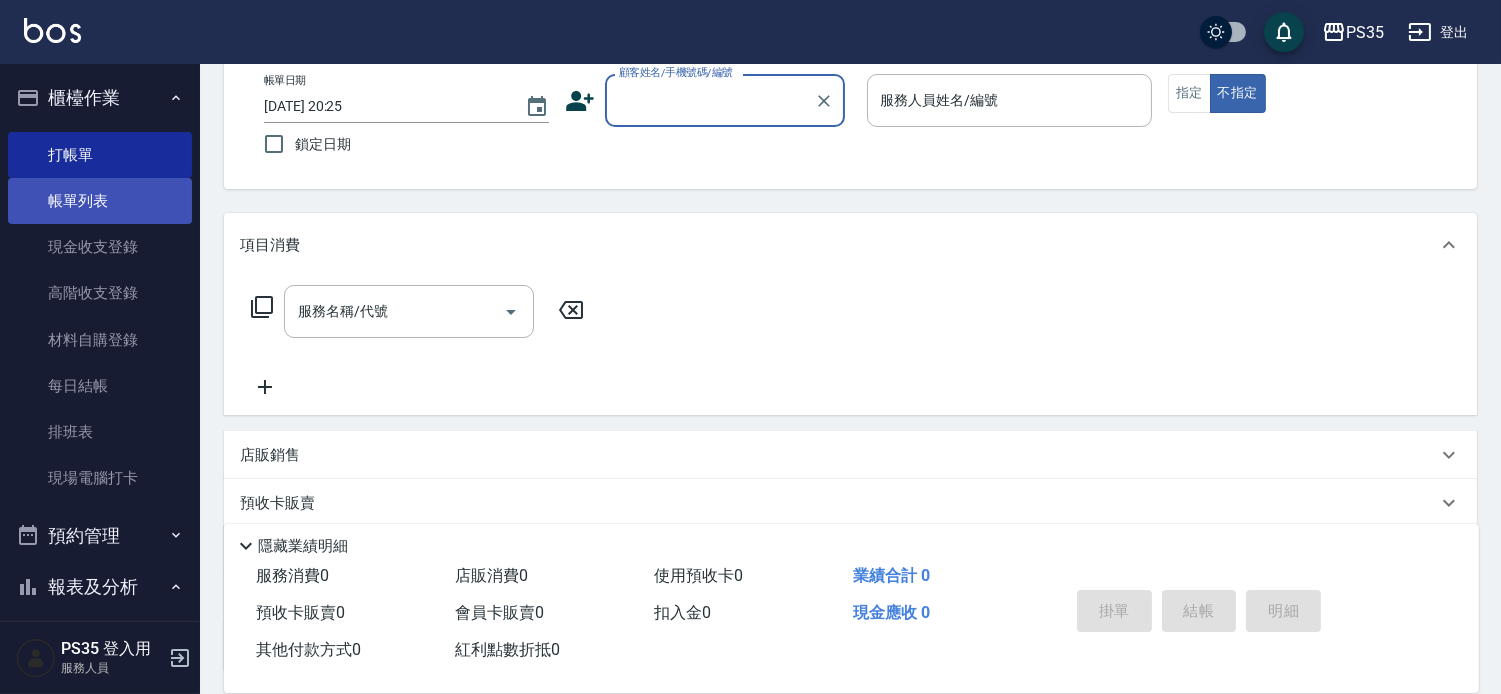 click on "帳單列表" at bounding box center (100, 201) 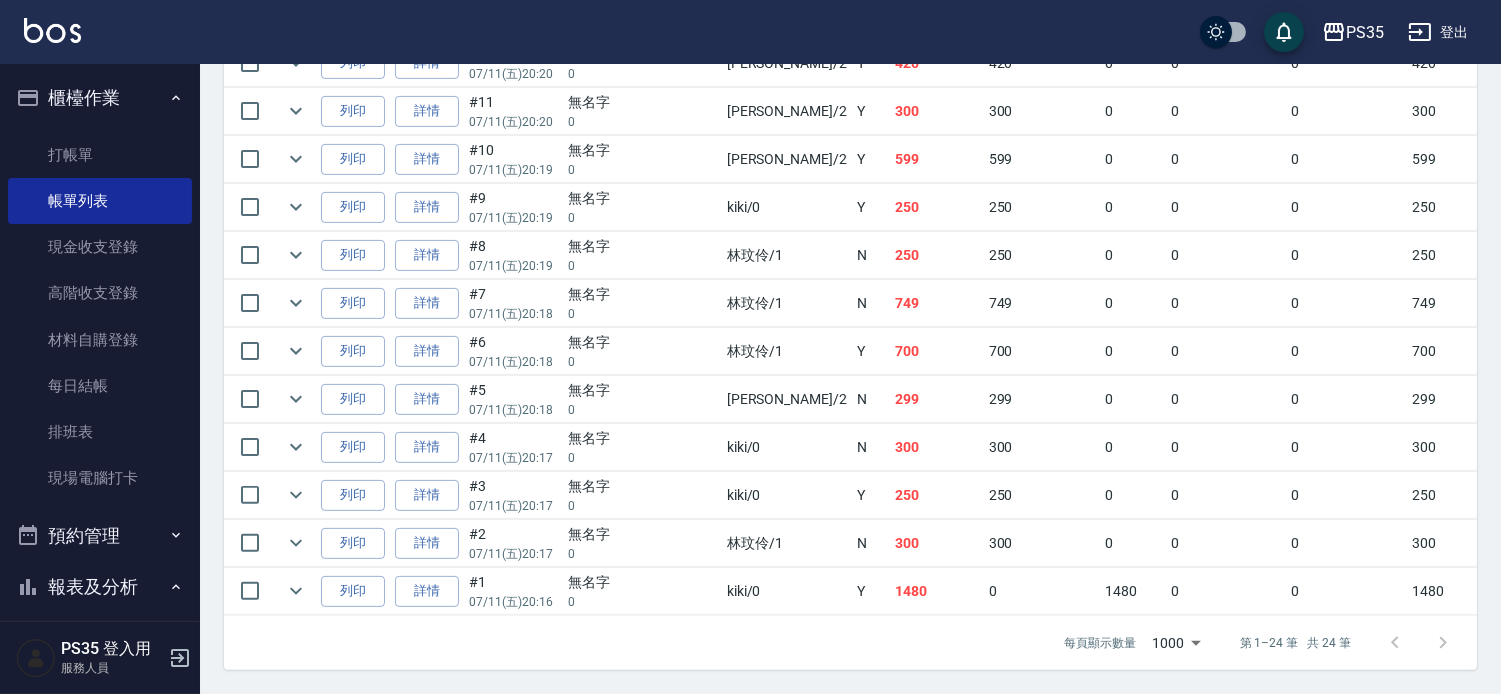 scroll, scrollTop: 1391, scrollLeft: 0, axis: vertical 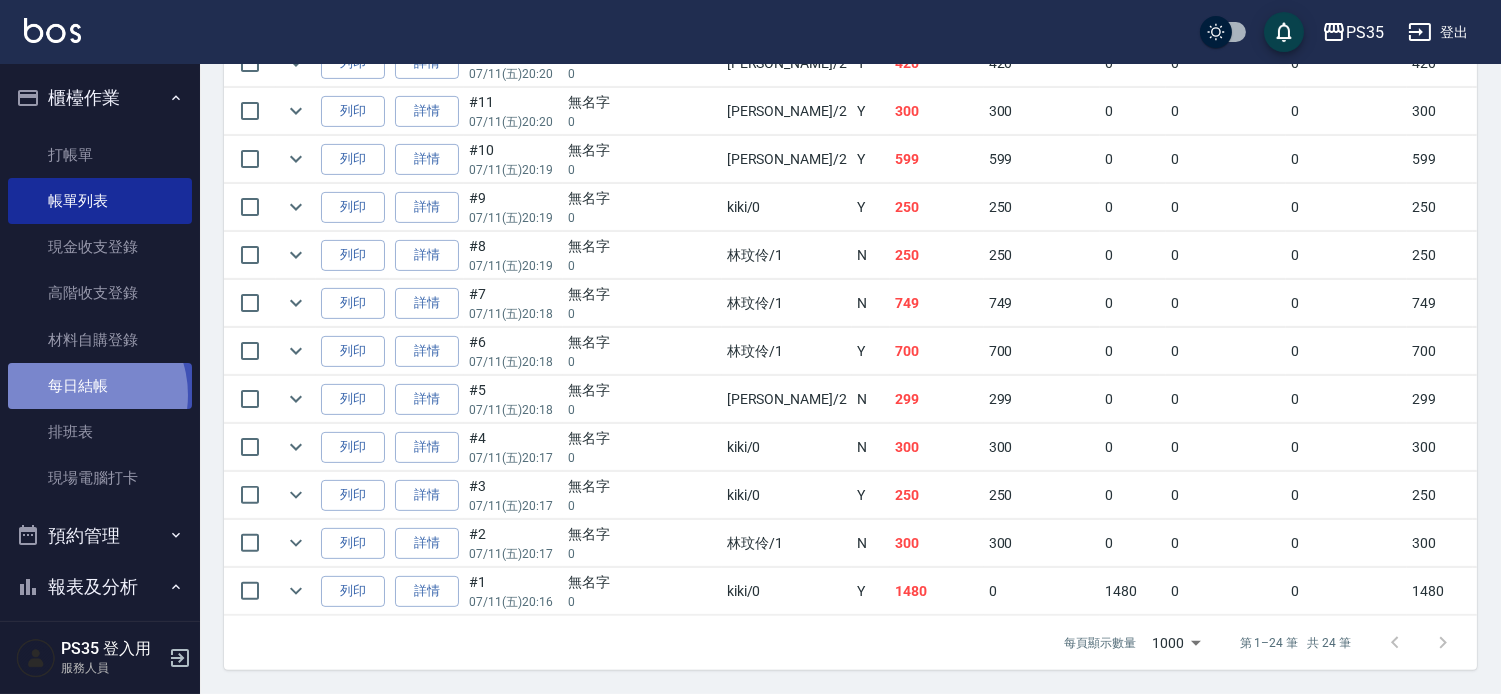 click on "每日結帳" at bounding box center [100, 386] 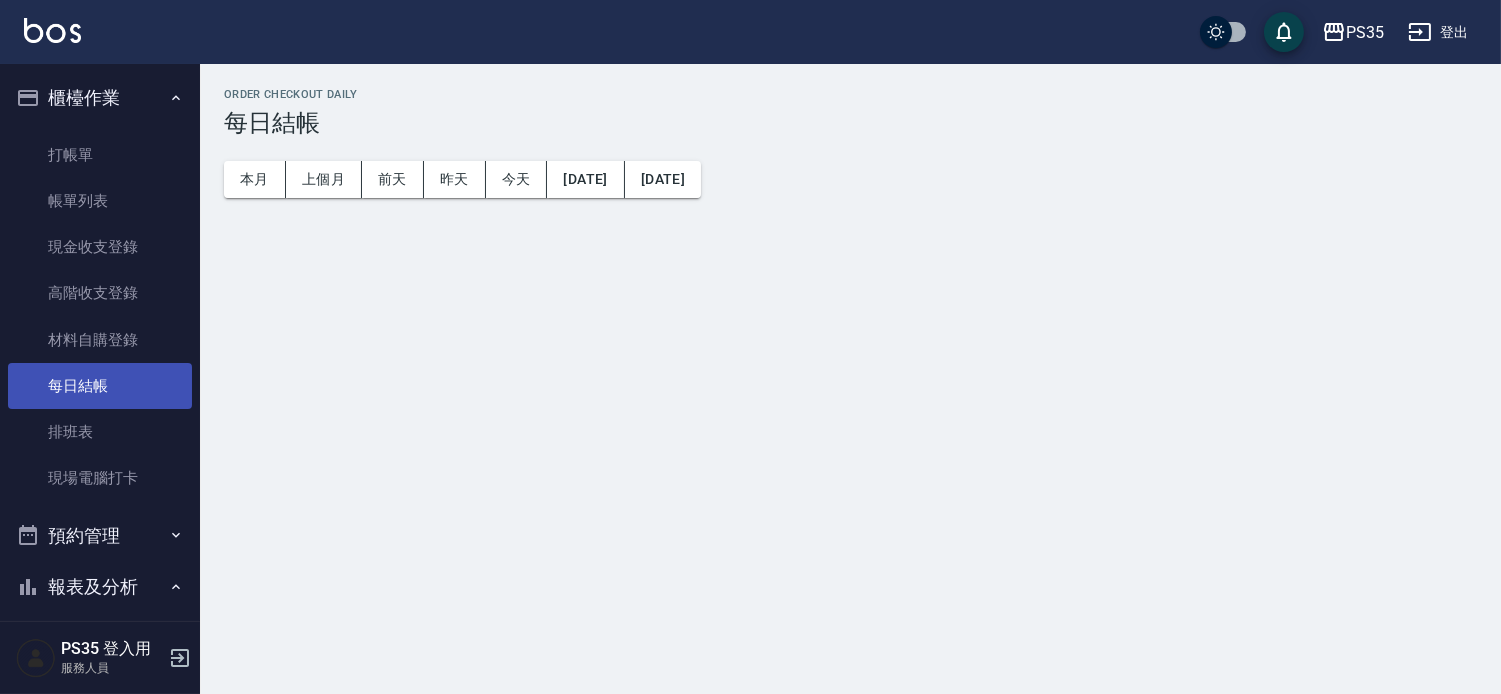scroll, scrollTop: 0, scrollLeft: 0, axis: both 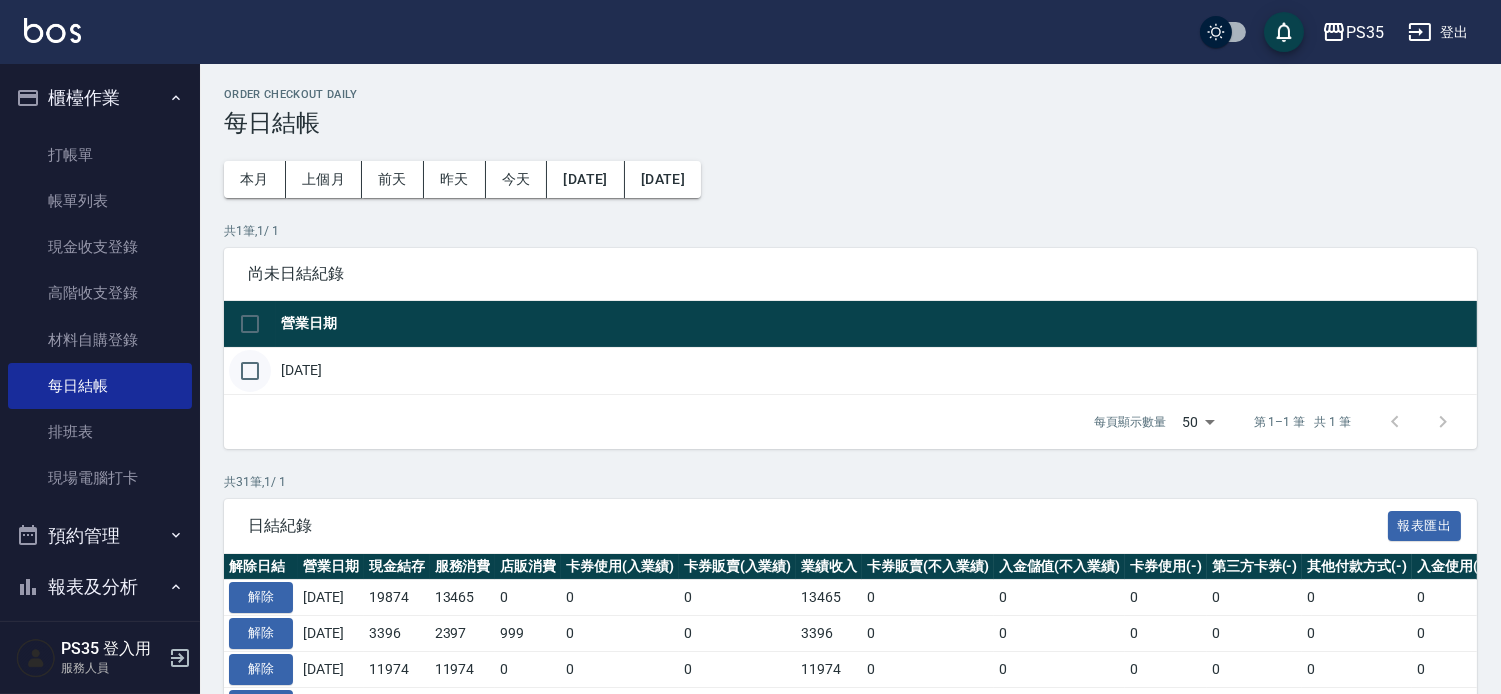 click at bounding box center (250, 371) 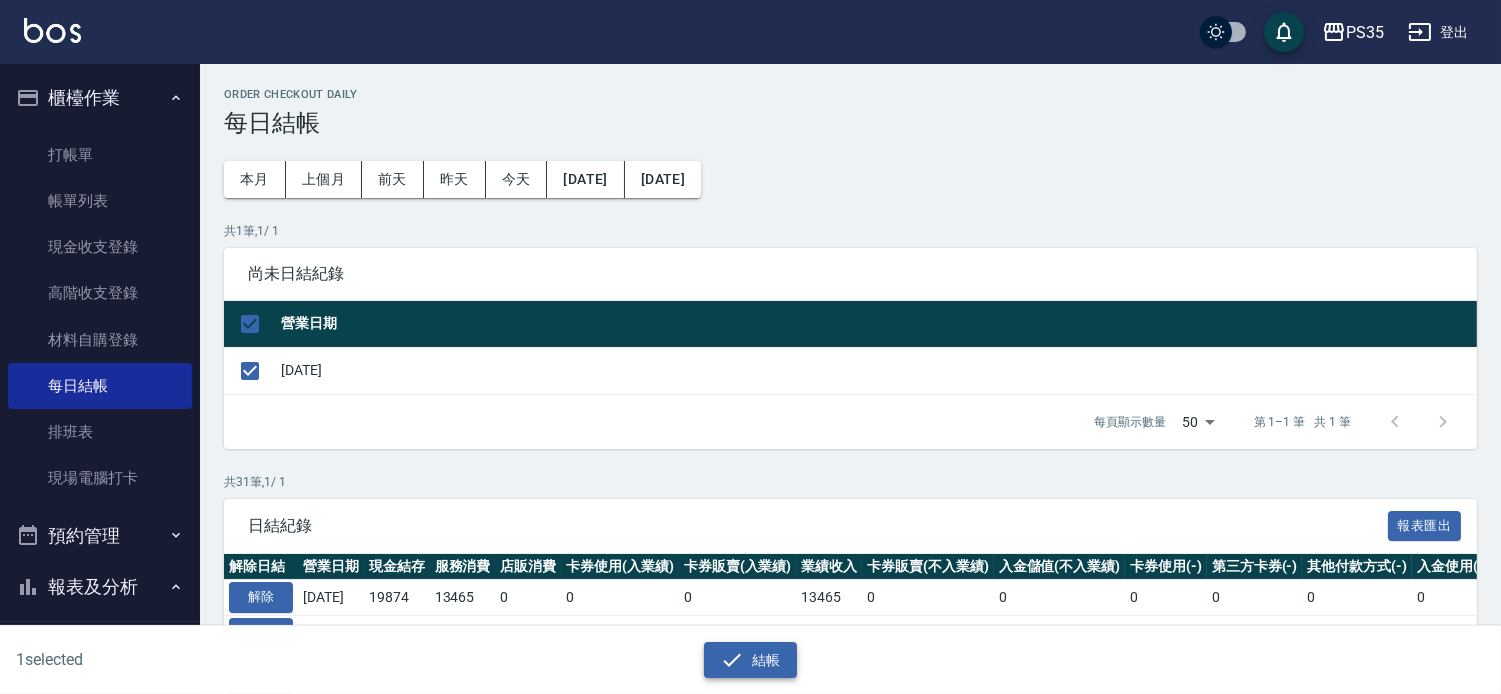 click on "結帳" at bounding box center (750, 660) 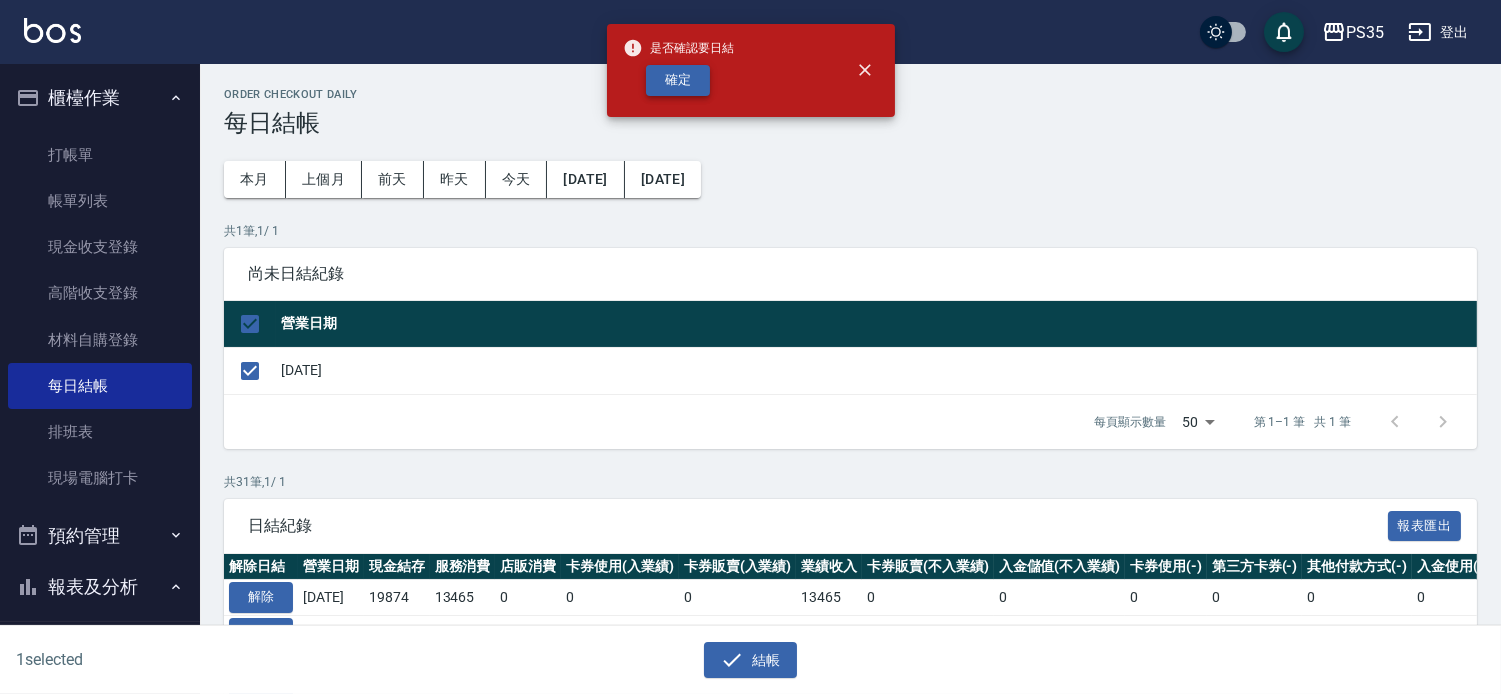 click on "確定" at bounding box center (678, 80) 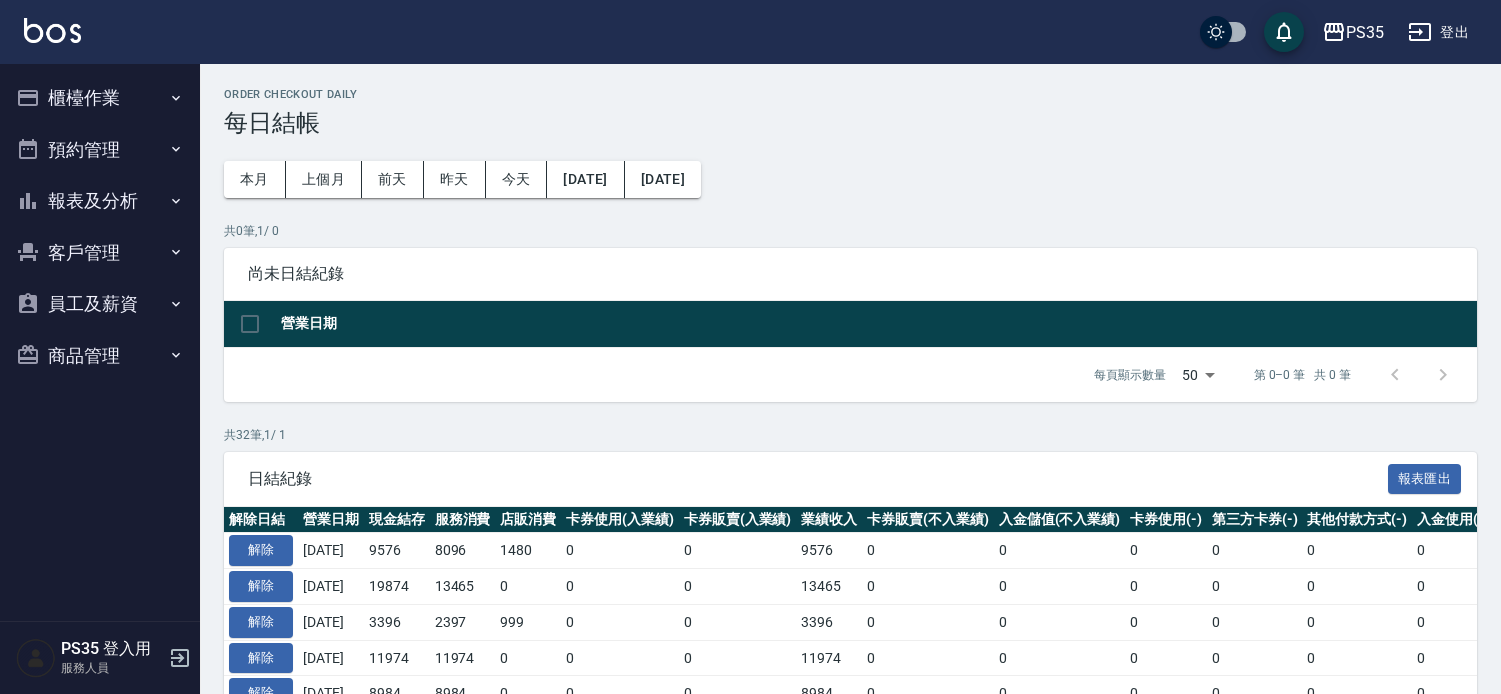 scroll, scrollTop: 0, scrollLeft: 0, axis: both 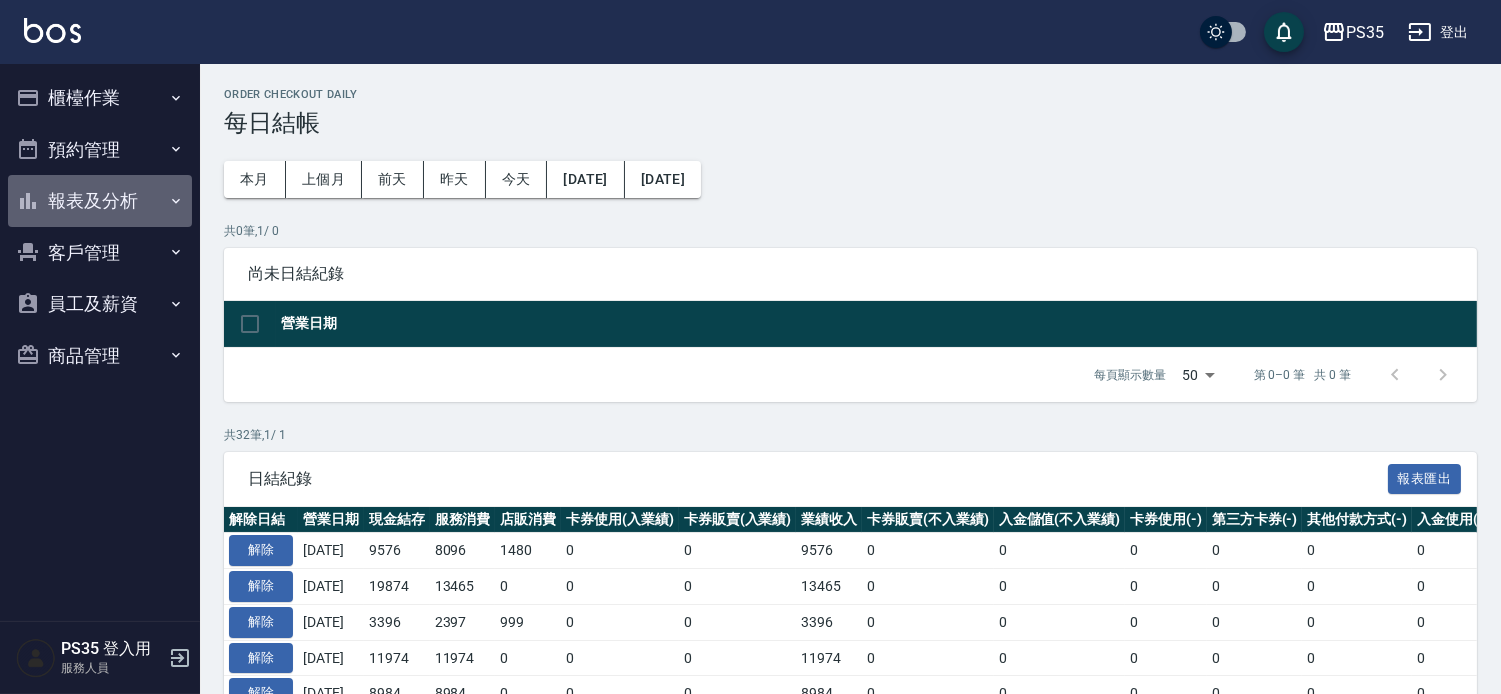 click on "報表及分析" at bounding box center (100, 201) 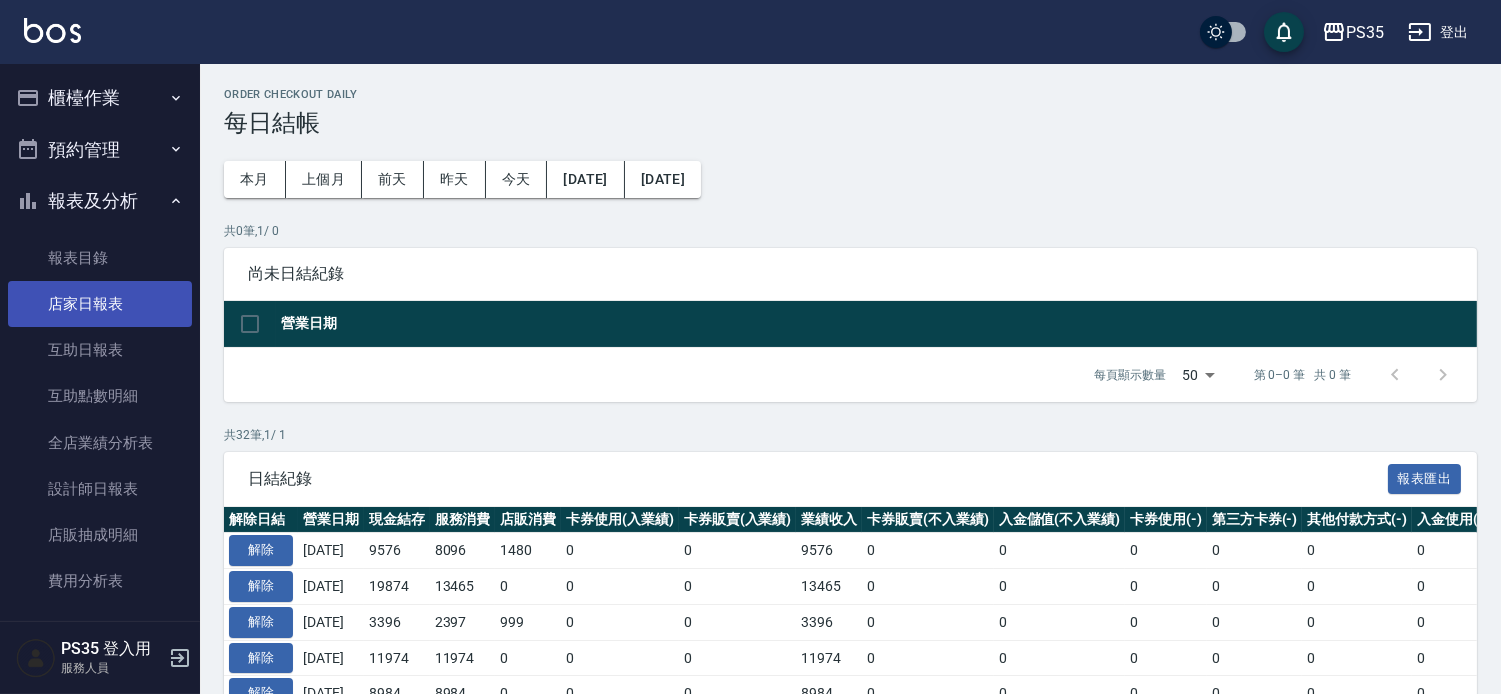 click on "店家日報表" at bounding box center (100, 304) 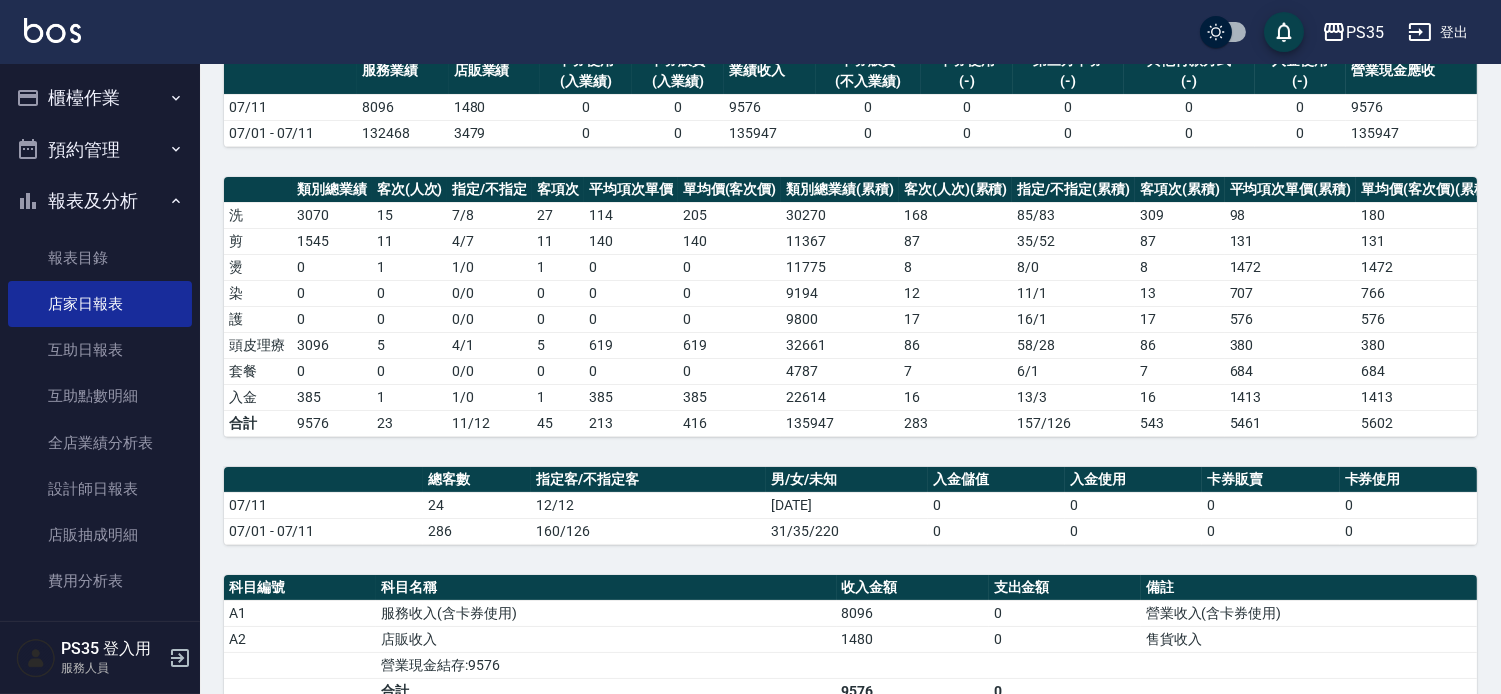 scroll, scrollTop: 544, scrollLeft: 0, axis: vertical 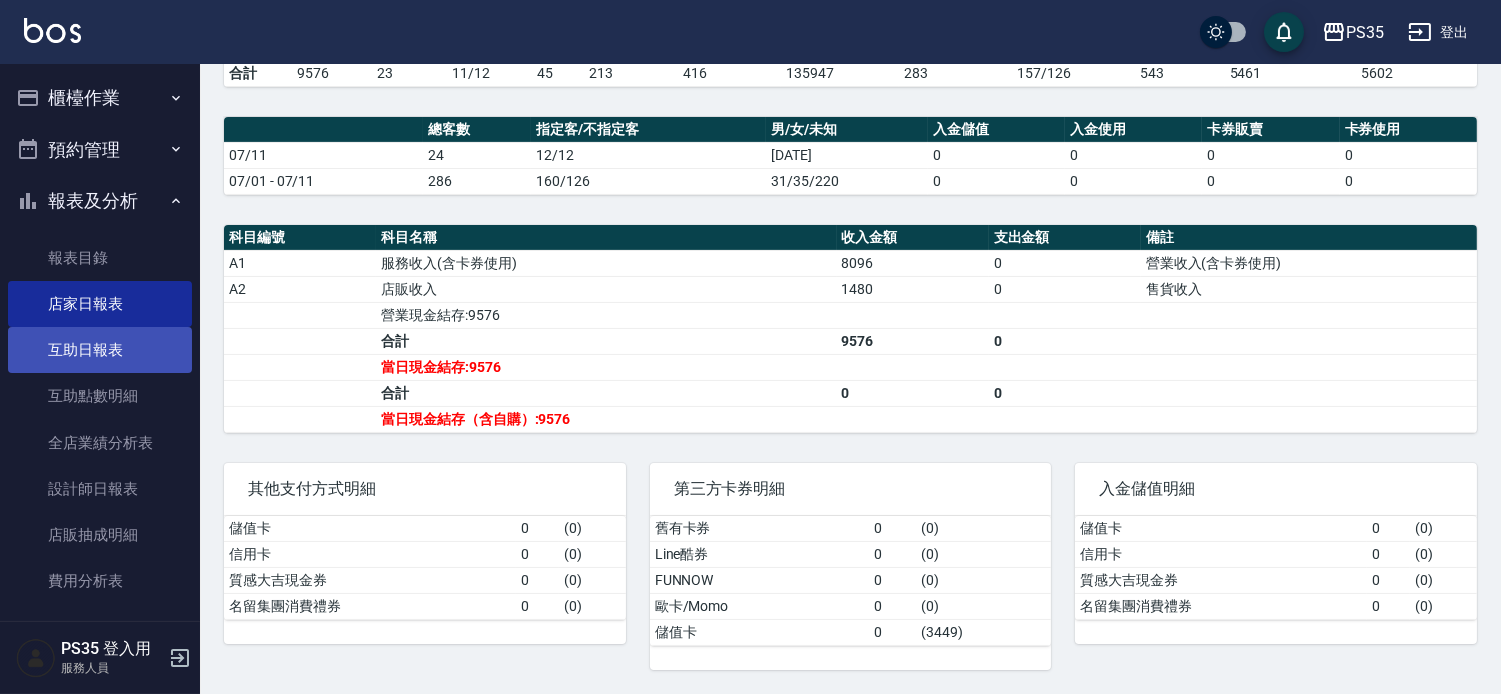click on "互助日報表" at bounding box center [100, 350] 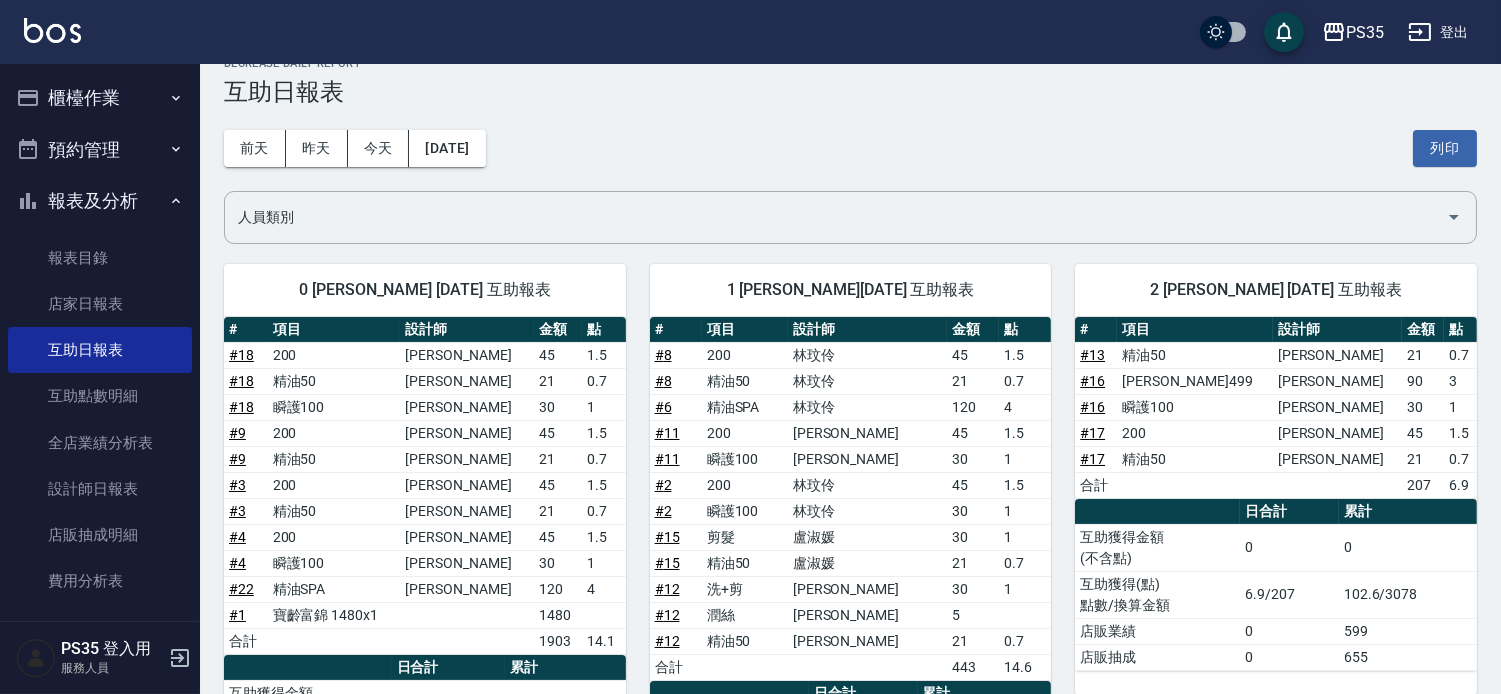 scroll, scrollTop: 0, scrollLeft: 0, axis: both 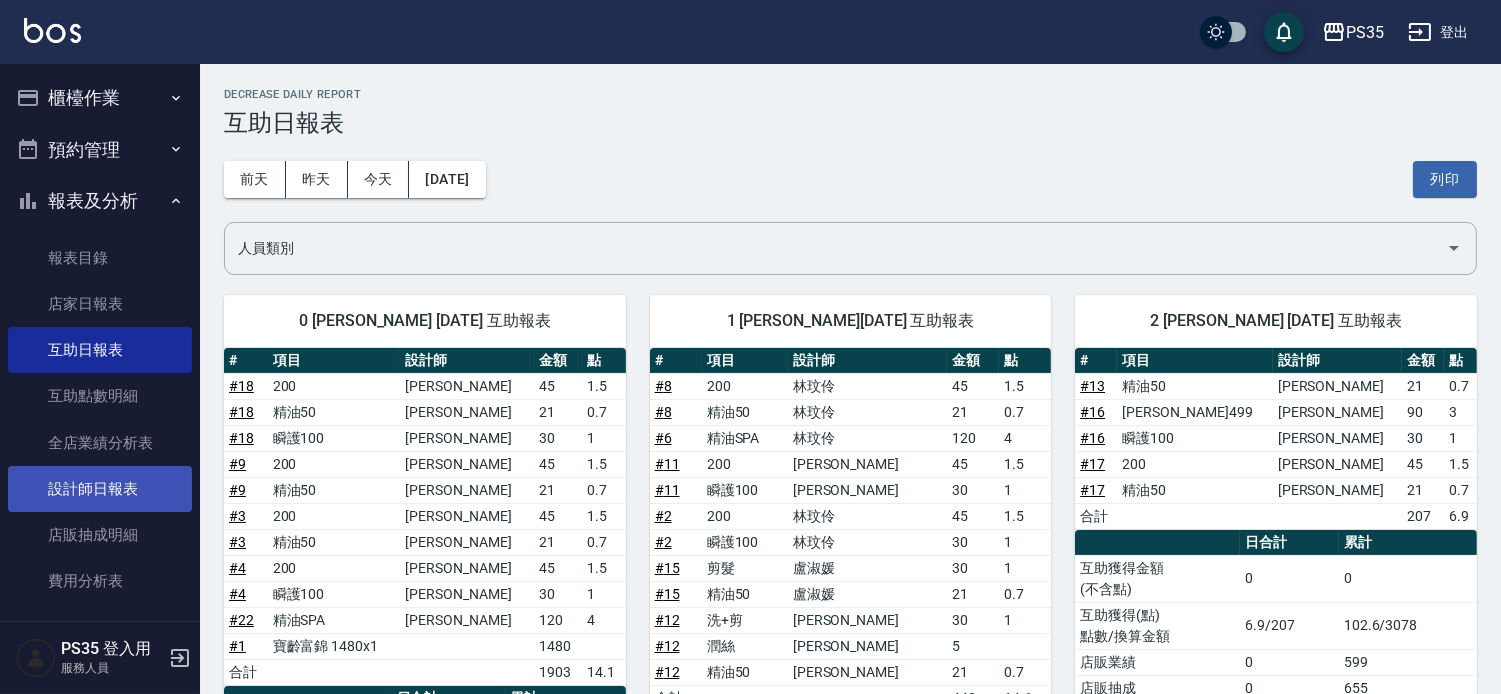 click on "設計師日報表" at bounding box center (100, 489) 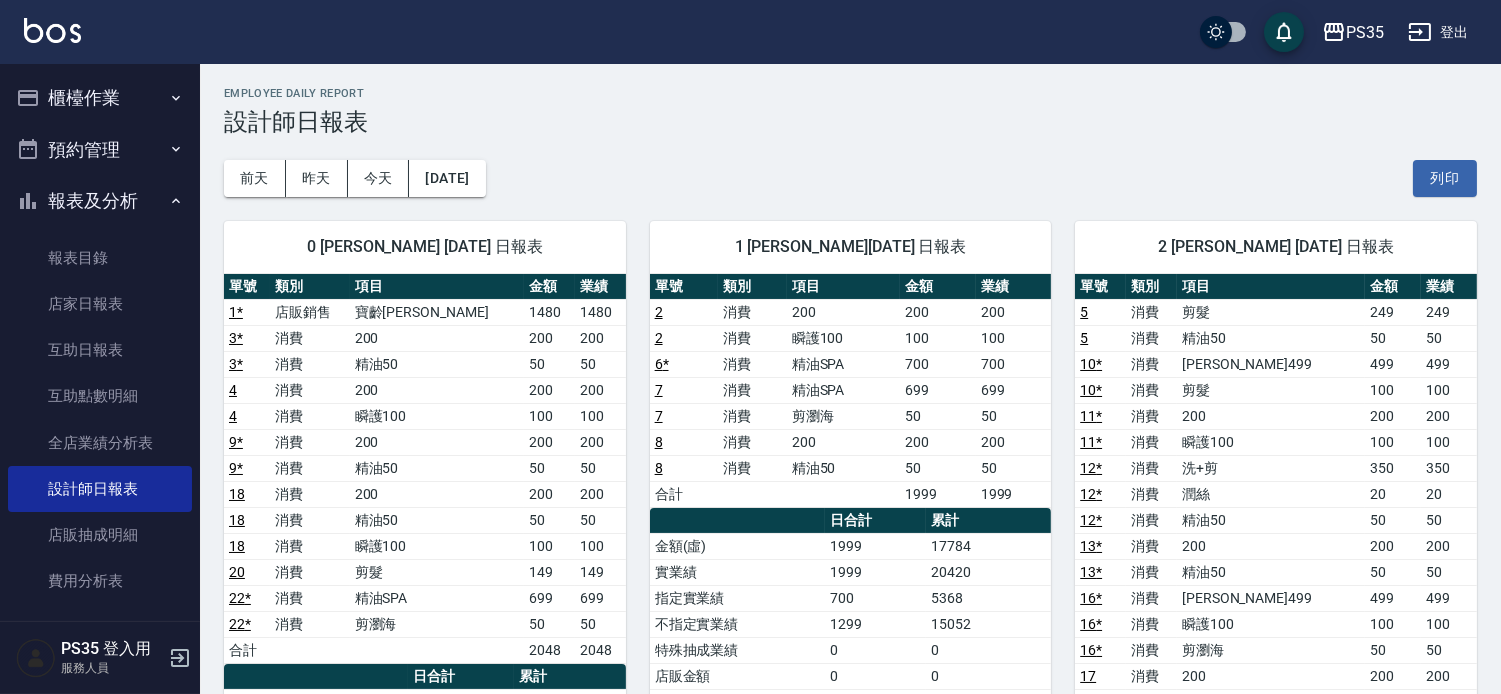 scroll, scrollTop: 0, scrollLeft: 0, axis: both 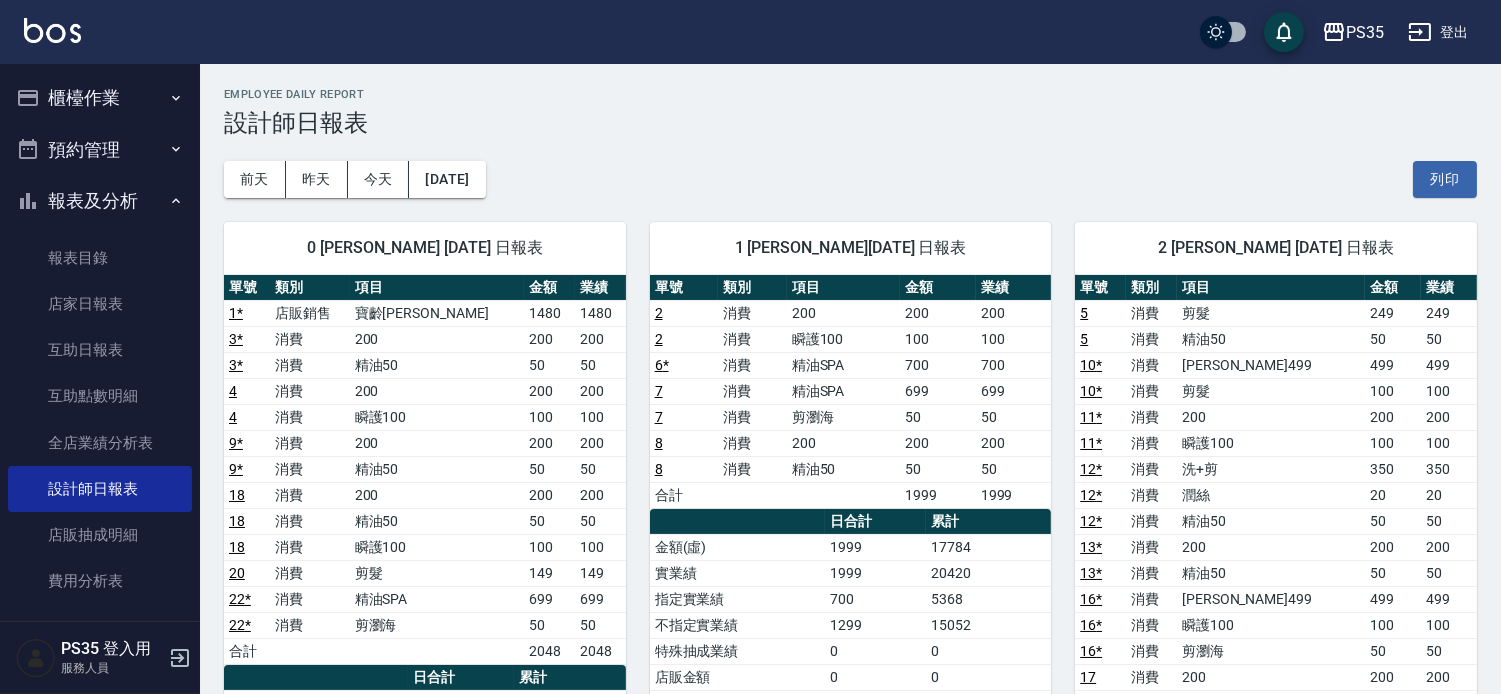 click on "櫃檯作業" at bounding box center (100, 98) 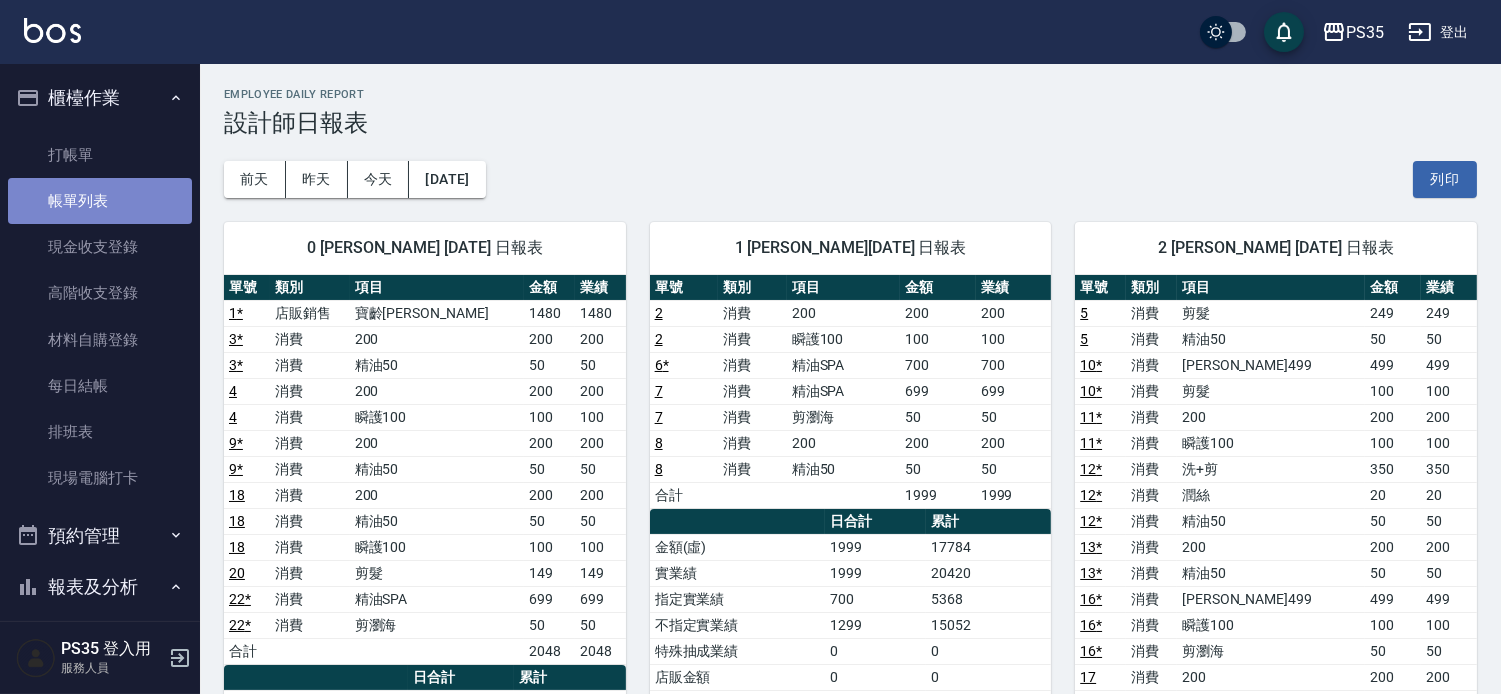 click on "帳單列表" at bounding box center (100, 201) 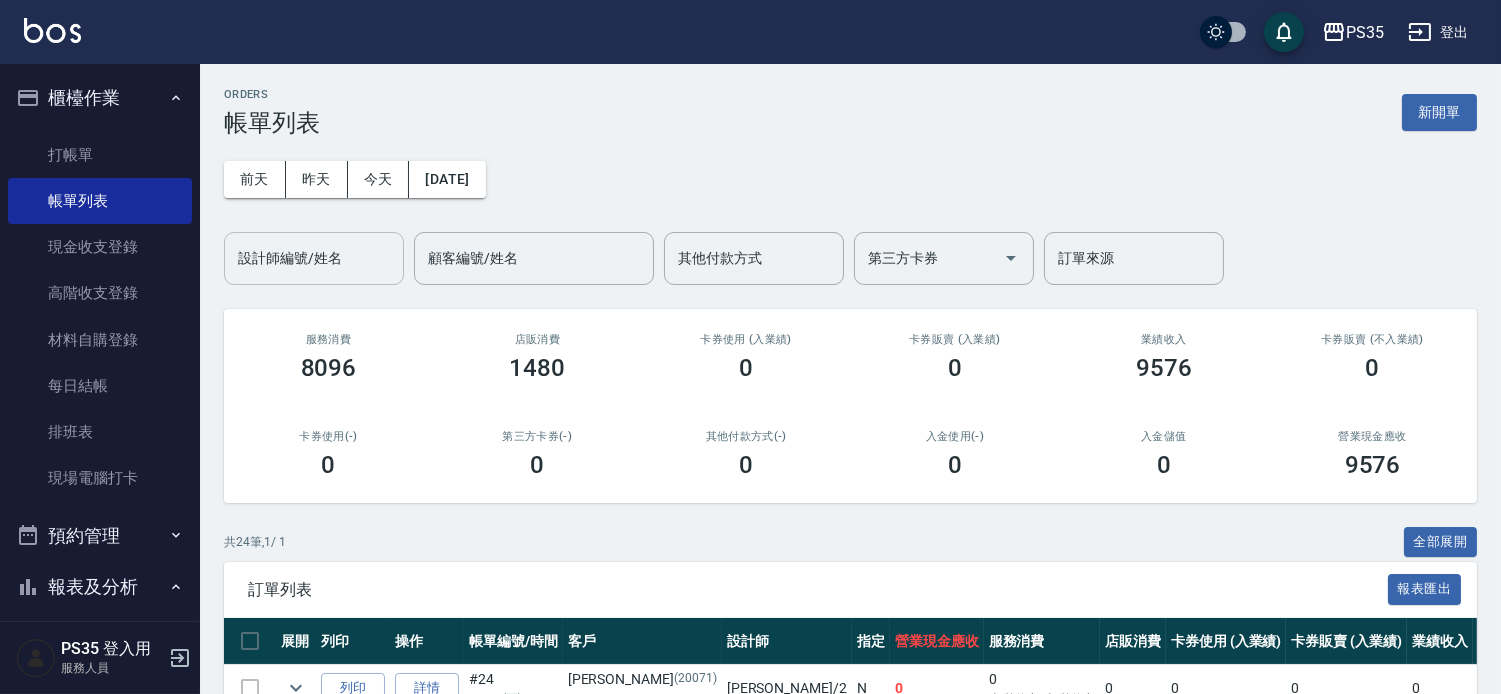 click on "設計師編號/姓名" at bounding box center [314, 258] 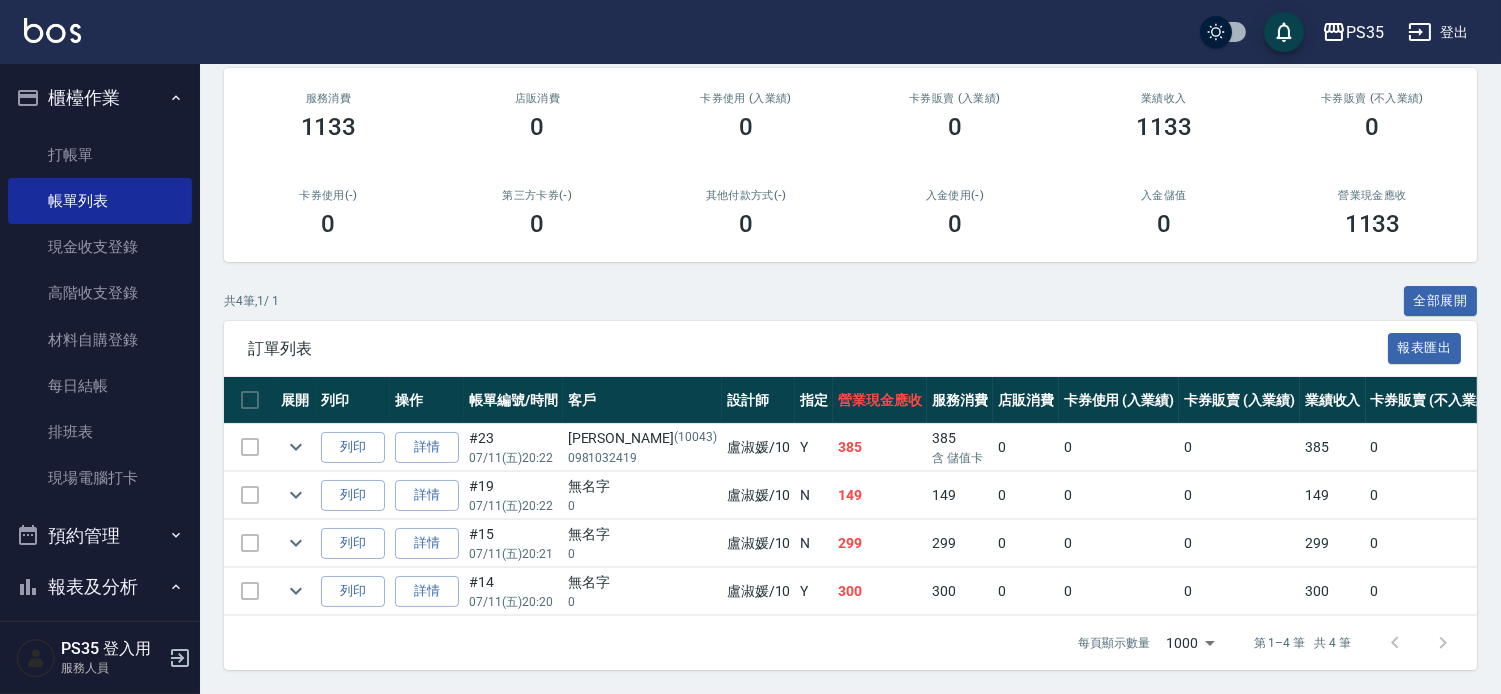 scroll, scrollTop: 306, scrollLeft: 0, axis: vertical 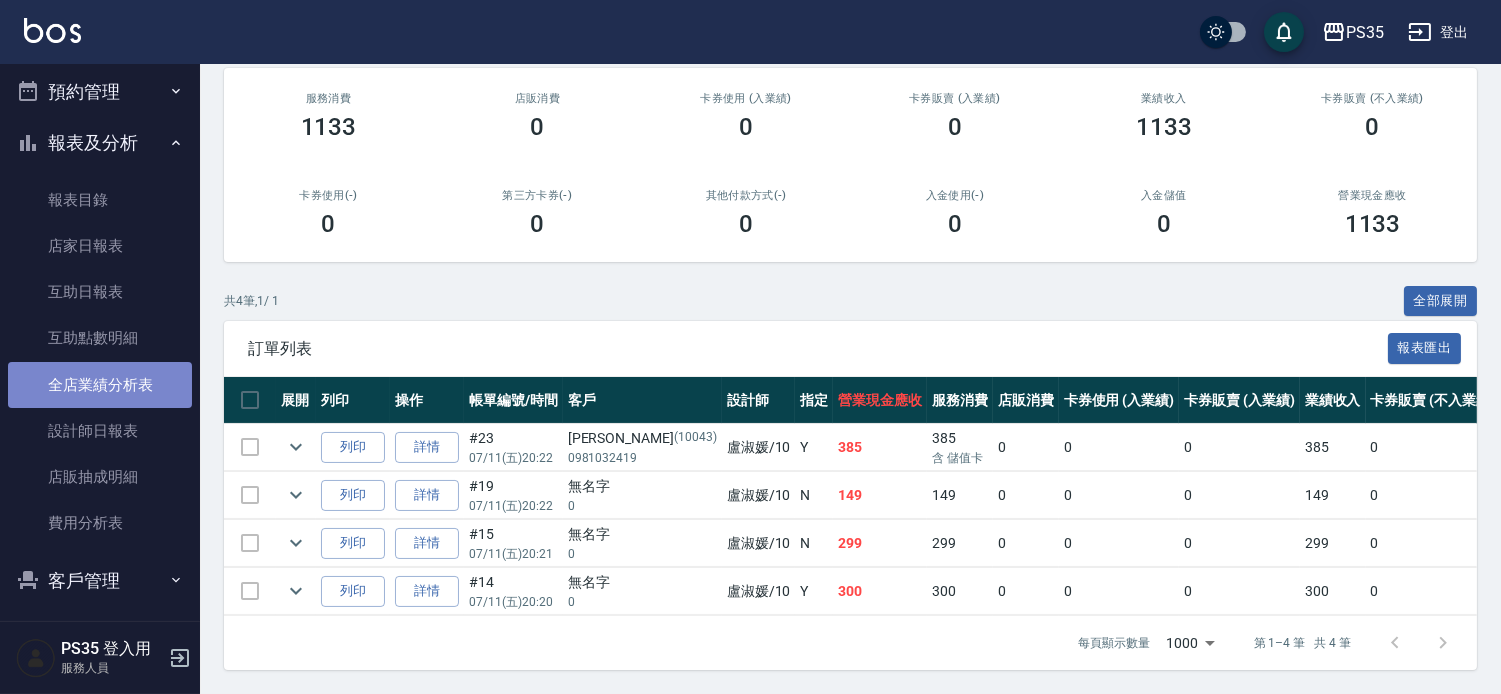 click on "全店業績分析表" at bounding box center (100, 385) 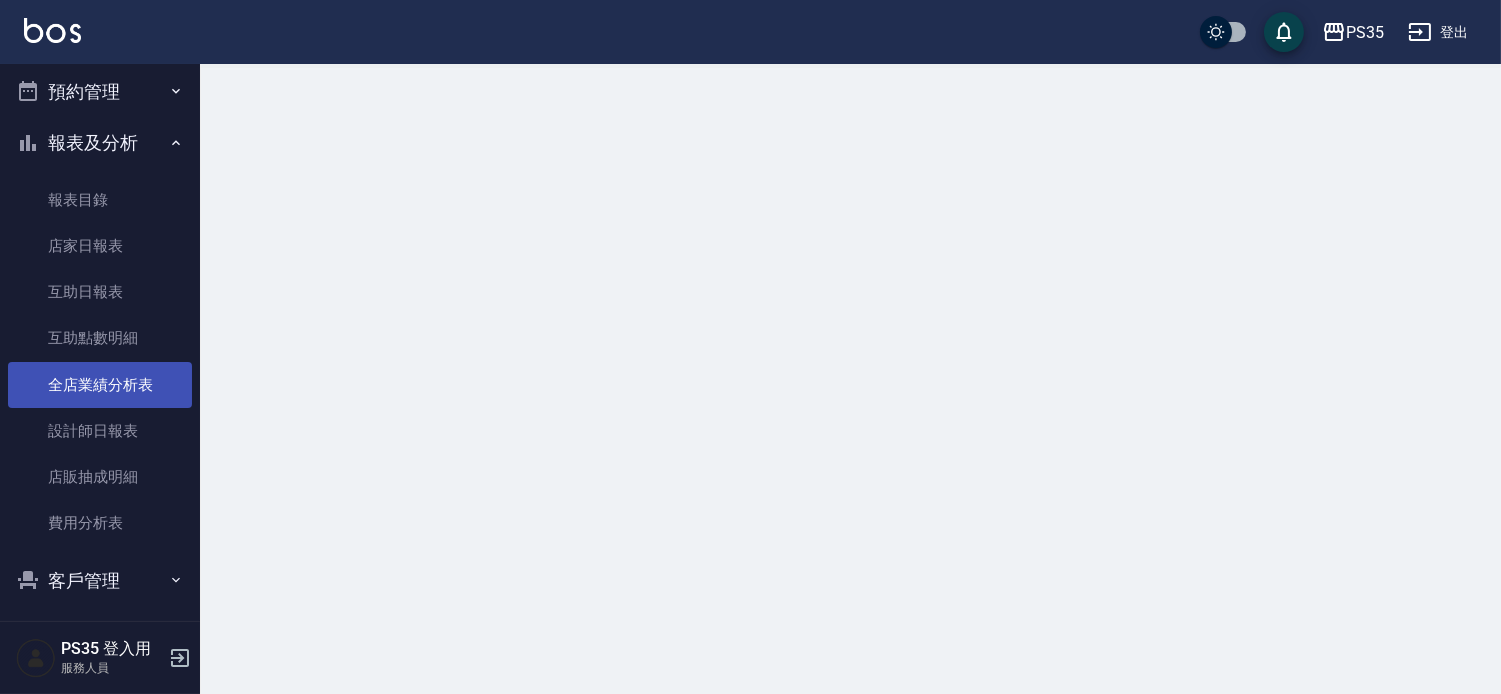 scroll, scrollTop: 0, scrollLeft: 0, axis: both 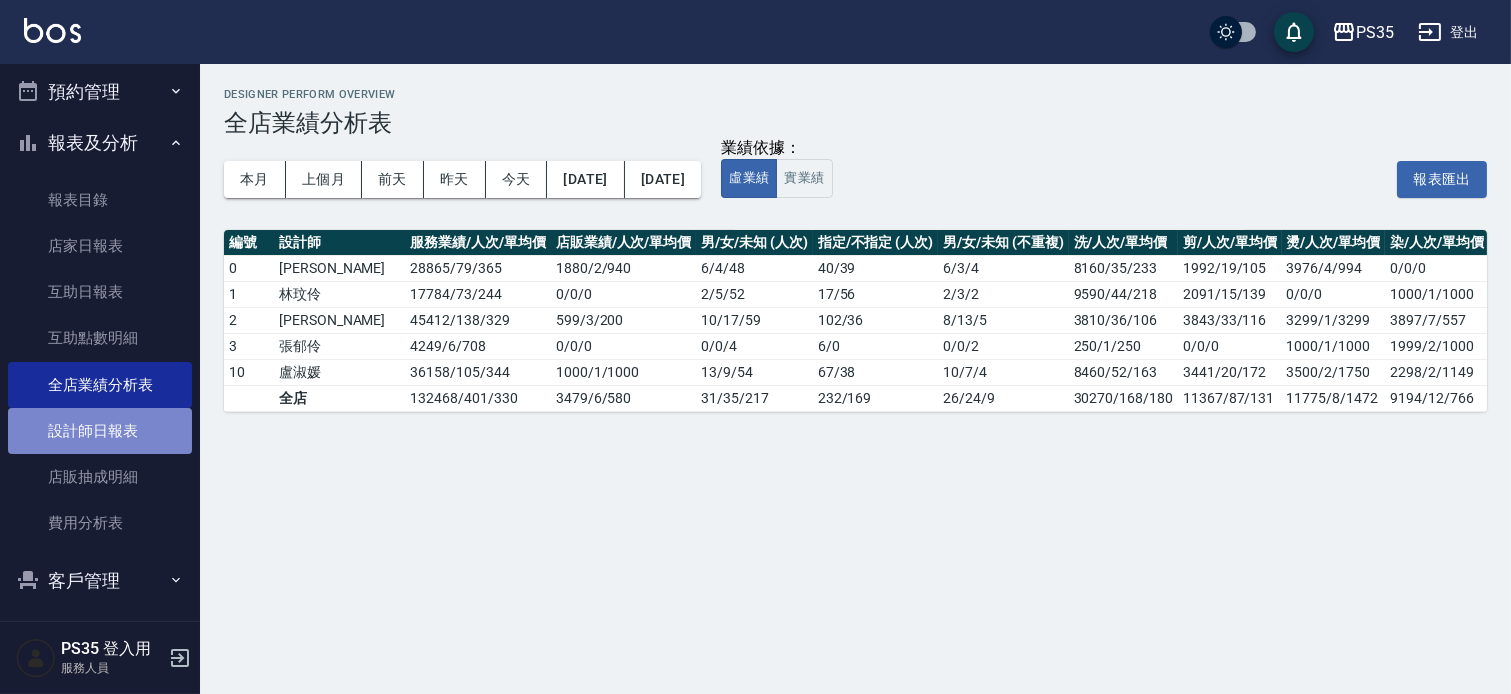 click on "設計師日報表" at bounding box center (100, 431) 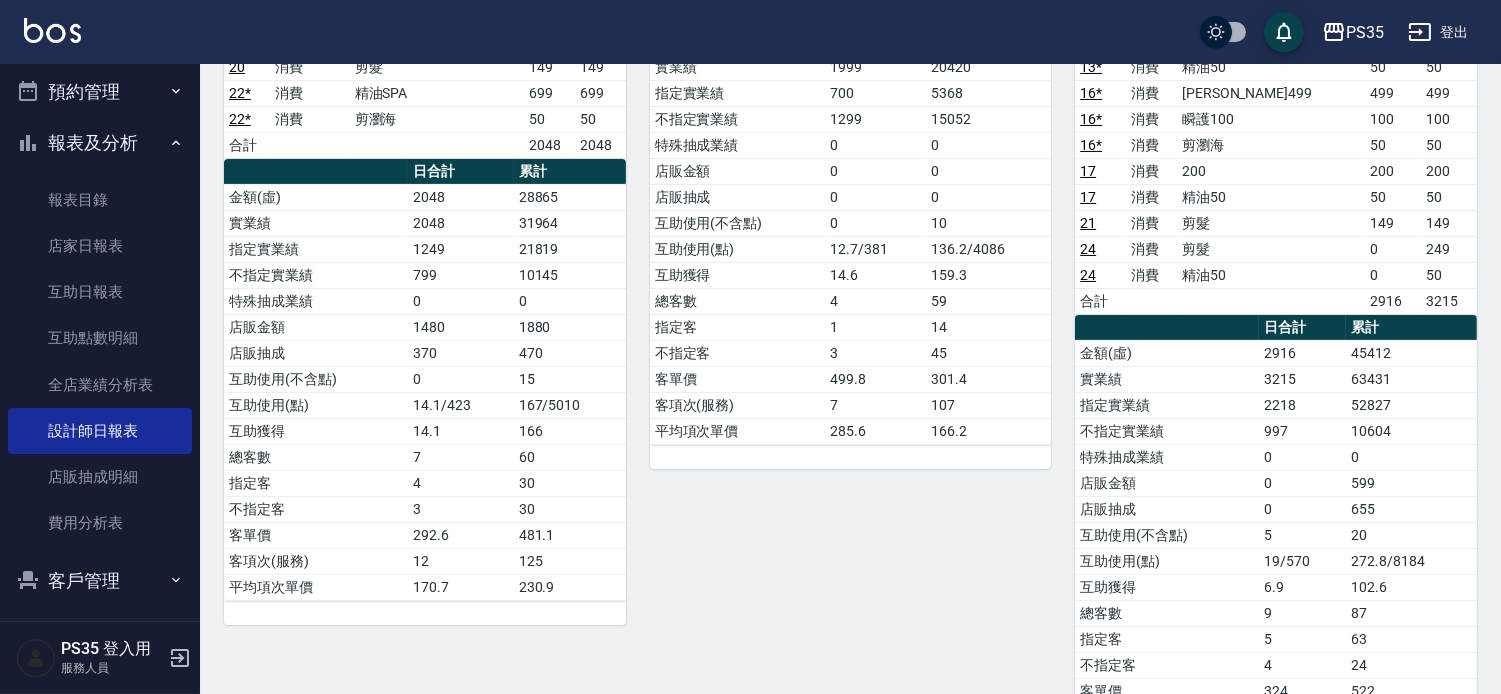 scroll, scrollTop: 444, scrollLeft: 0, axis: vertical 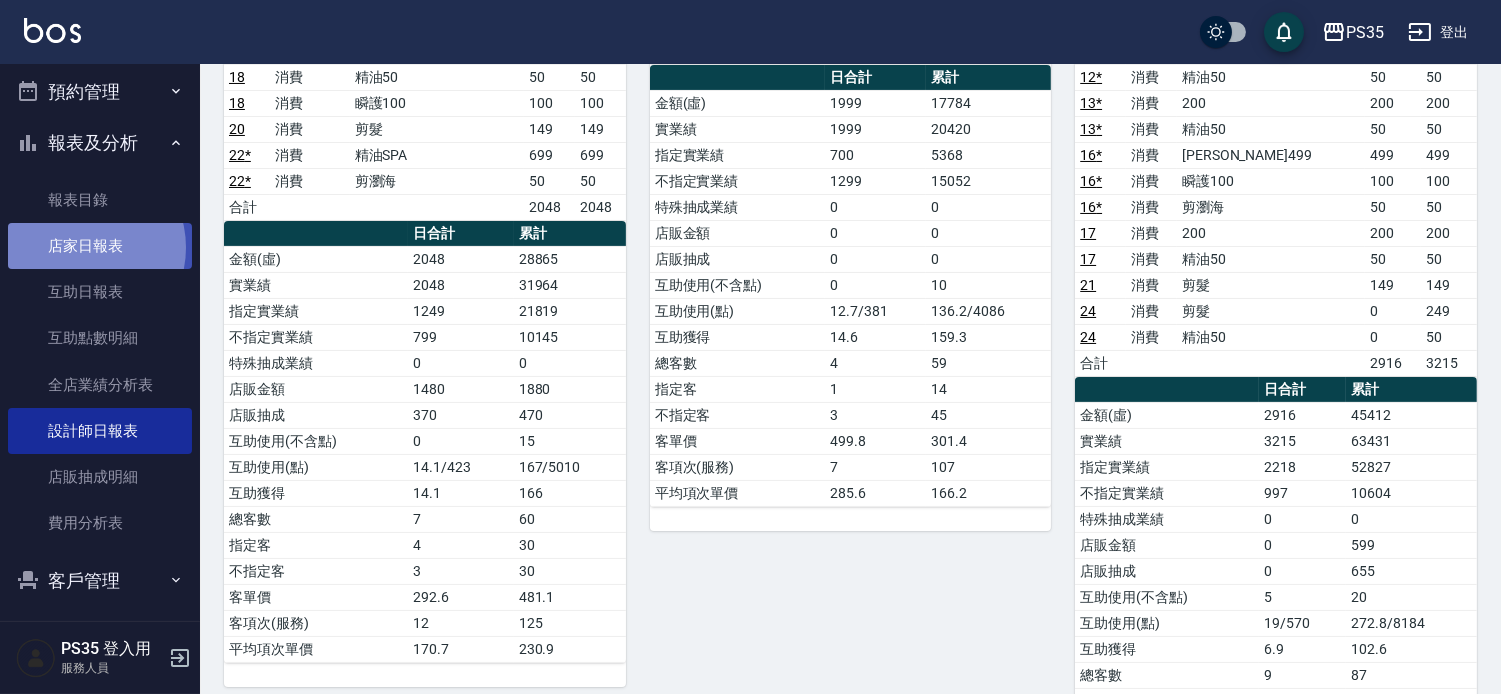click on "店家日報表" at bounding box center (100, 246) 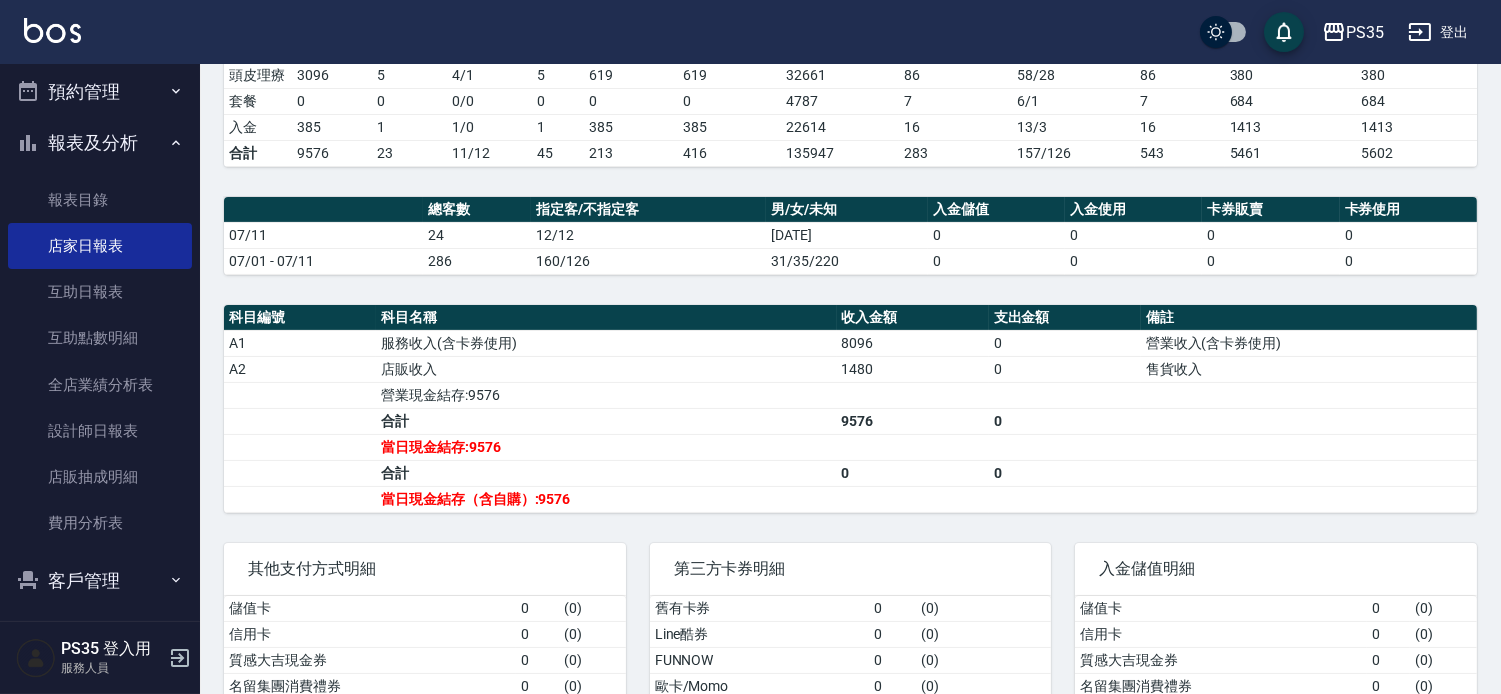 scroll, scrollTop: 544, scrollLeft: 0, axis: vertical 